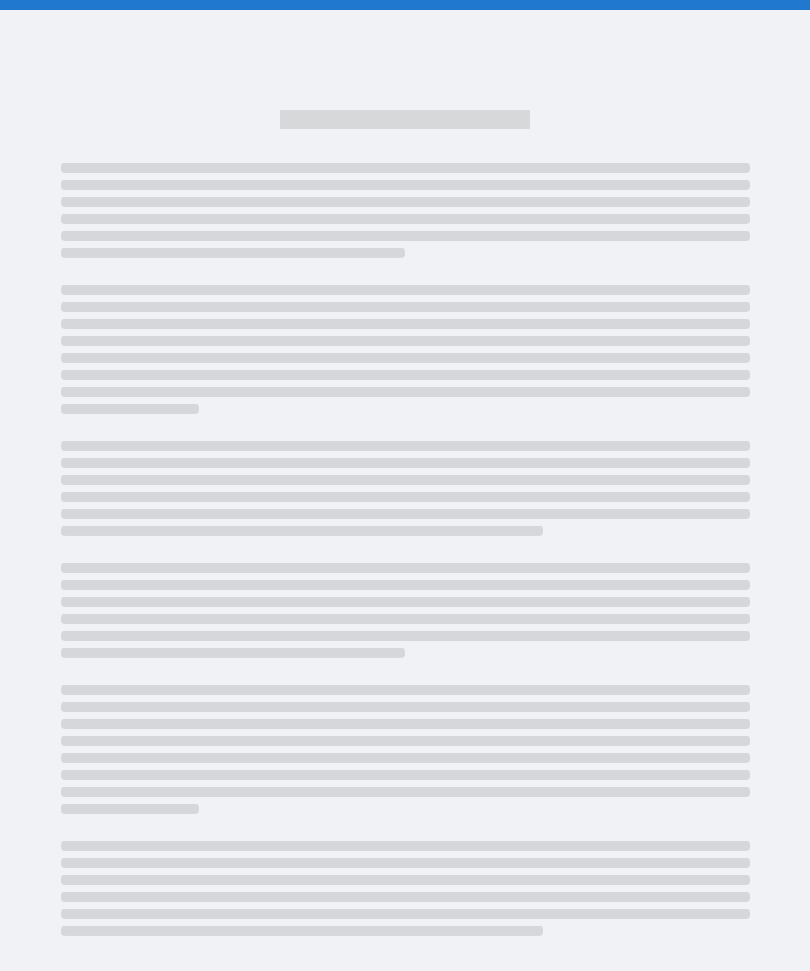 scroll, scrollTop: 0, scrollLeft: 0, axis: both 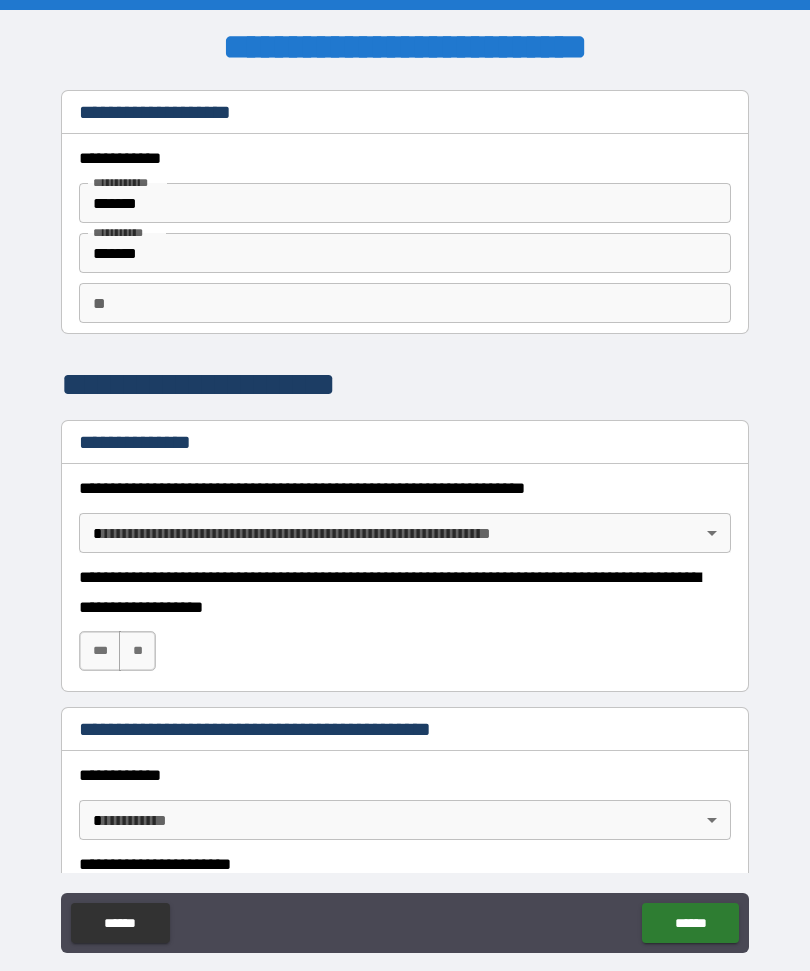 click on "*******" at bounding box center [405, 253] 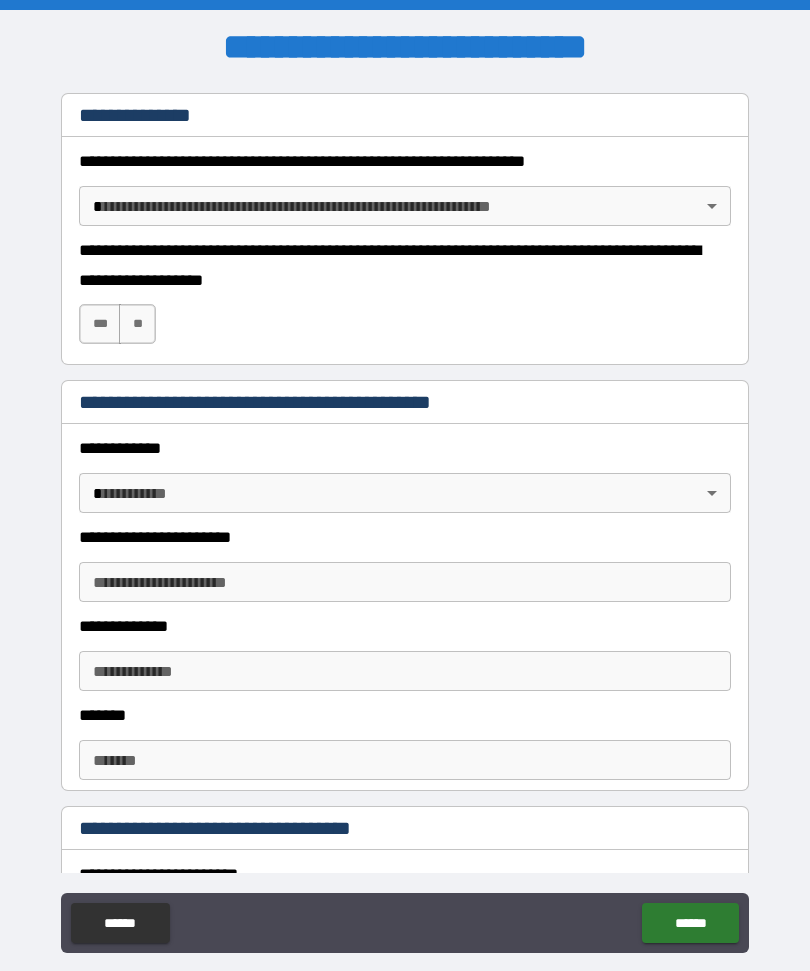 scroll, scrollTop: 344, scrollLeft: 0, axis: vertical 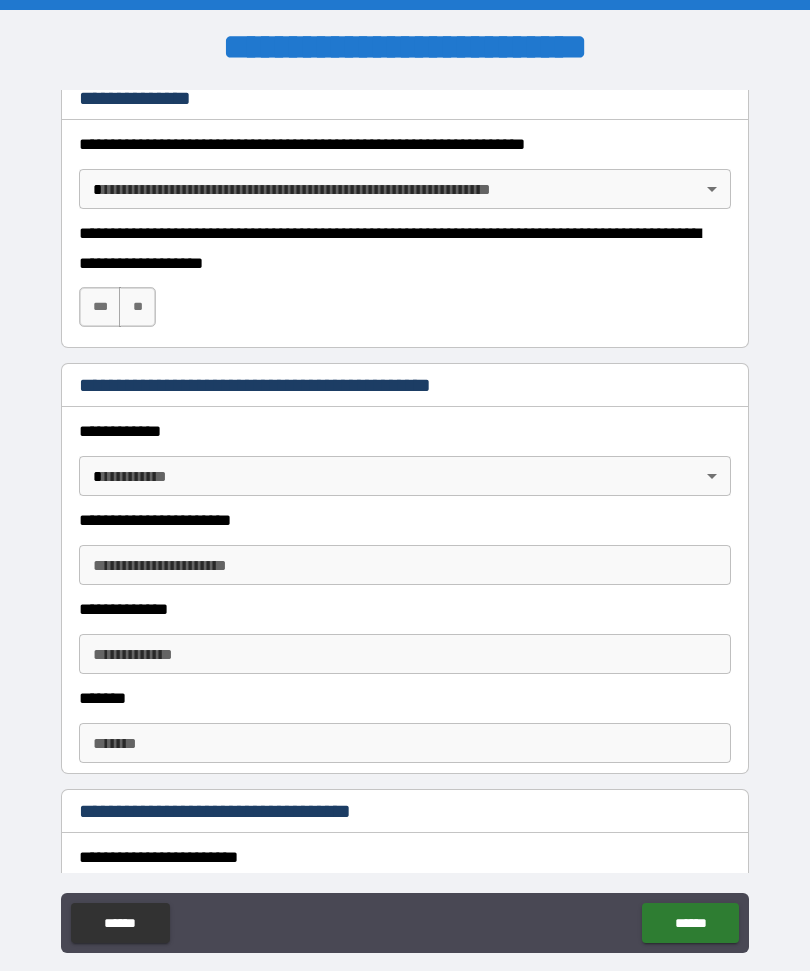 type on "**********" 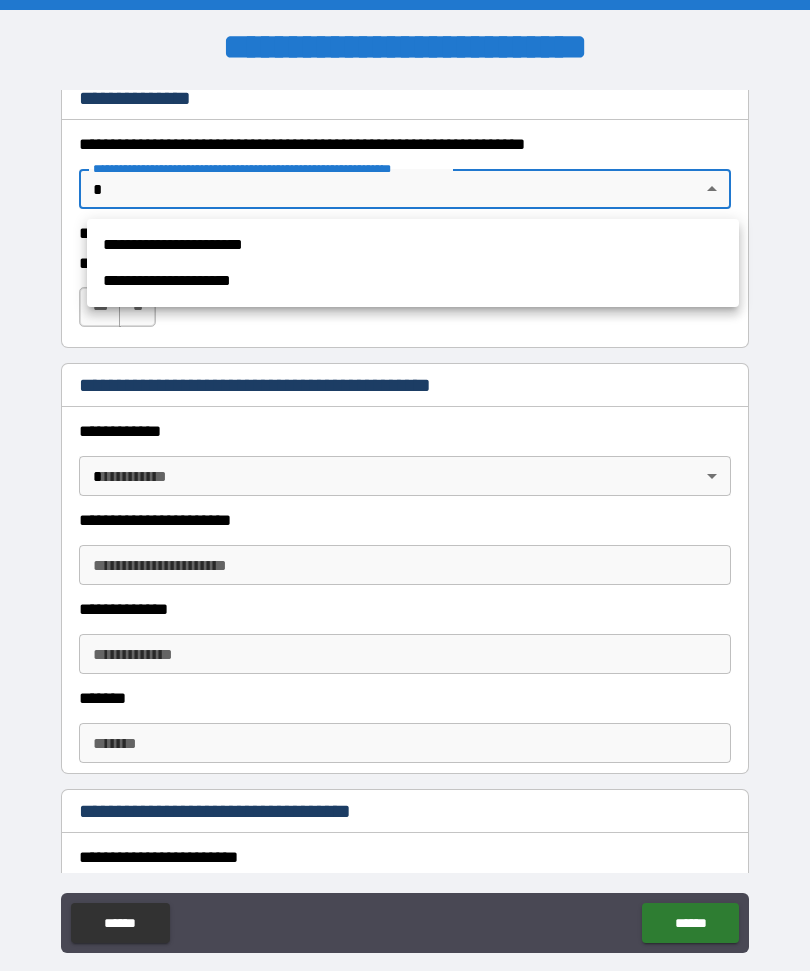 click on "**********" at bounding box center (413, 245) 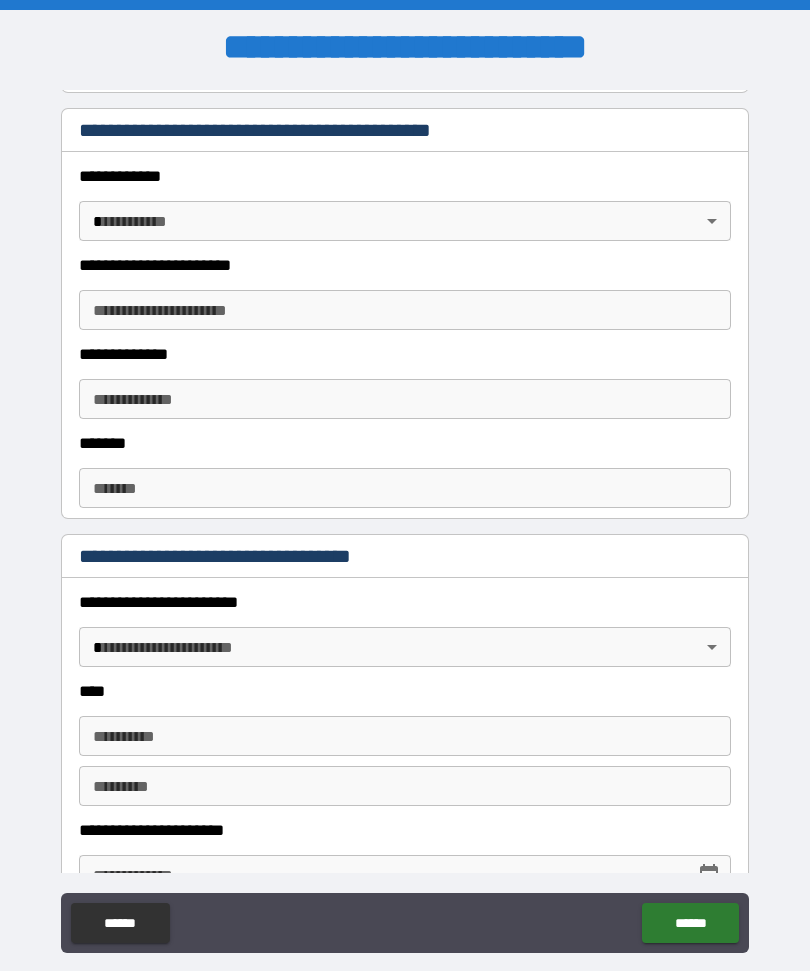 scroll, scrollTop: 601, scrollLeft: 0, axis: vertical 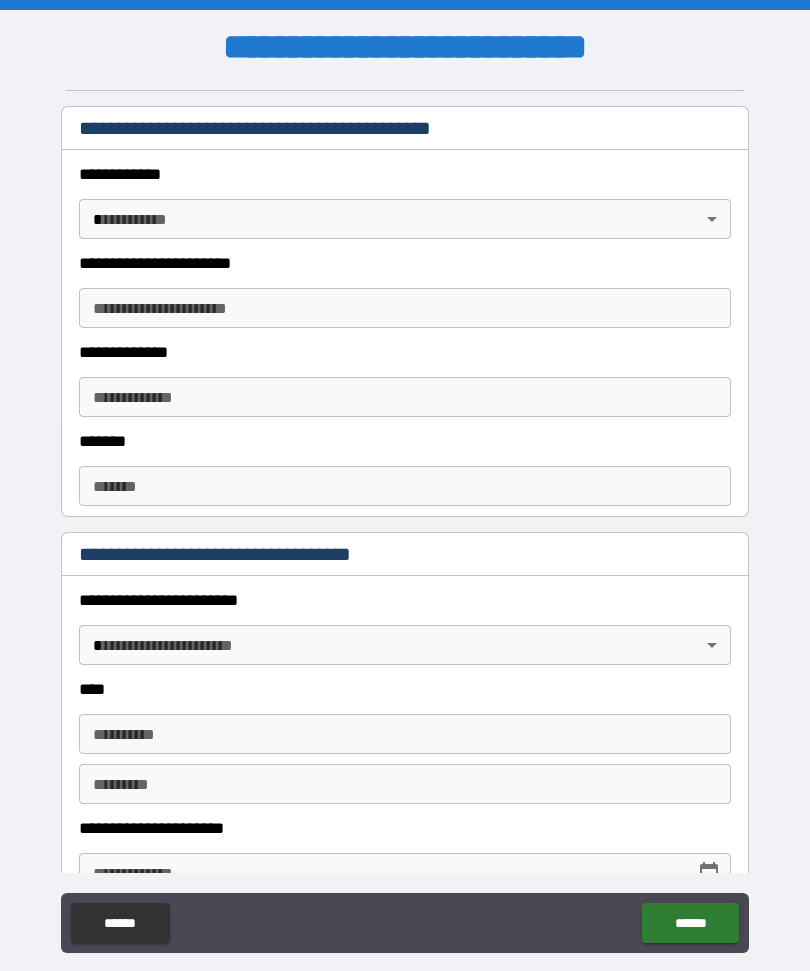 click on "**********" at bounding box center [405, 519] 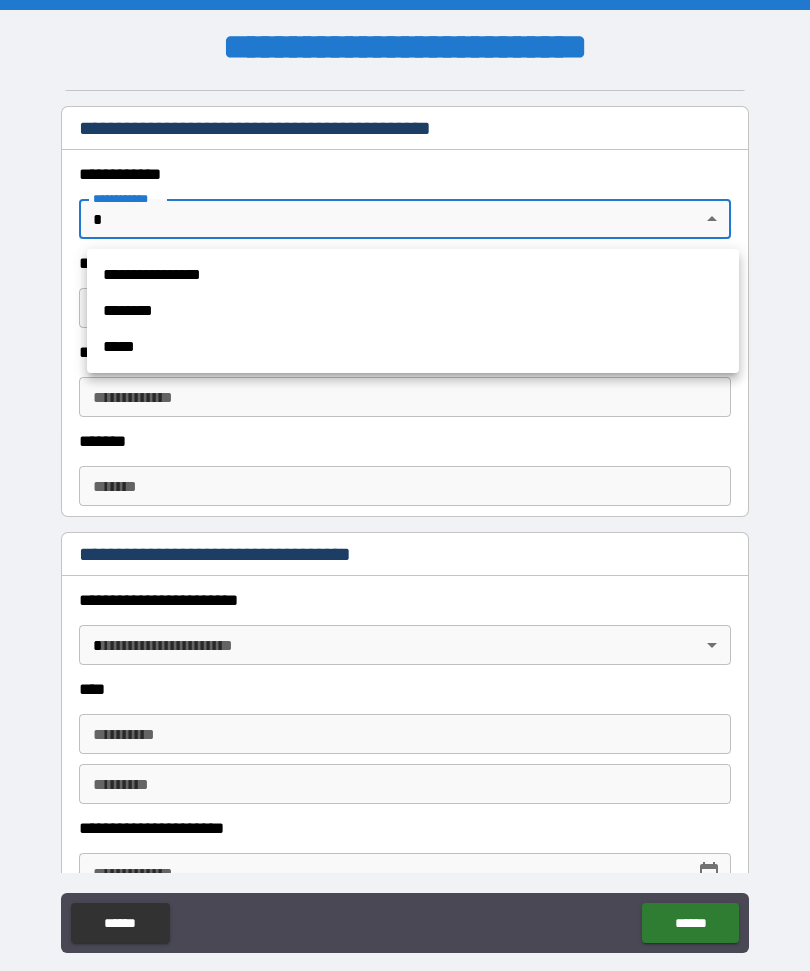 click on "**********" at bounding box center (413, 275) 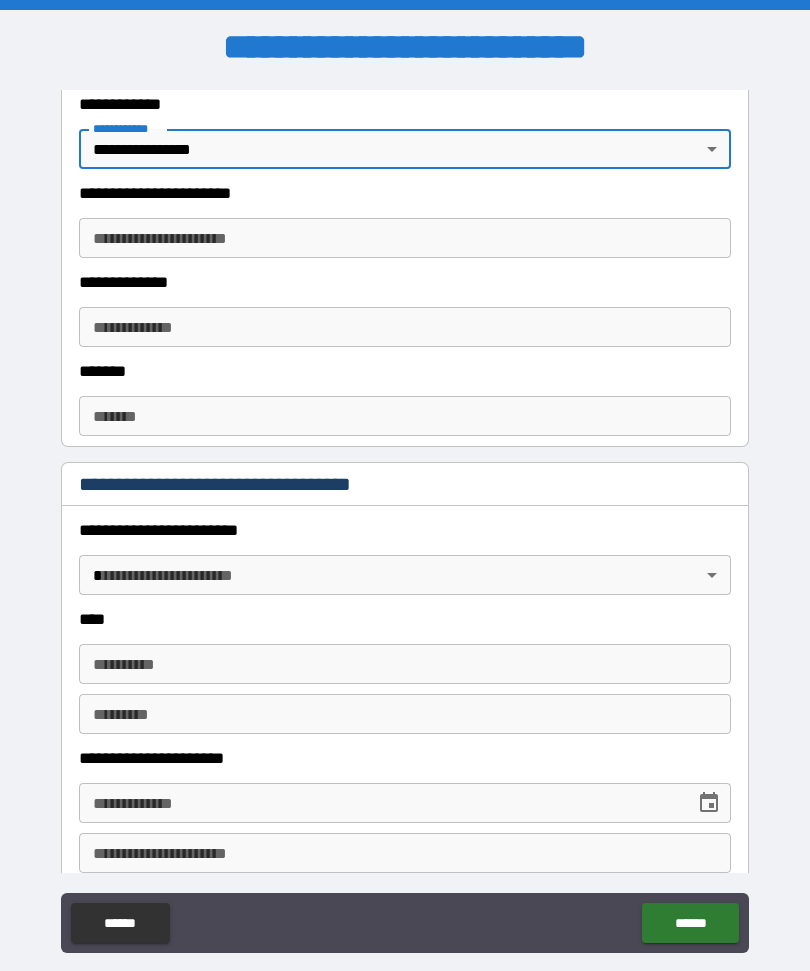 scroll, scrollTop: 693, scrollLeft: 0, axis: vertical 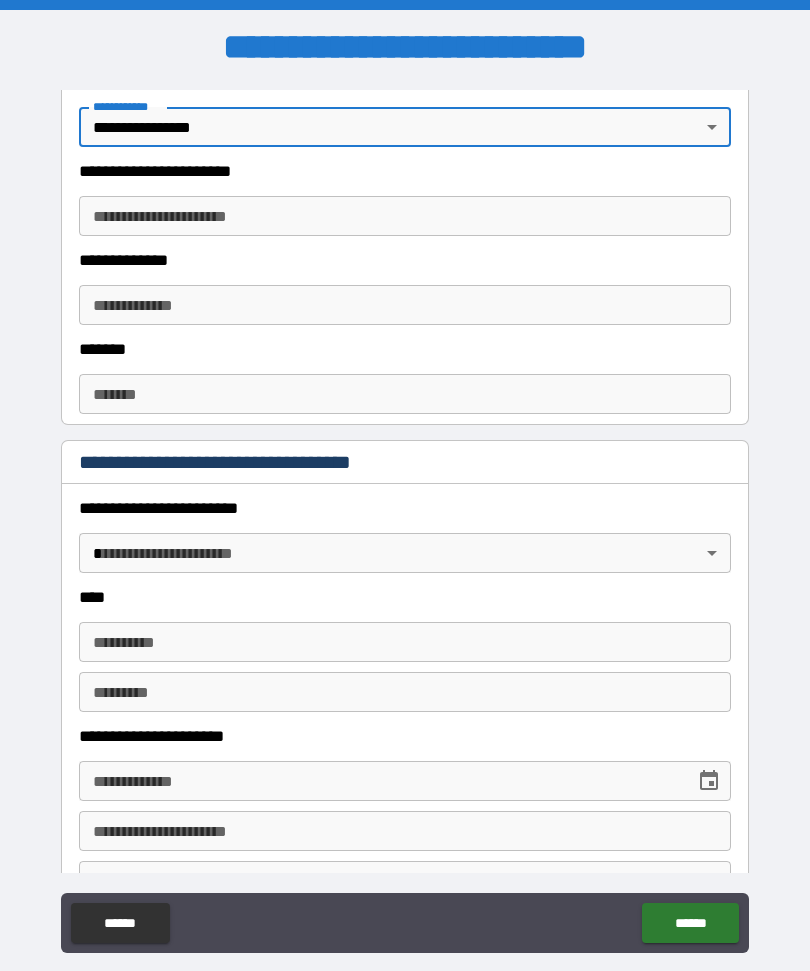 click on "**********" at bounding box center [405, 216] 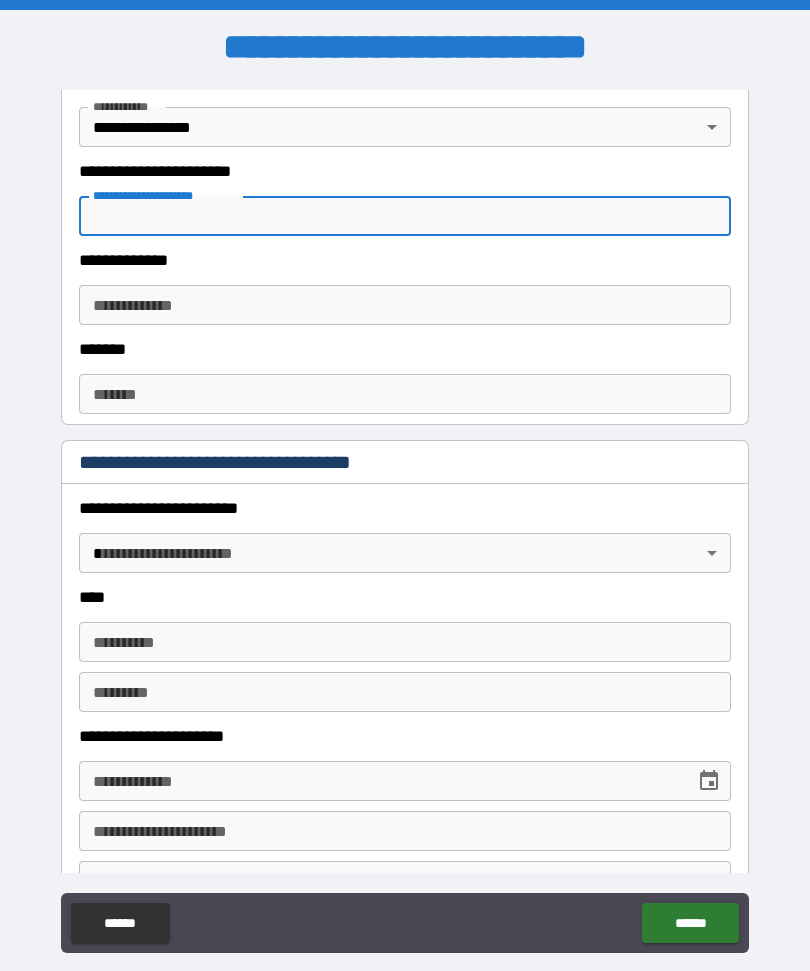 click on "**********" at bounding box center [405, 216] 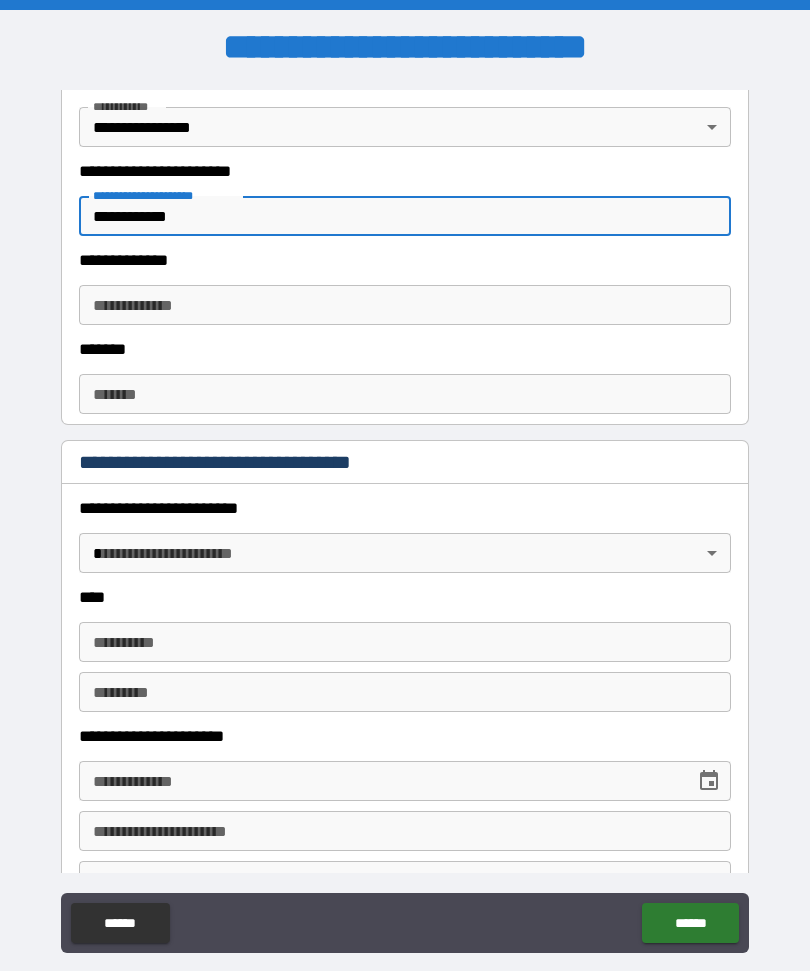 type on "**********" 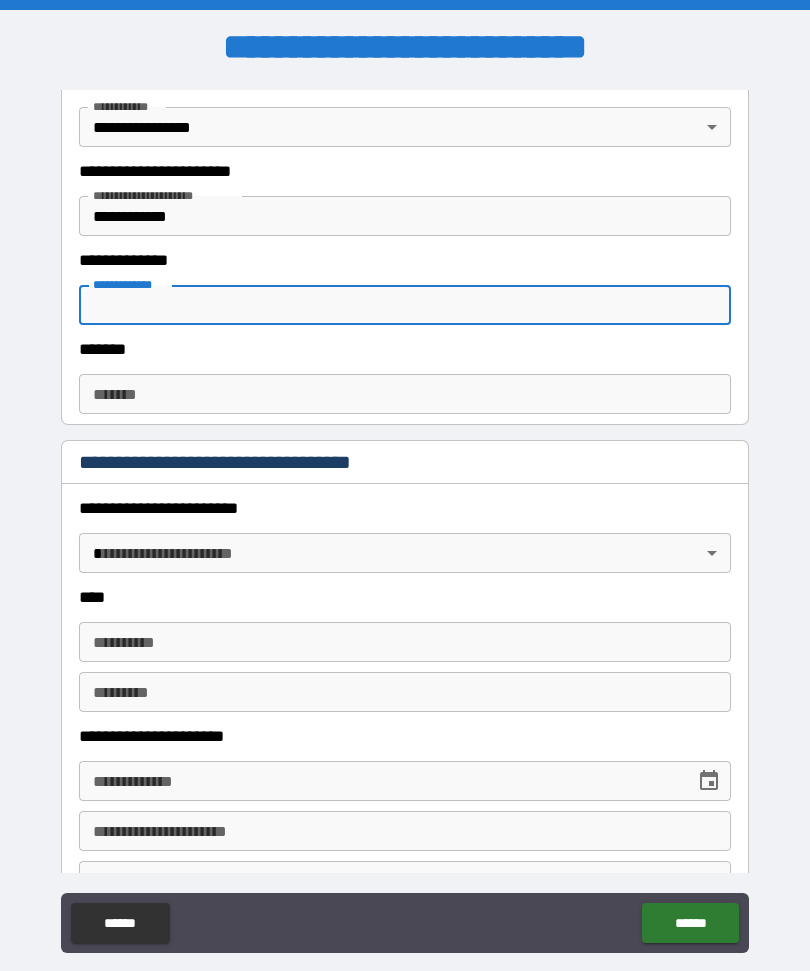 click on "**********" at bounding box center (405, 305) 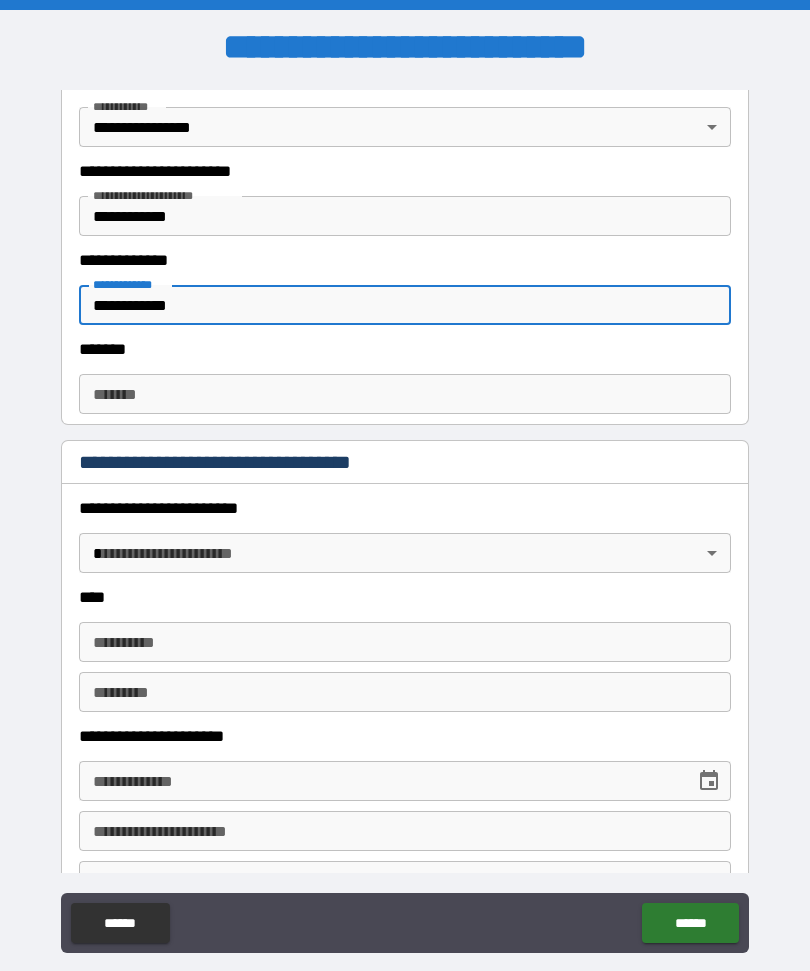 type on "**********" 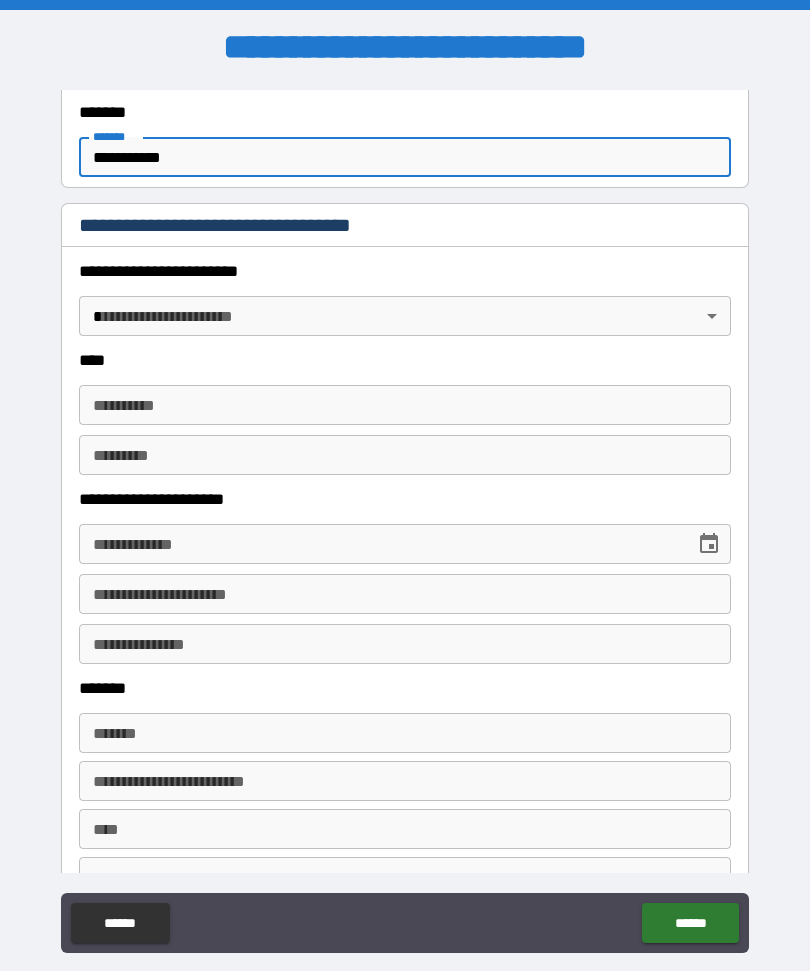 scroll, scrollTop: 927, scrollLeft: 0, axis: vertical 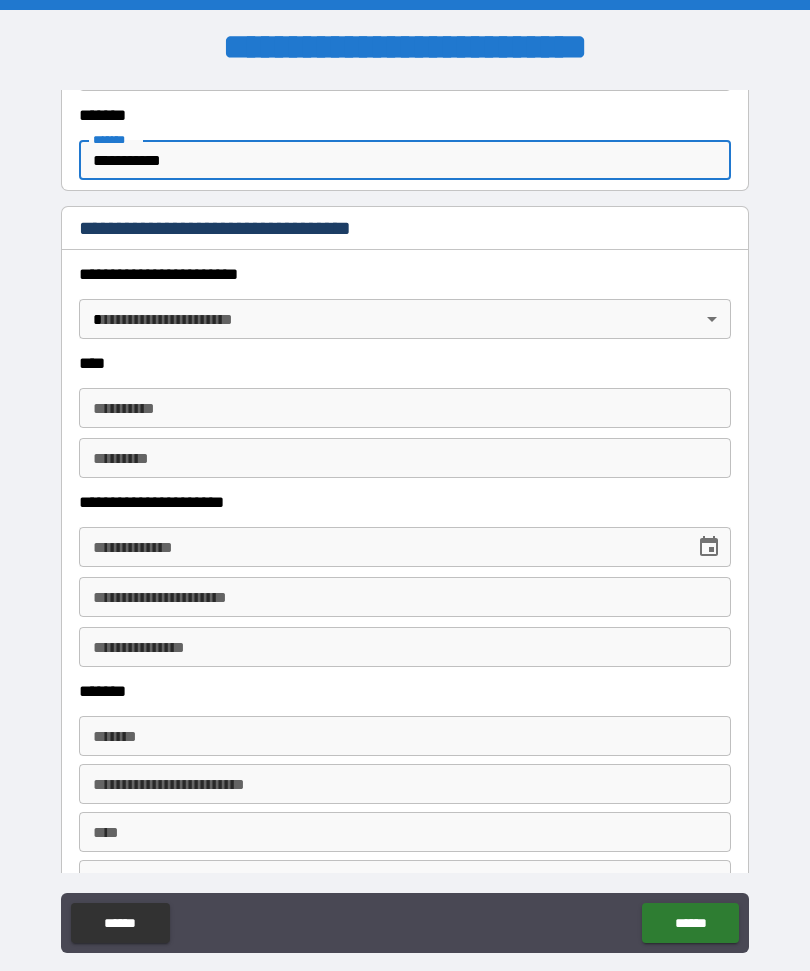 type on "**********" 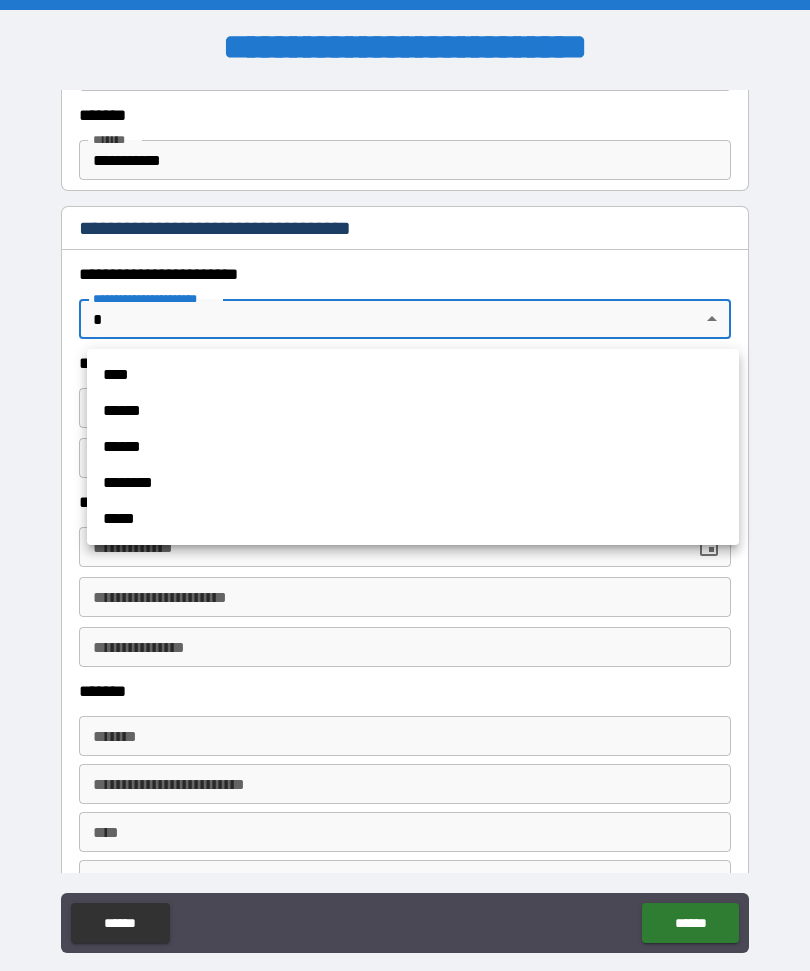 click on "****" at bounding box center (413, 375) 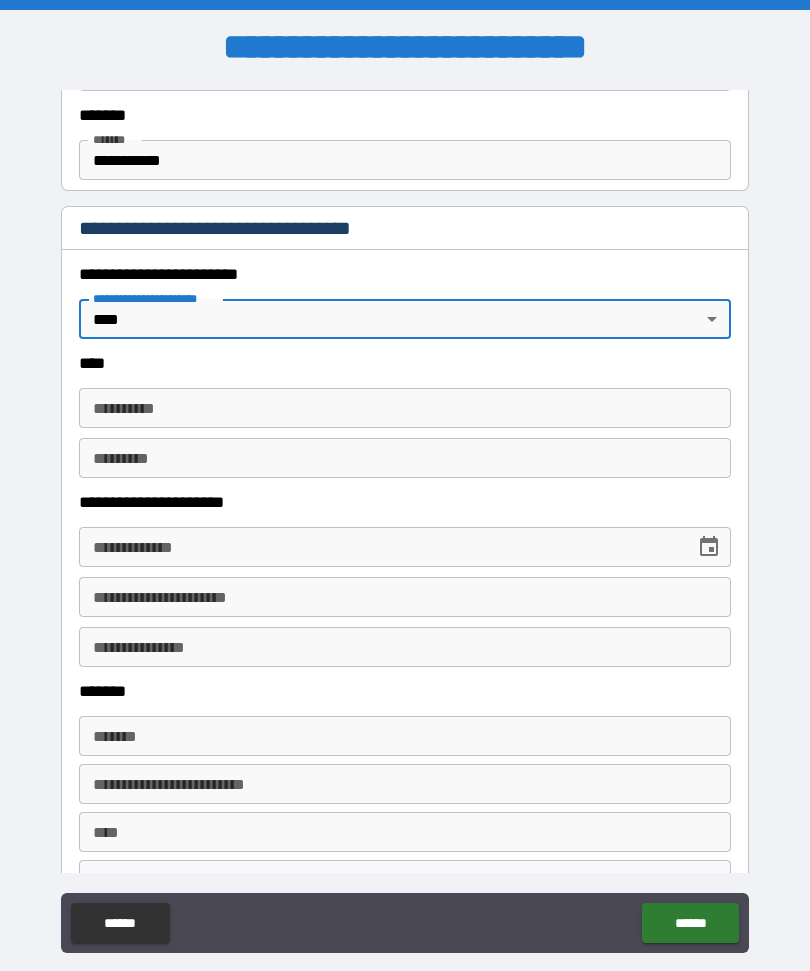 click on "**********" at bounding box center (405, 408) 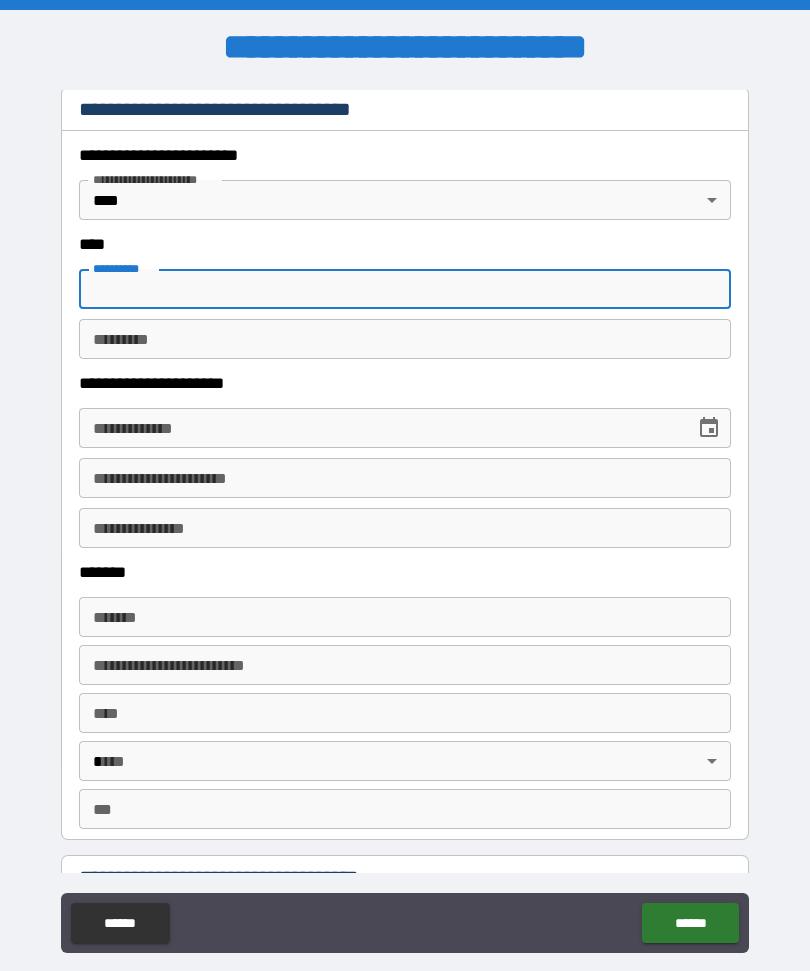 scroll, scrollTop: 1048, scrollLeft: 0, axis: vertical 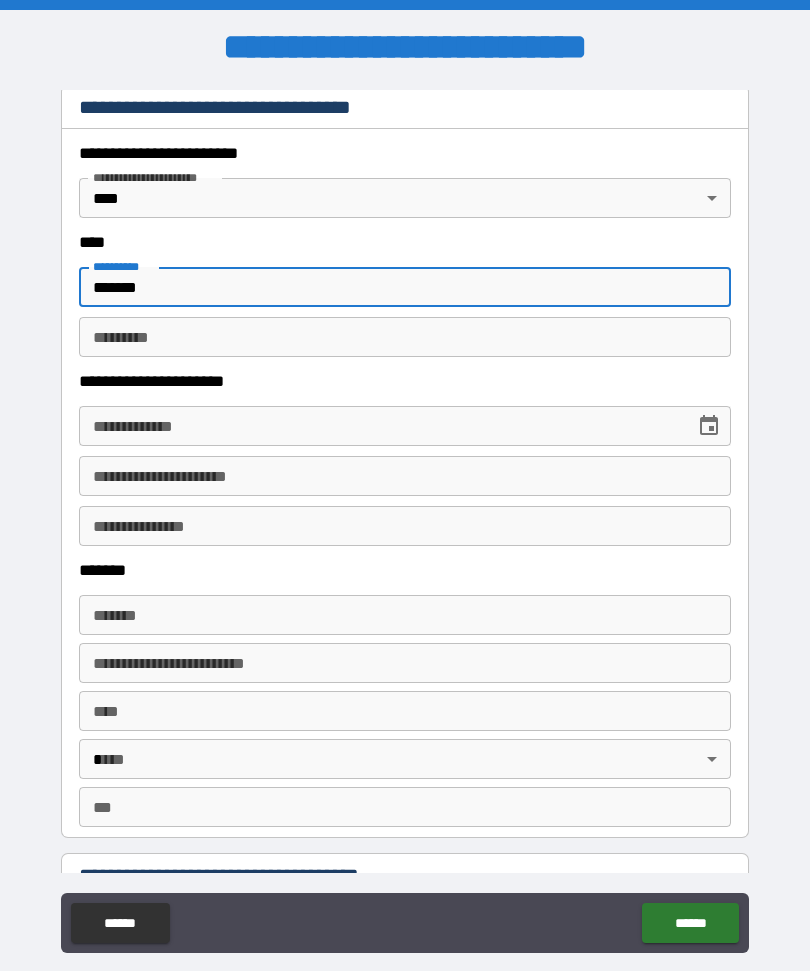 type on "*******" 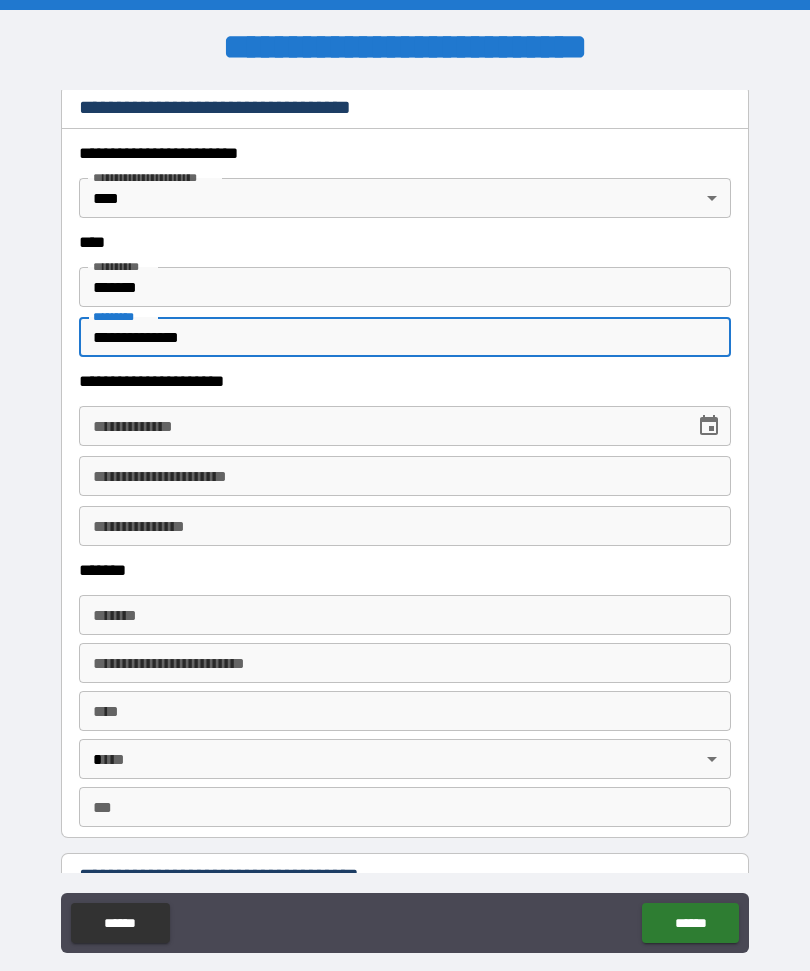 type on "**********" 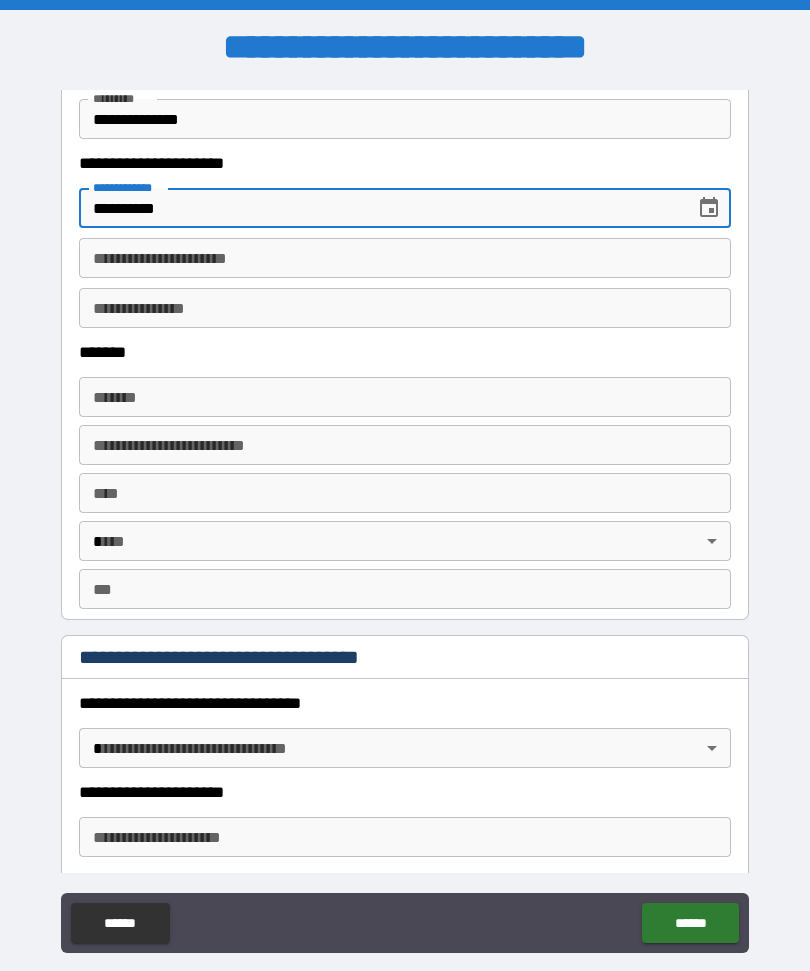 scroll, scrollTop: 1267, scrollLeft: 0, axis: vertical 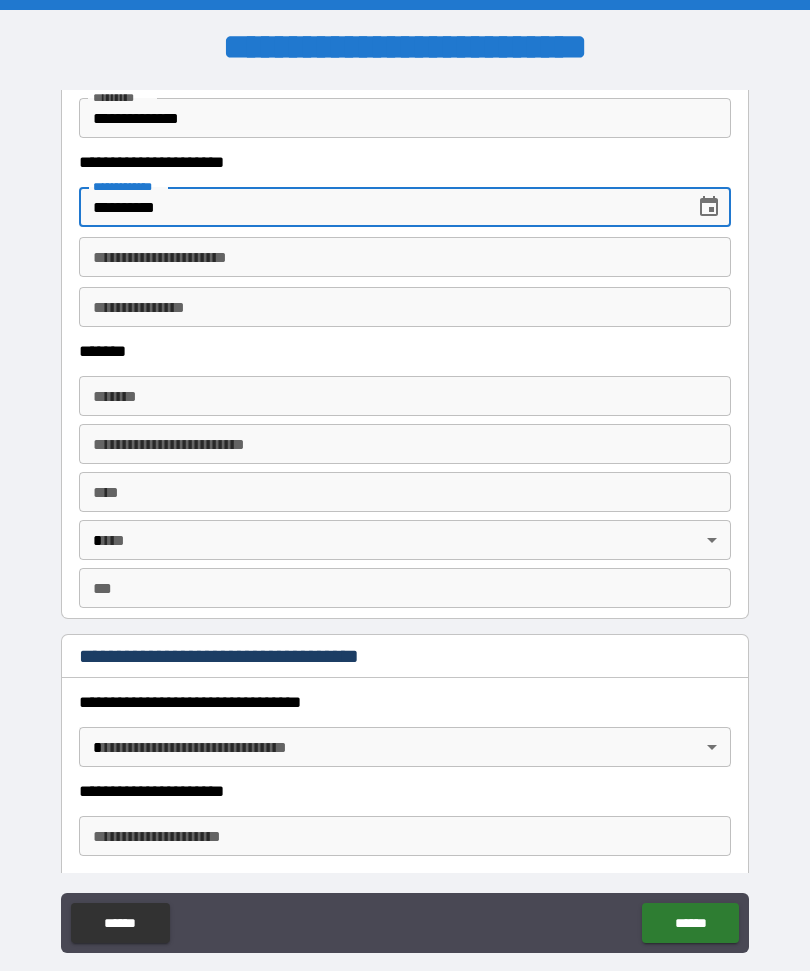 type on "**********" 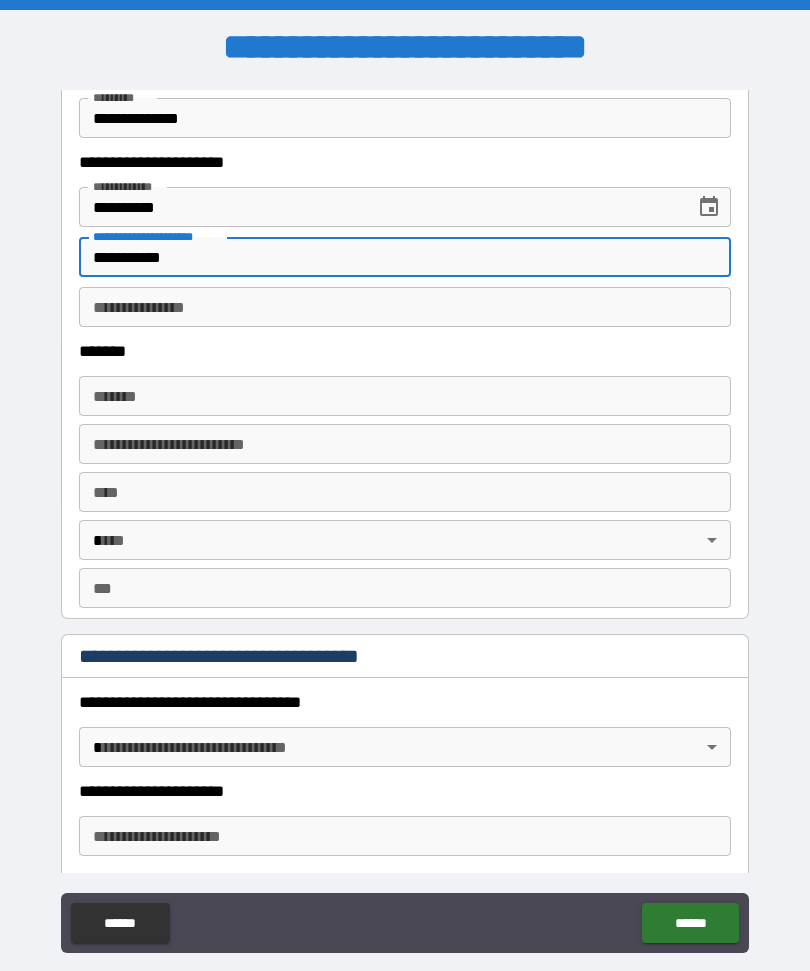 type on "**********" 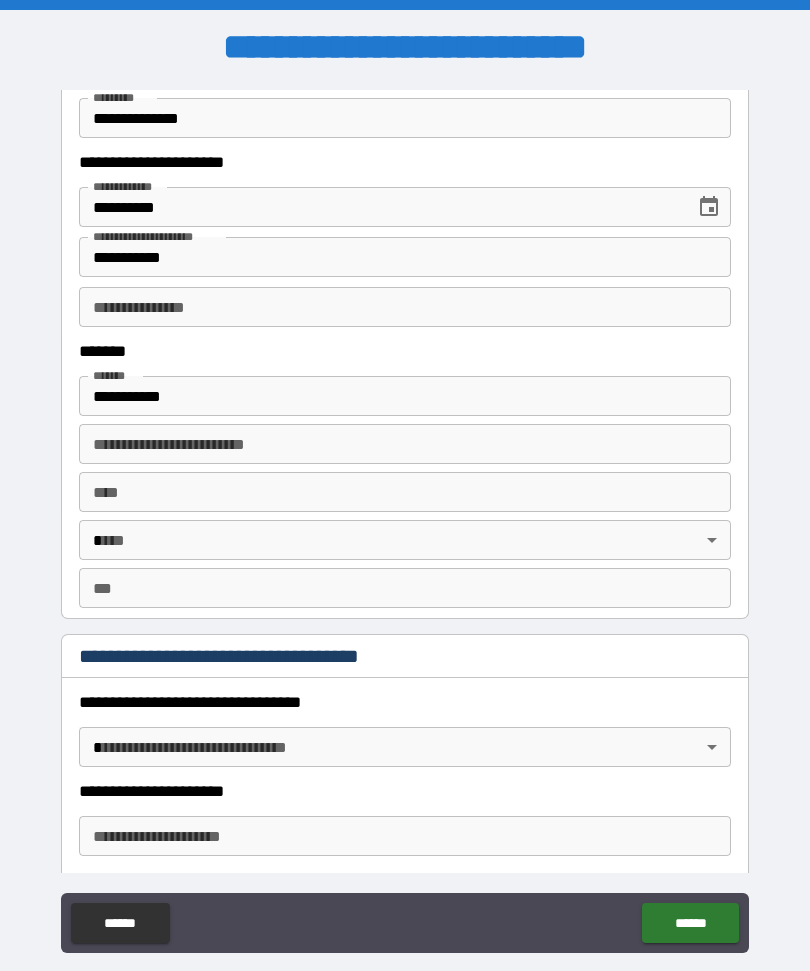 type on "**********" 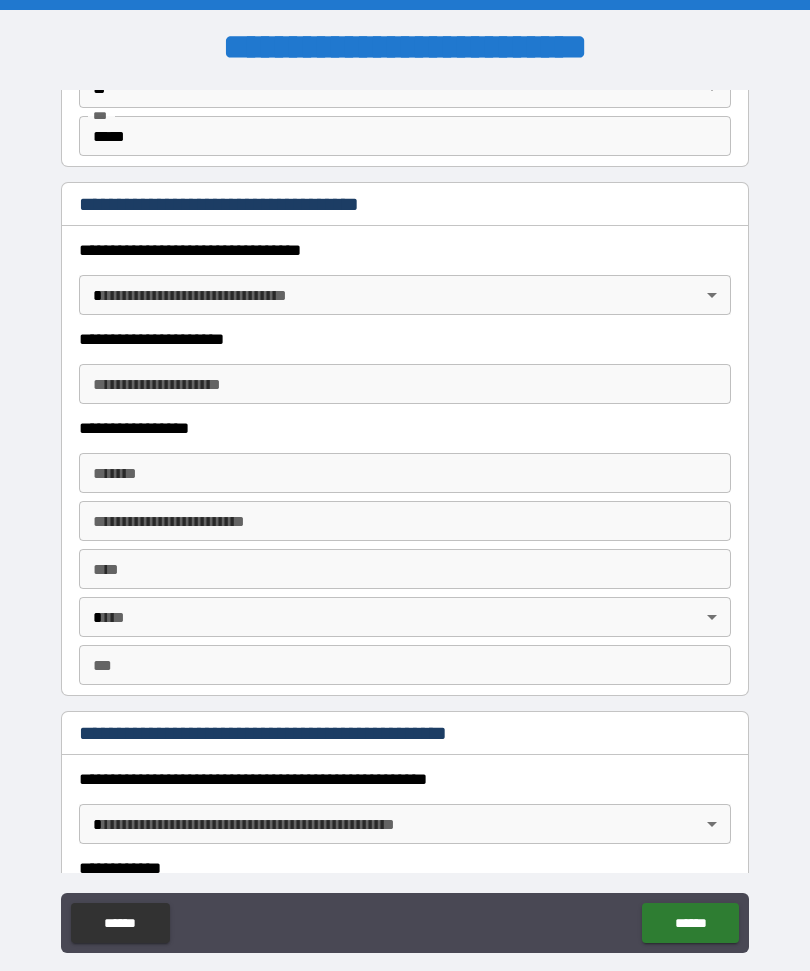 scroll, scrollTop: 1721, scrollLeft: 0, axis: vertical 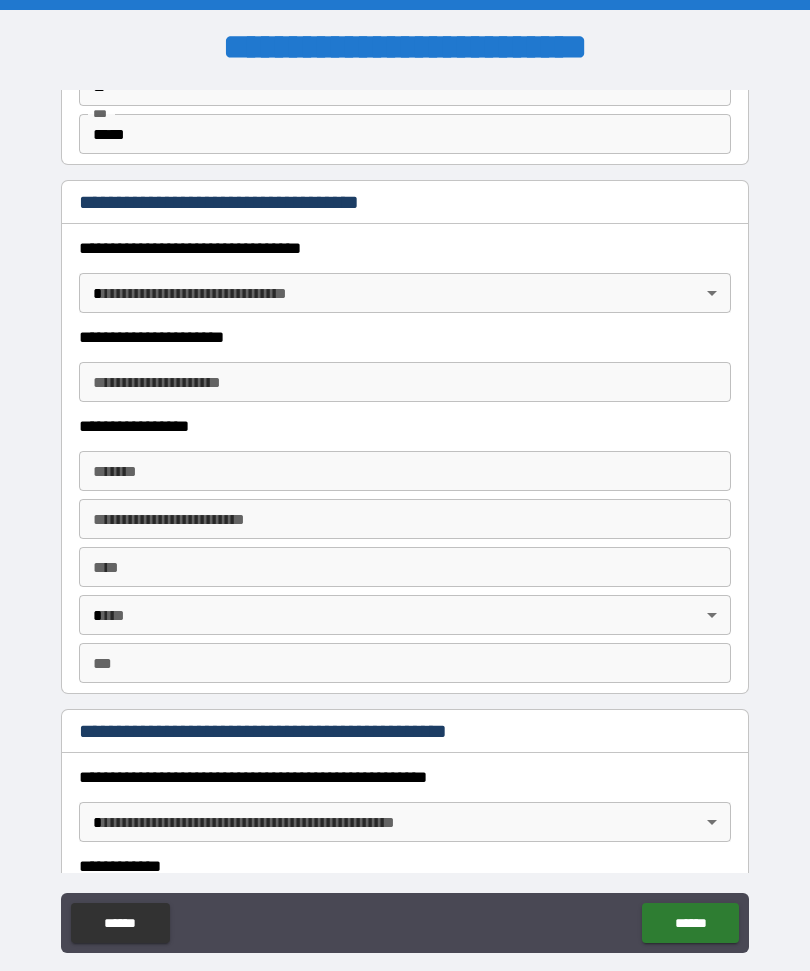 click on "**********" at bounding box center (405, 519) 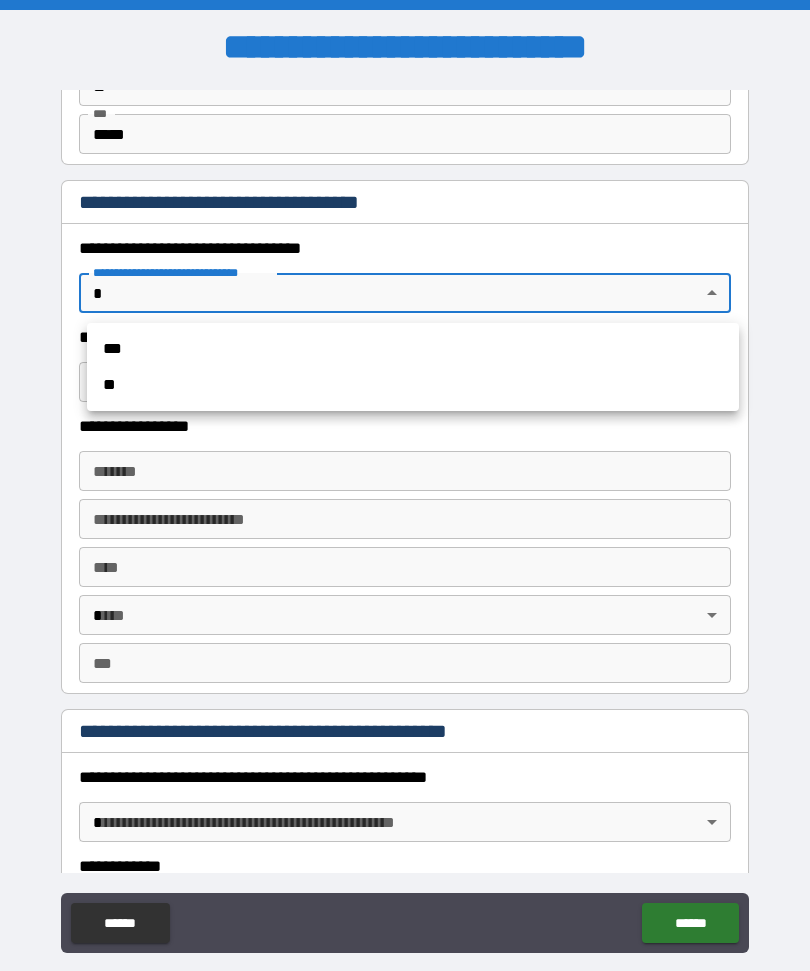 click on "***" at bounding box center (413, 349) 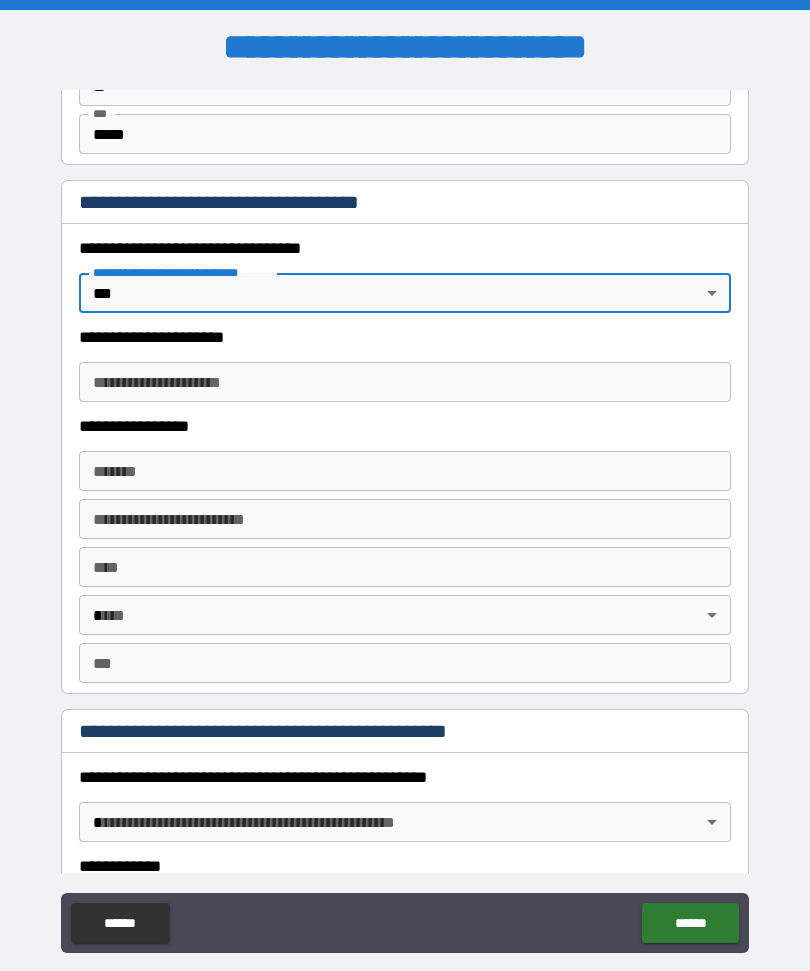 click on "**********" at bounding box center (405, 382) 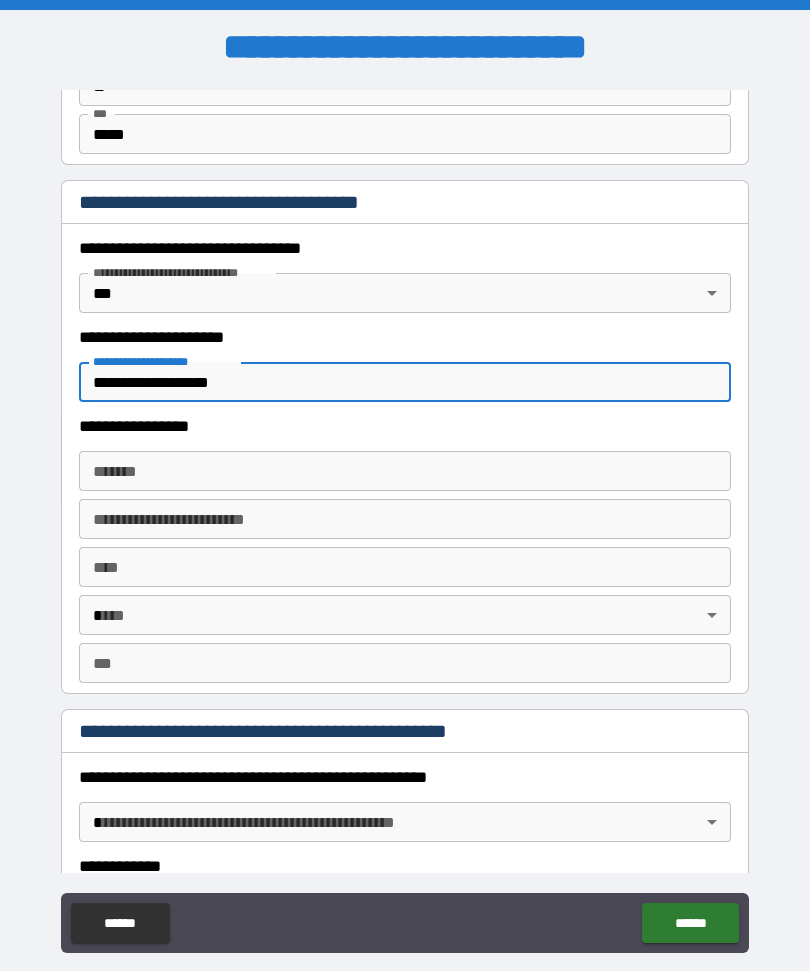 type on "**********" 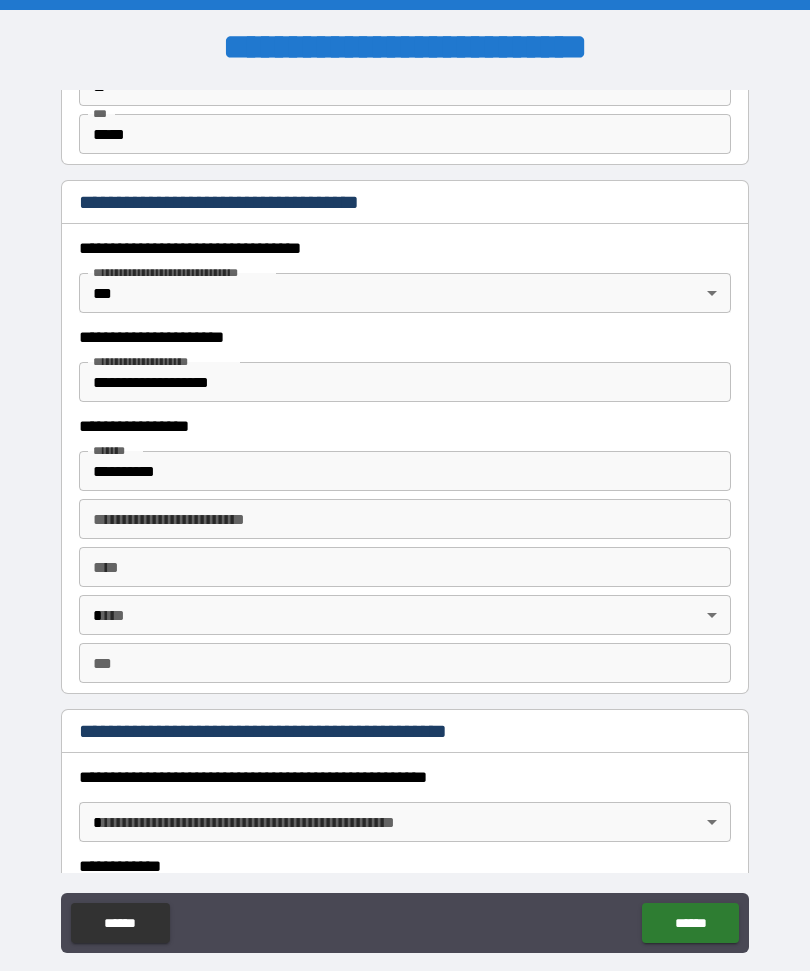 type on "**********" 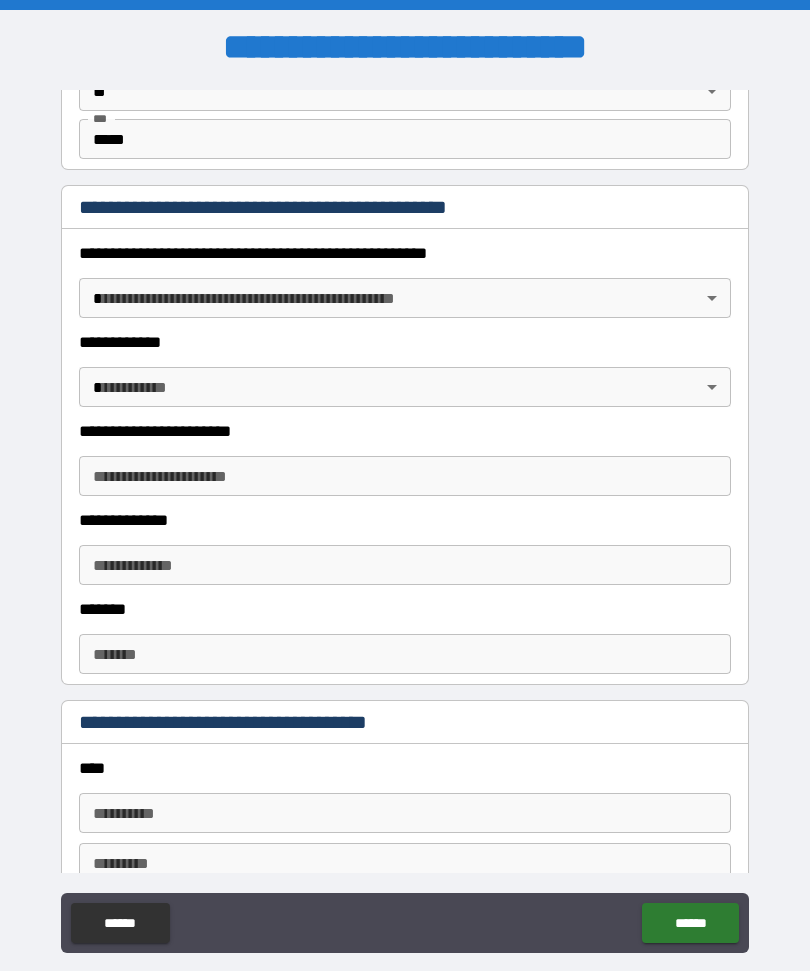 scroll, scrollTop: 2272, scrollLeft: 0, axis: vertical 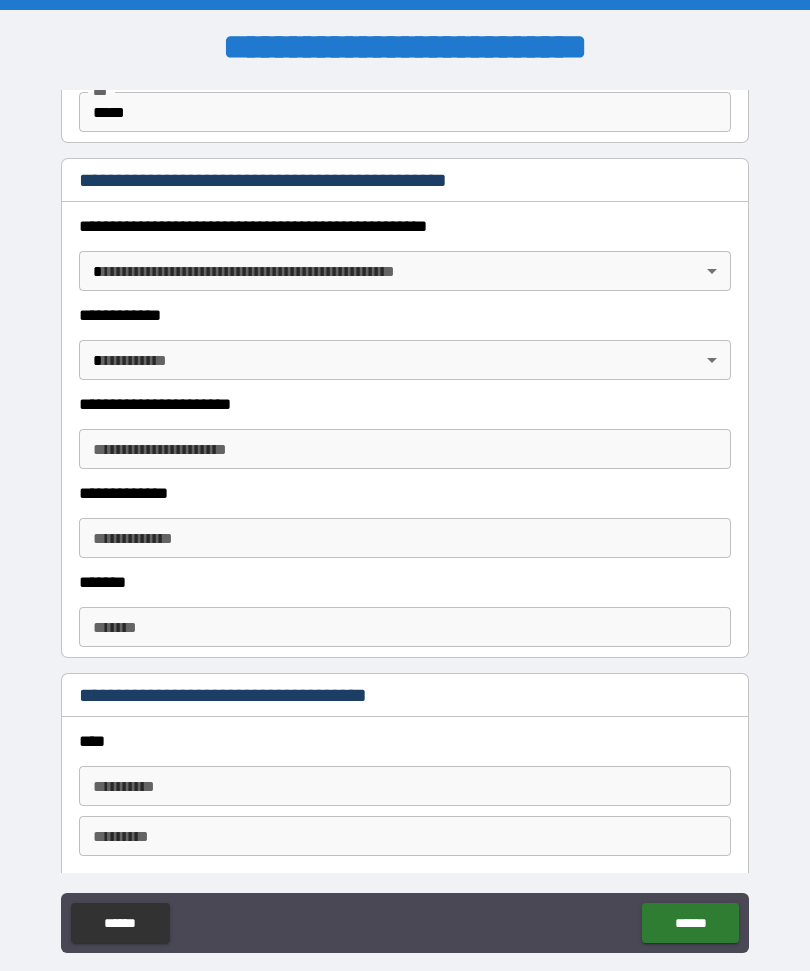 click on "**********" at bounding box center [405, 519] 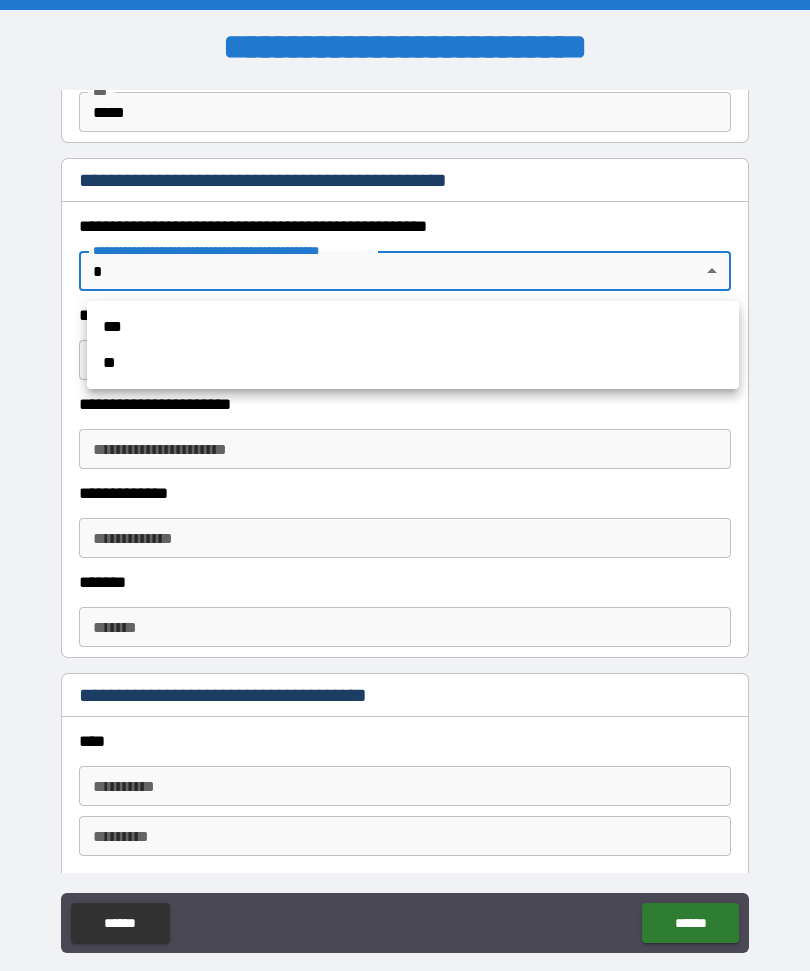 click on "**" at bounding box center [413, 363] 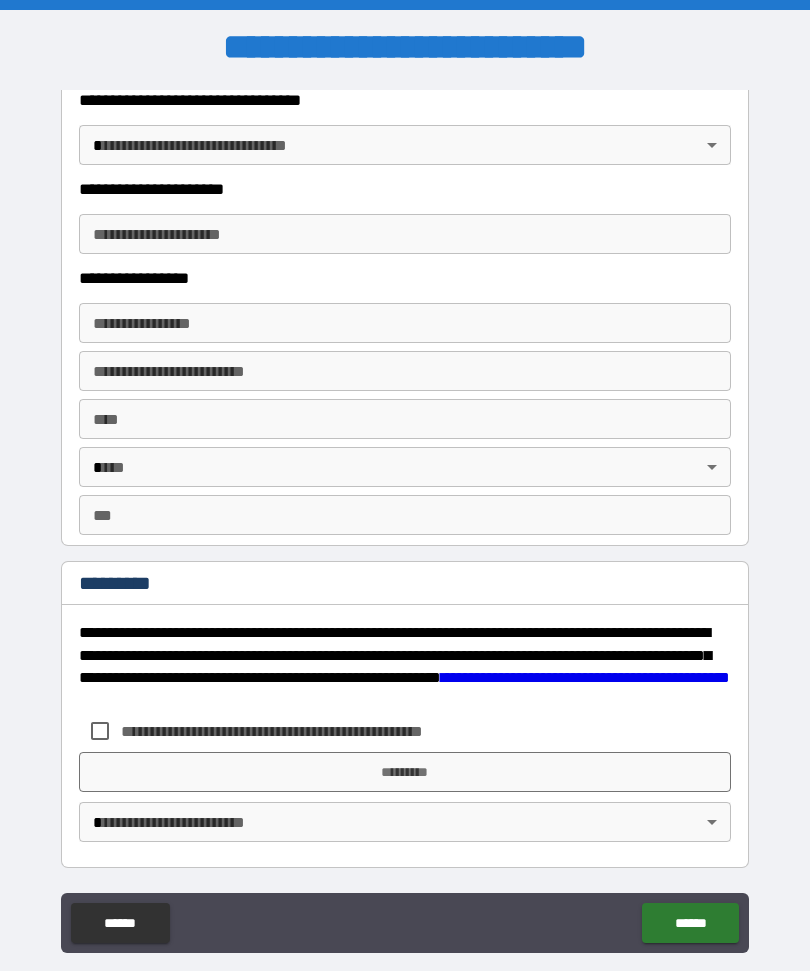 scroll, scrollTop: 3681, scrollLeft: 0, axis: vertical 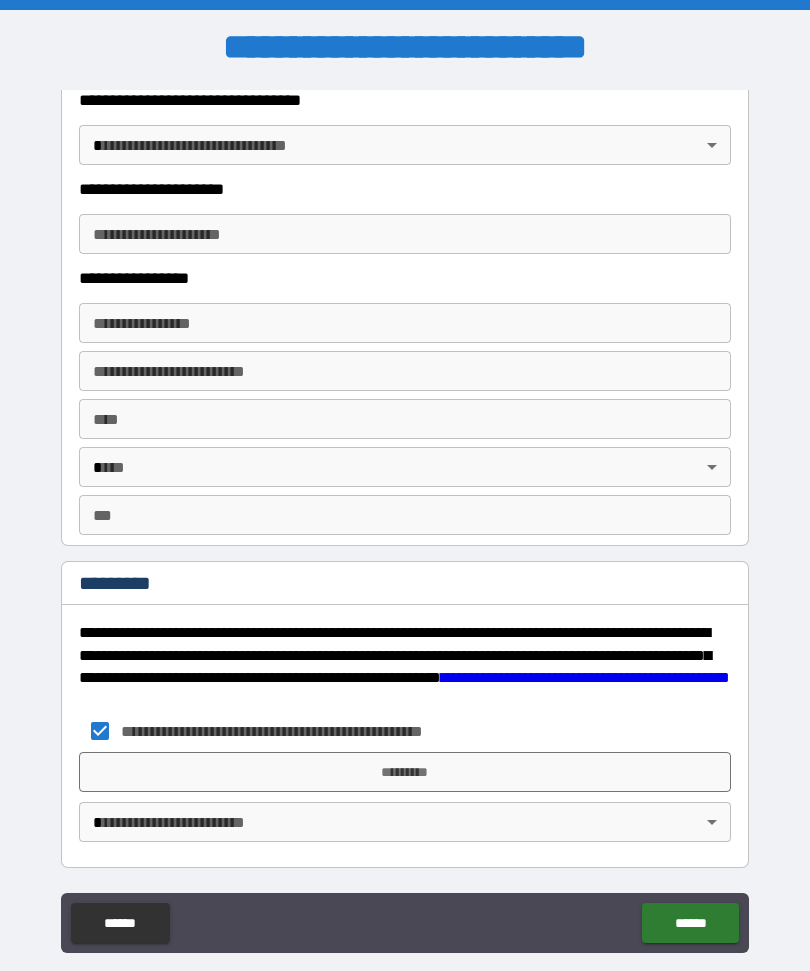 click on "*********" at bounding box center [405, 772] 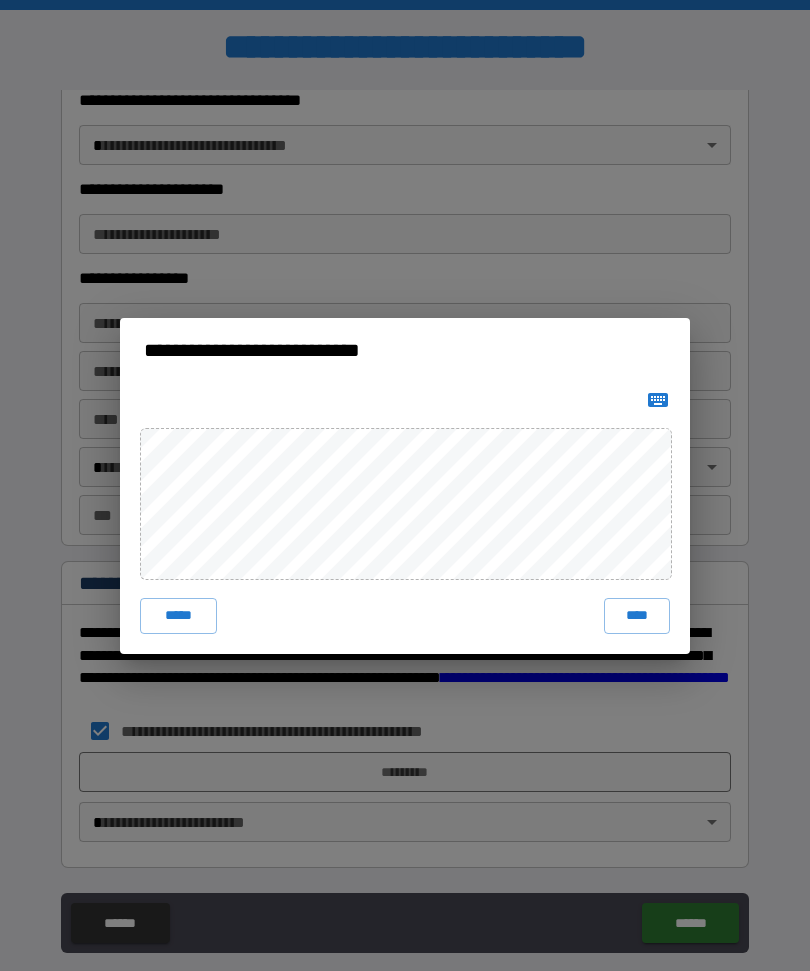 click on "****" at bounding box center (637, 616) 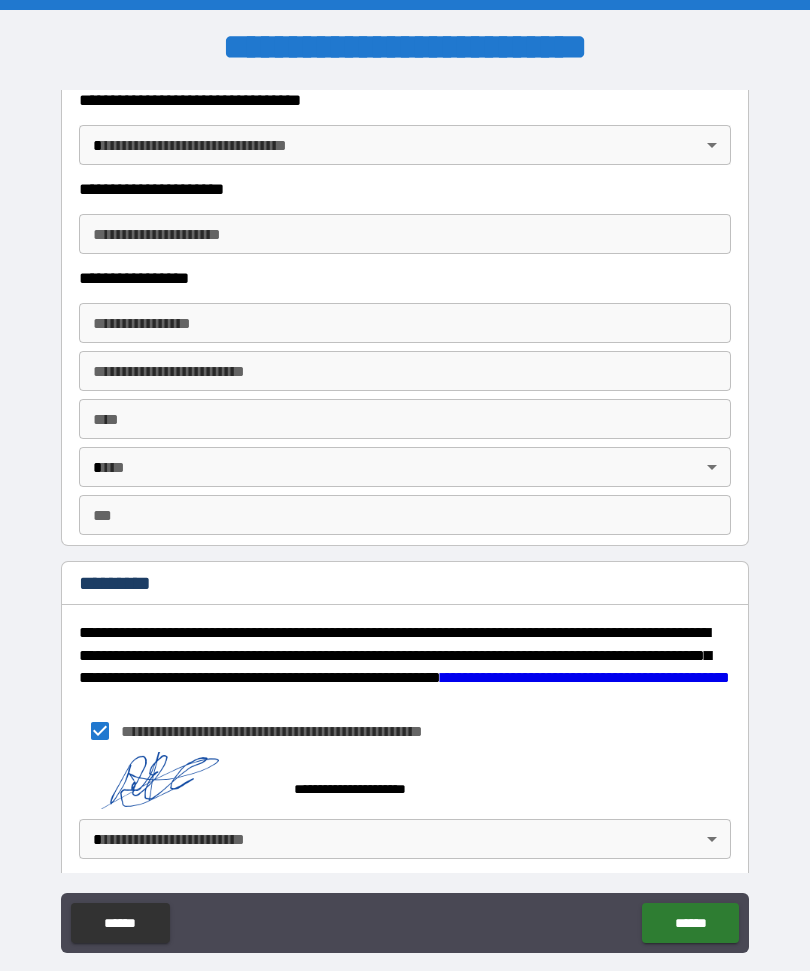 scroll, scrollTop: 3671, scrollLeft: 0, axis: vertical 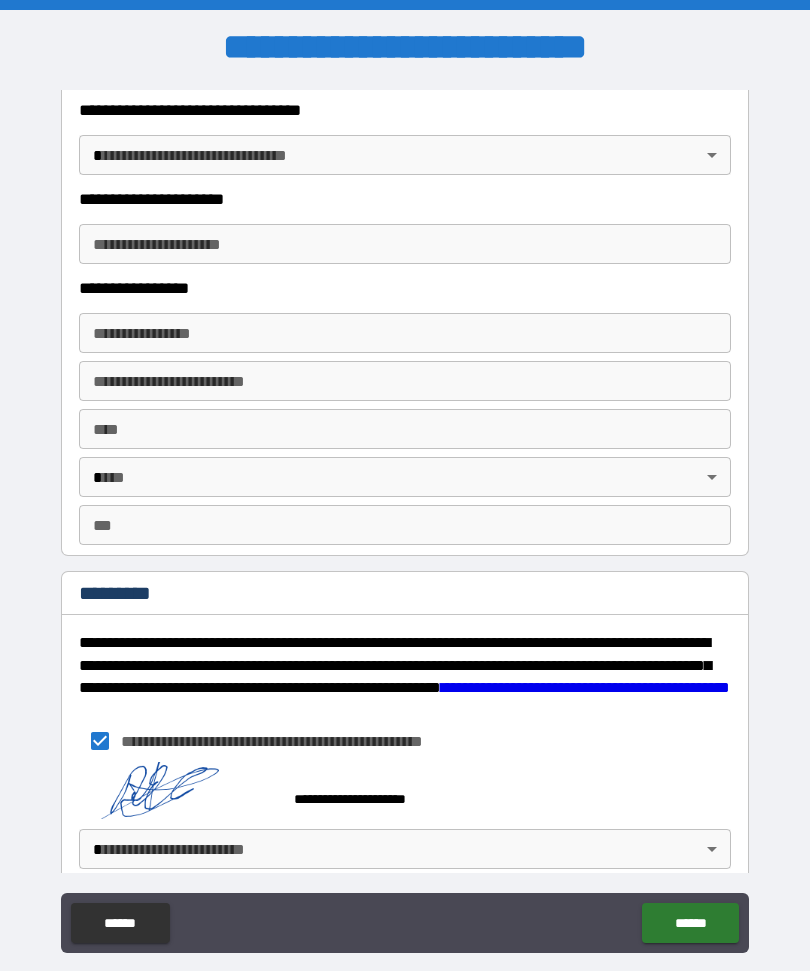 click on "******" at bounding box center (690, 923) 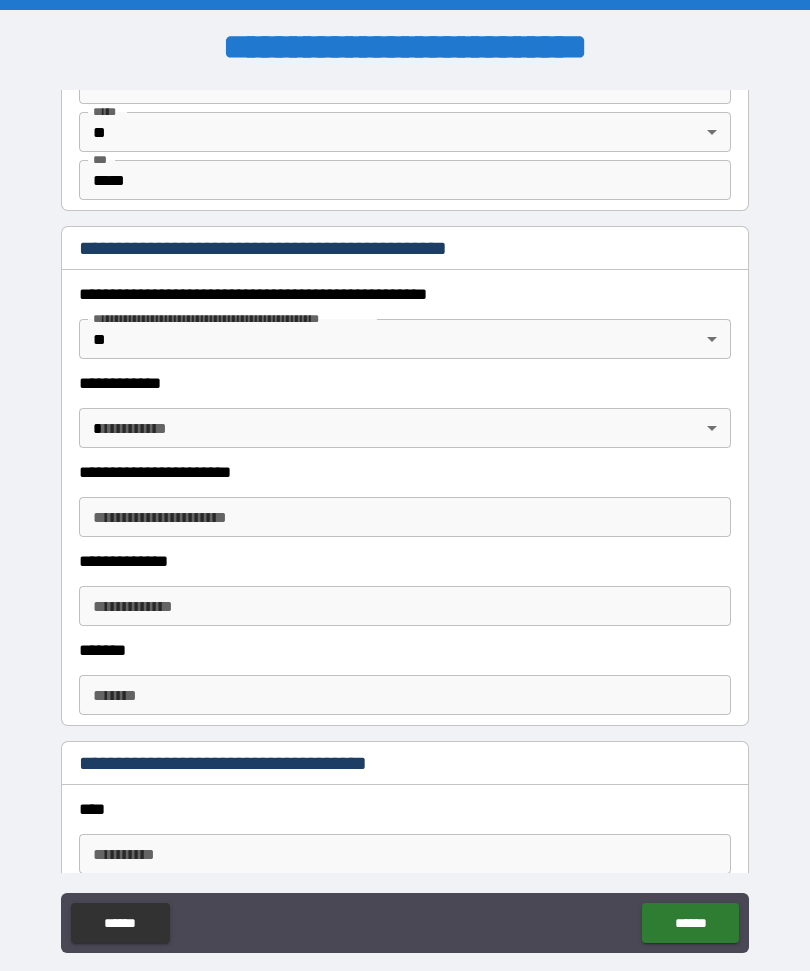 scroll, scrollTop: 2205, scrollLeft: 0, axis: vertical 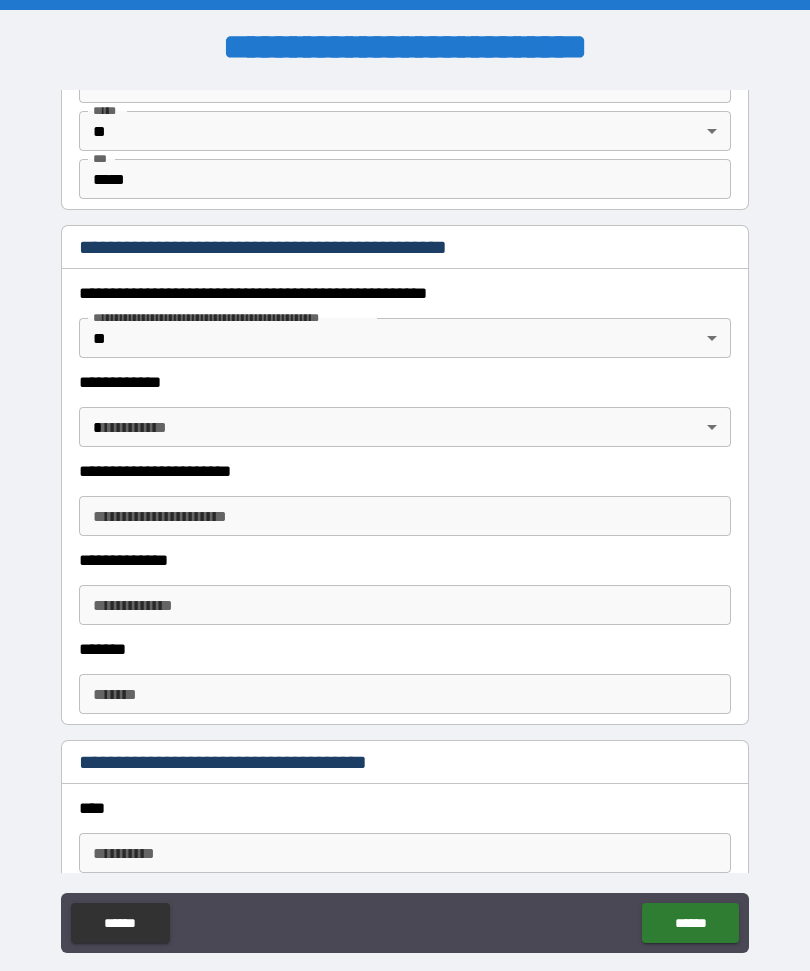 click on "**********" at bounding box center (405, 519) 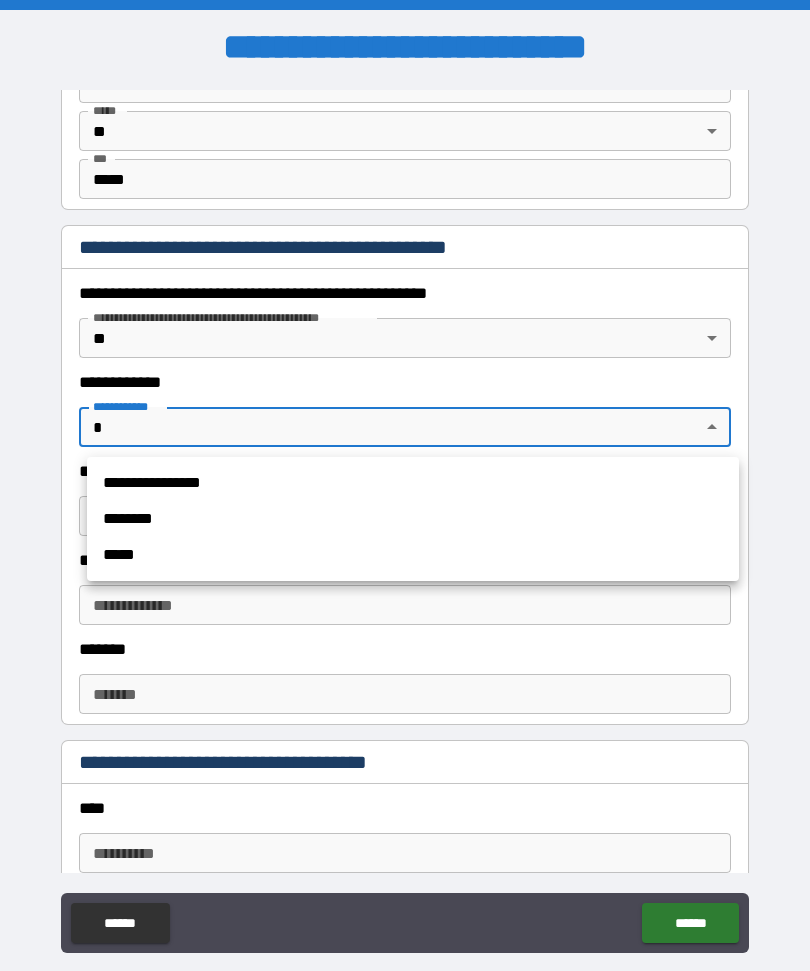 click at bounding box center [405, 485] 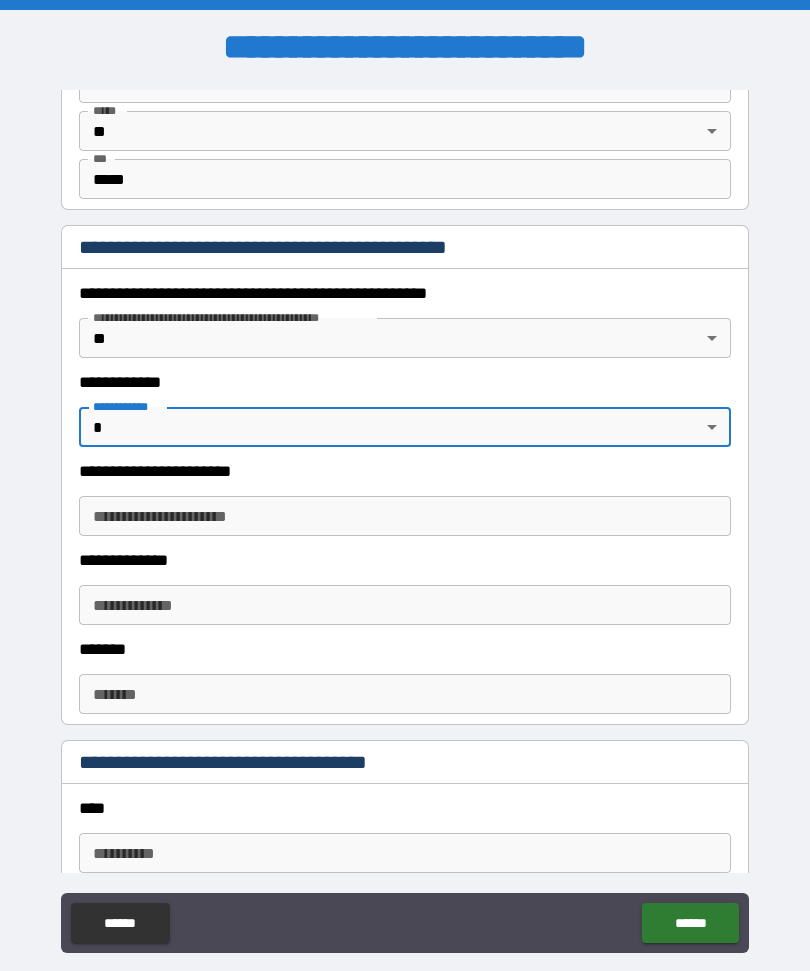 click on "**********" at bounding box center (405, 519) 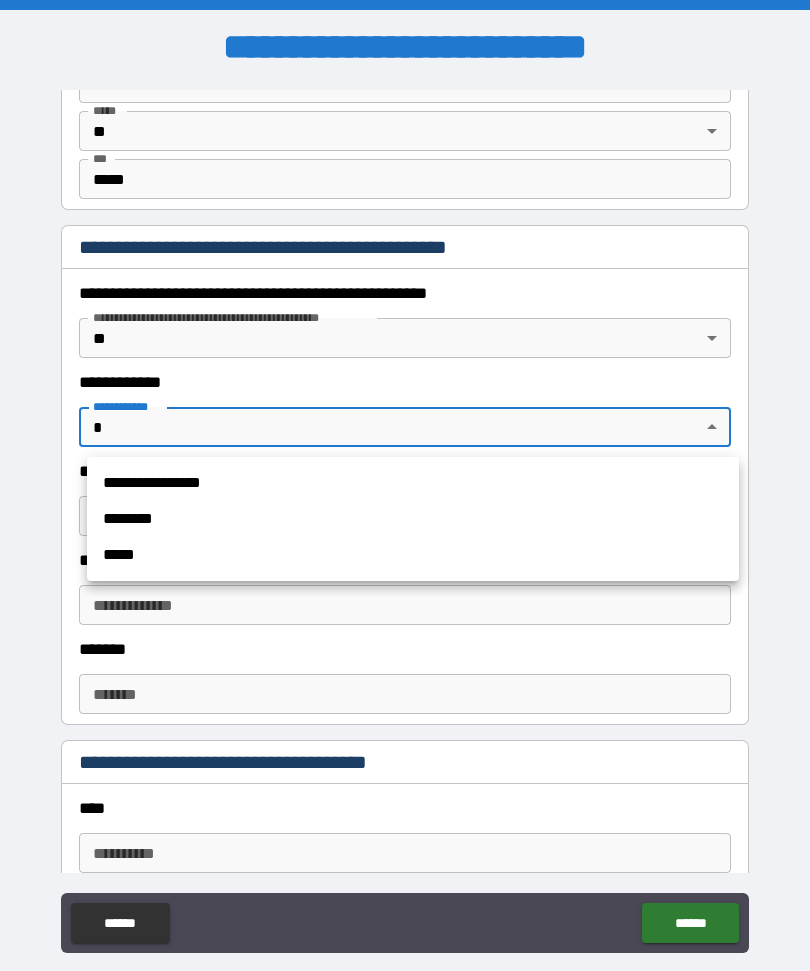 click at bounding box center (405, 485) 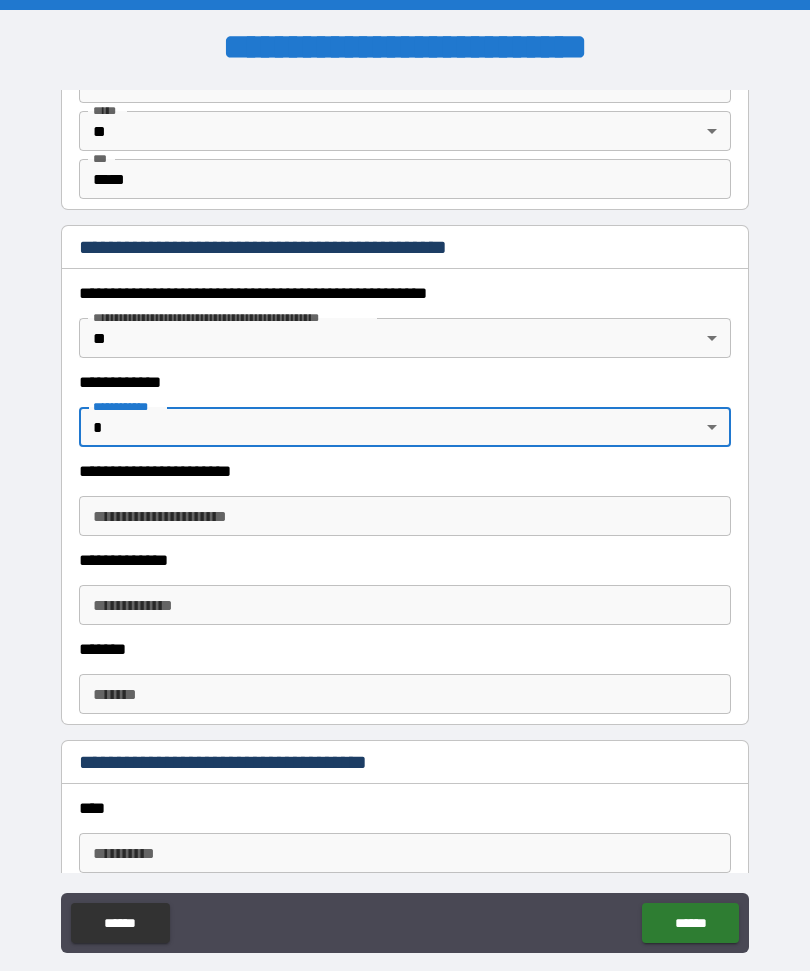 click on "**********" at bounding box center [405, 516] 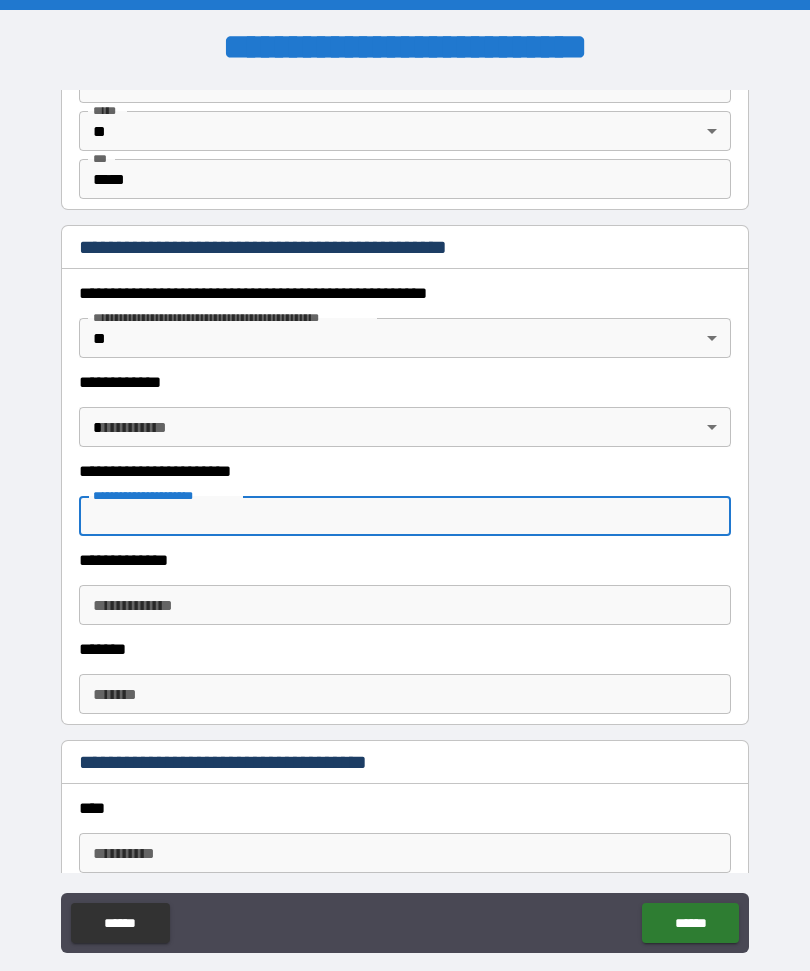click on "**********" at bounding box center [405, 521] 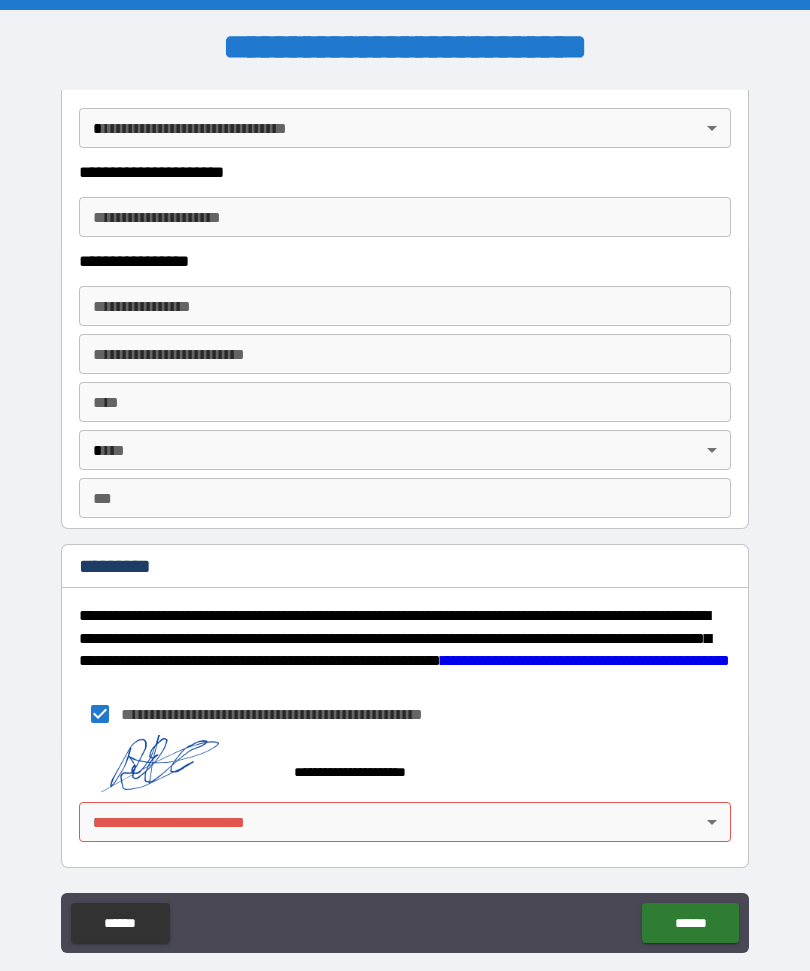 scroll, scrollTop: 3698, scrollLeft: 0, axis: vertical 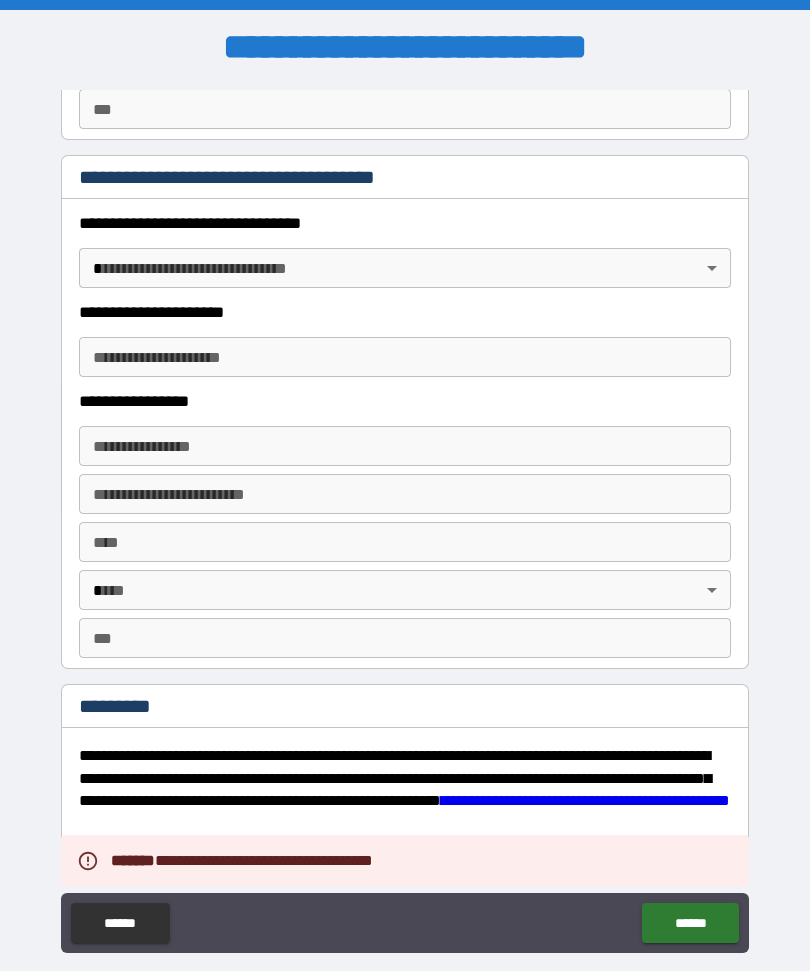 click on "**********" at bounding box center (405, 519) 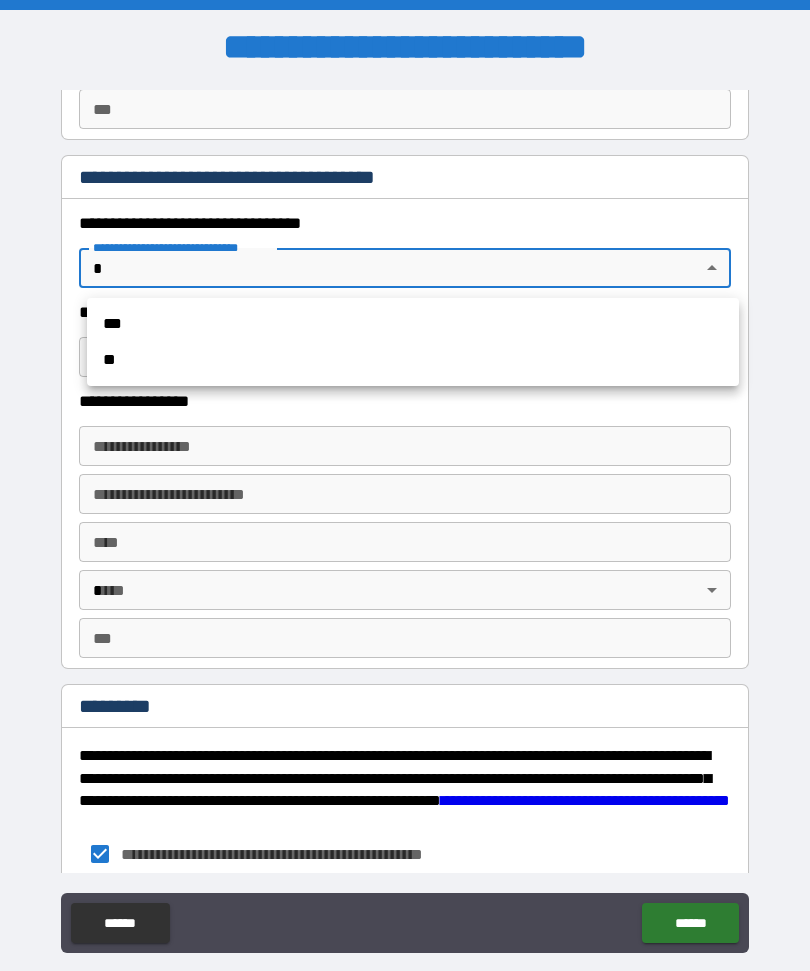 click on "**" at bounding box center [413, 360] 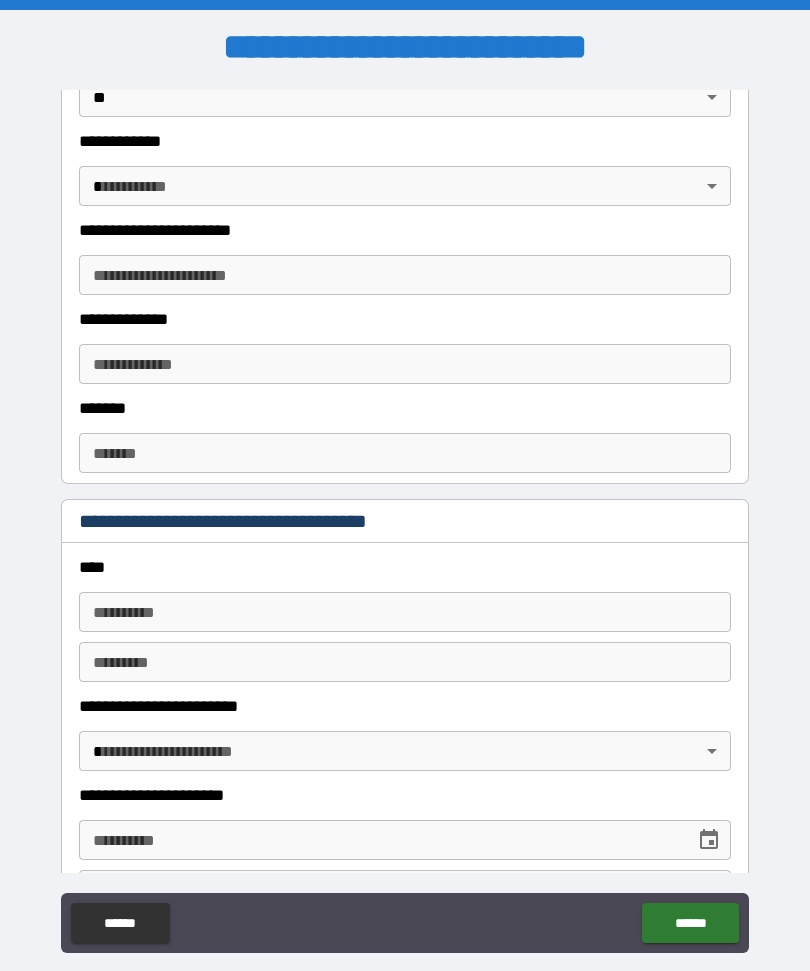 click on "******" at bounding box center (690, 923) 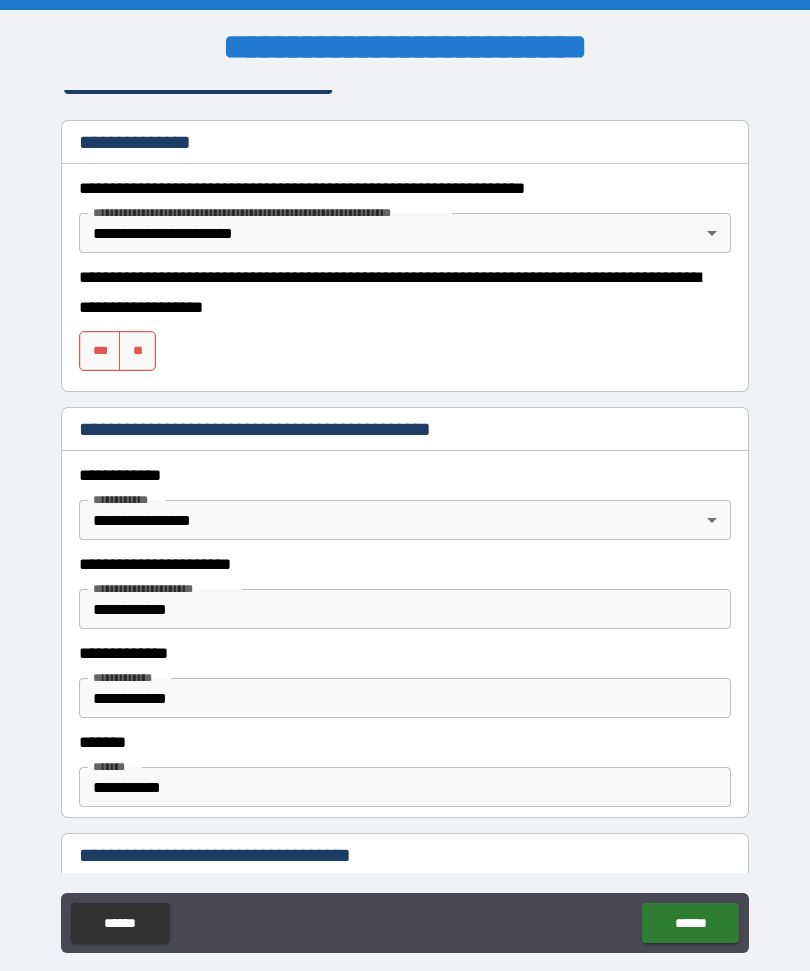 scroll, scrollTop: 321, scrollLeft: 0, axis: vertical 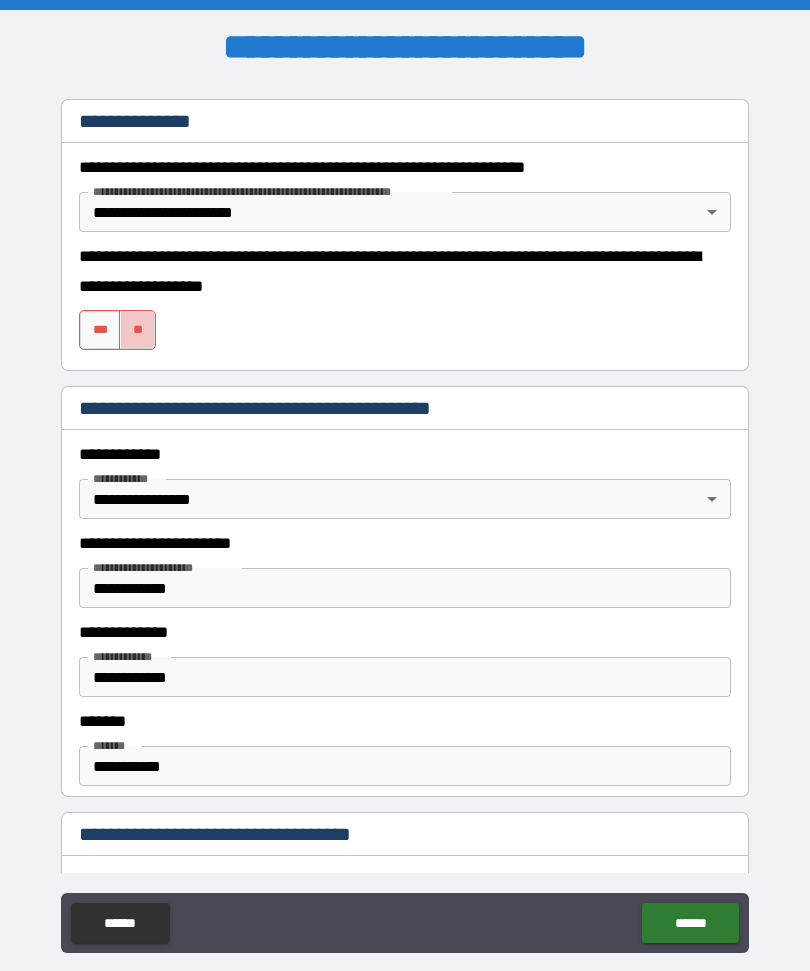 click on "**" at bounding box center [137, 330] 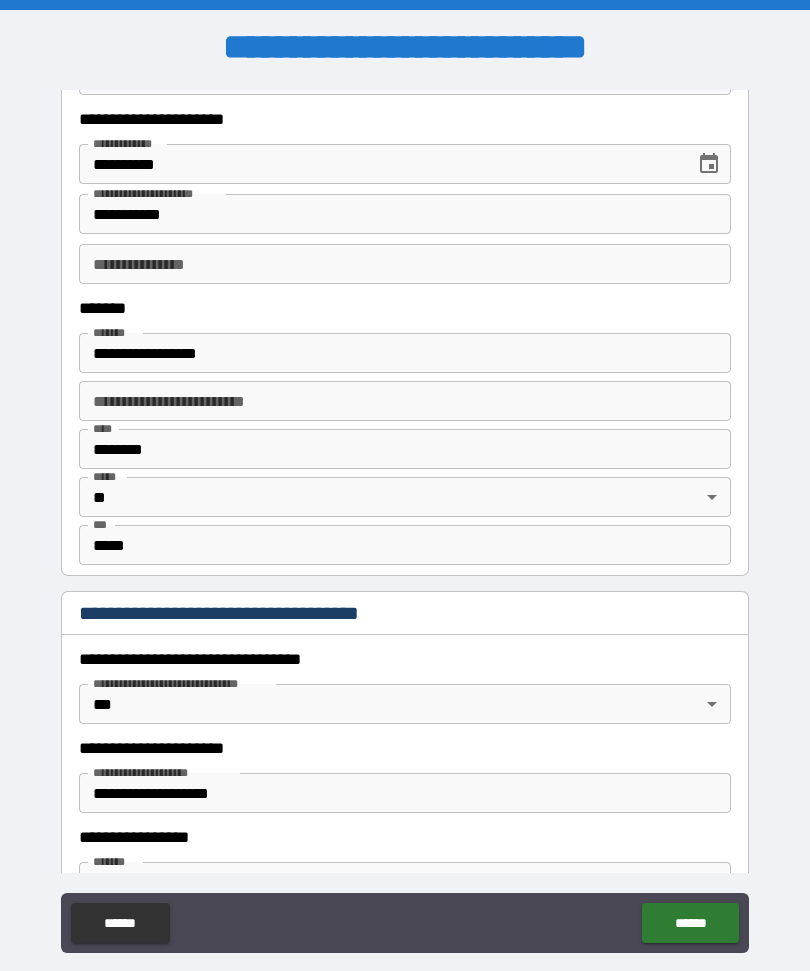 scroll, scrollTop: 1350, scrollLeft: 0, axis: vertical 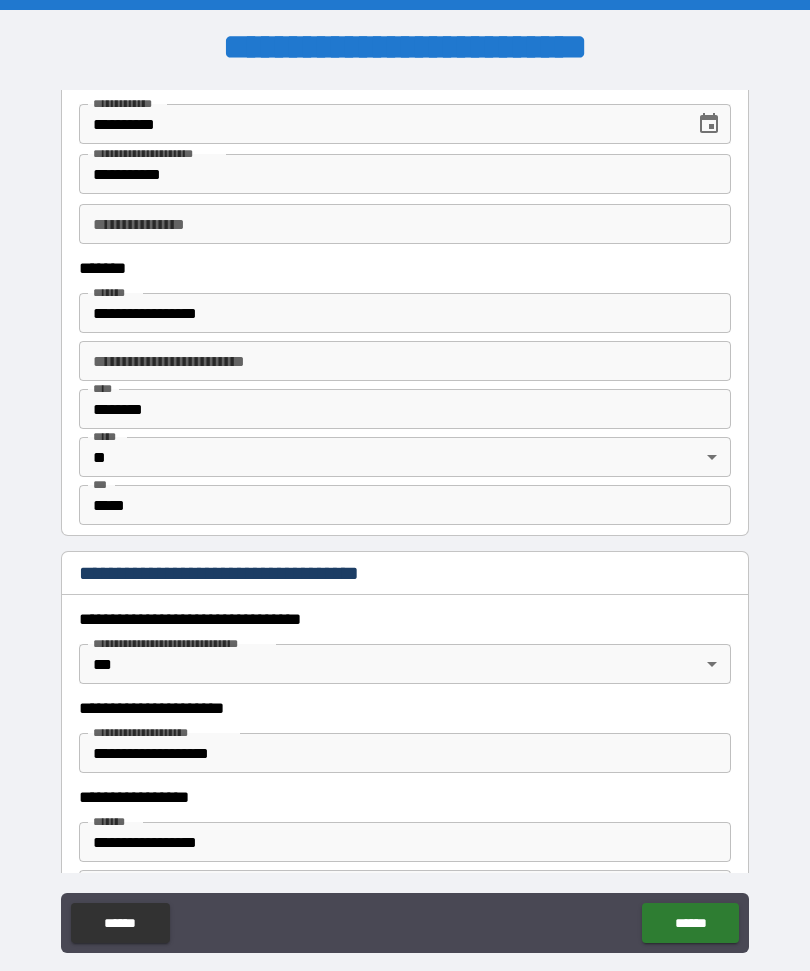 click on "**********" at bounding box center [405, 224] 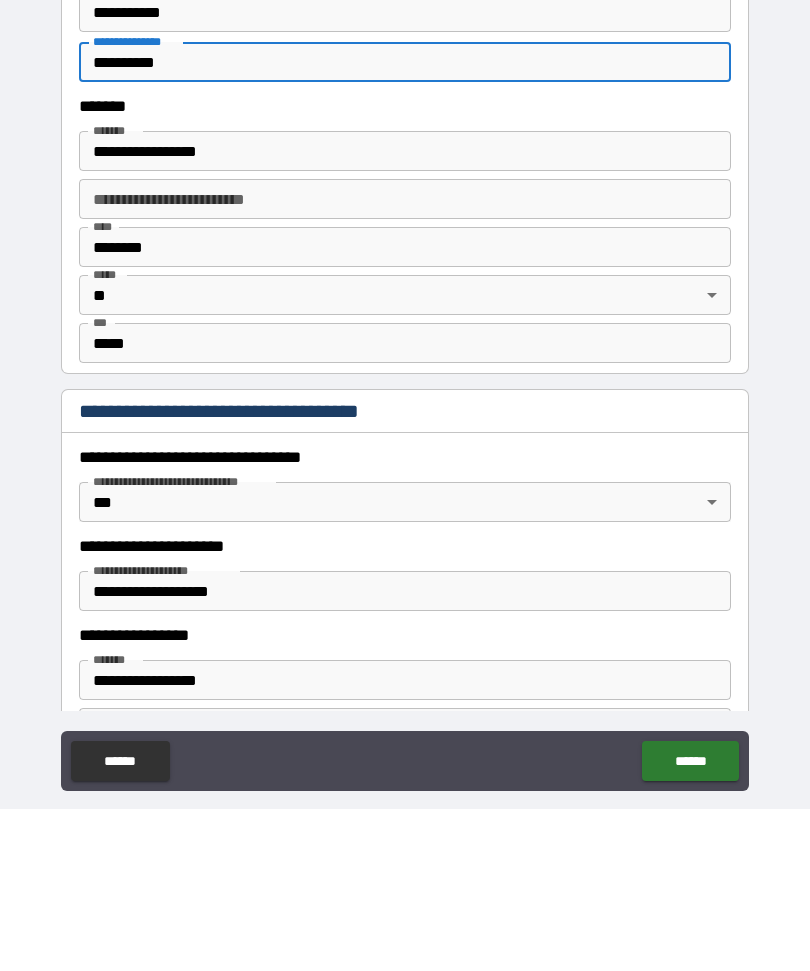 scroll, scrollTop: 67, scrollLeft: 0, axis: vertical 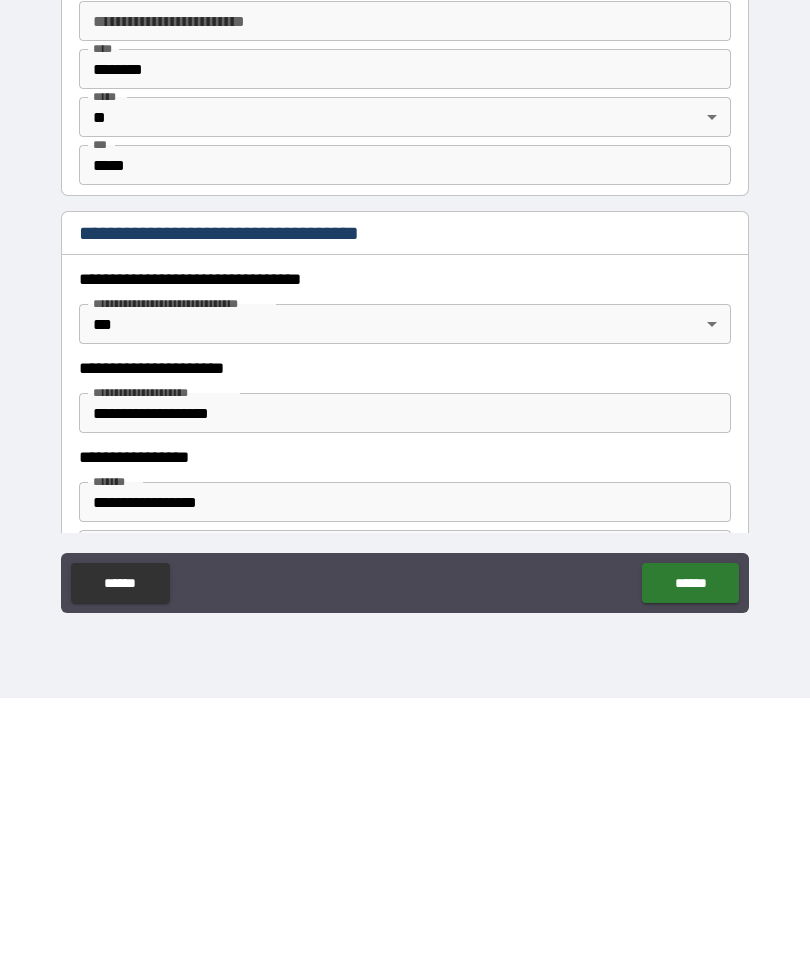 type on "**********" 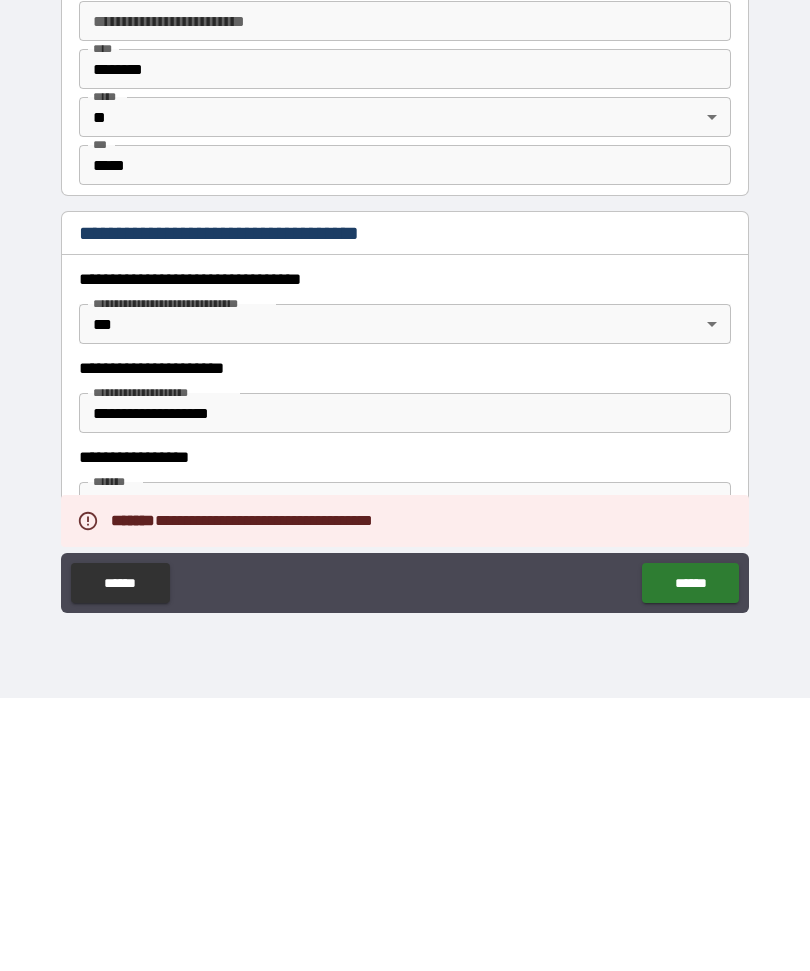 scroll, scrollTop: 0, scrollLeft: 0, axis: both 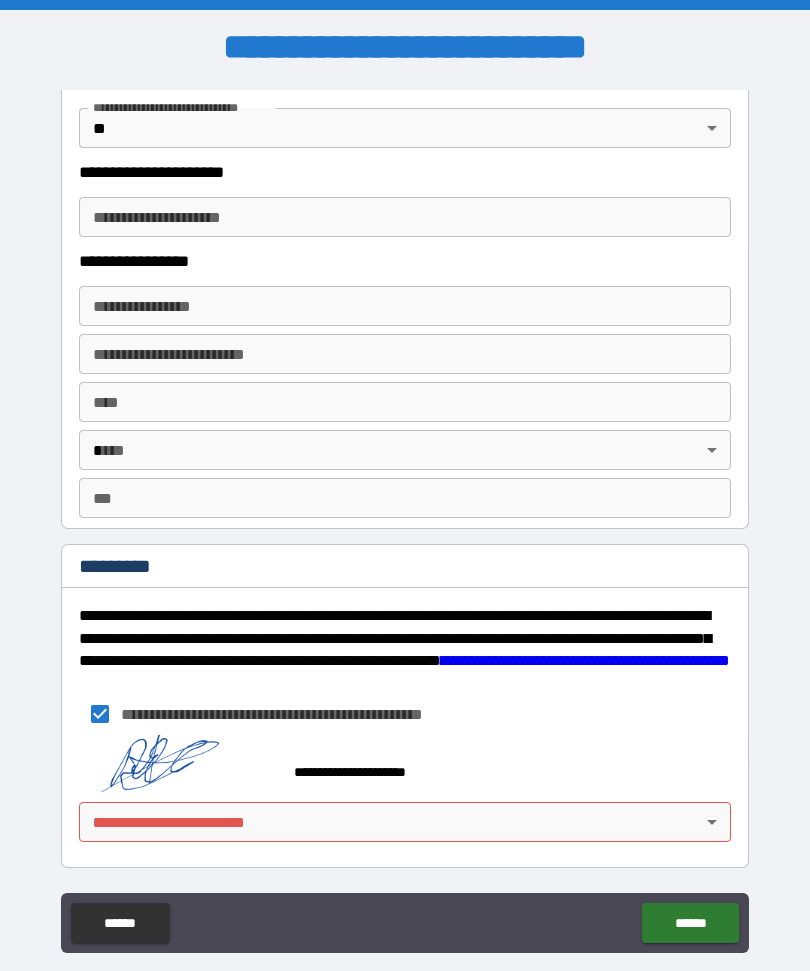click on "**********" at bounding box center [405, 519] 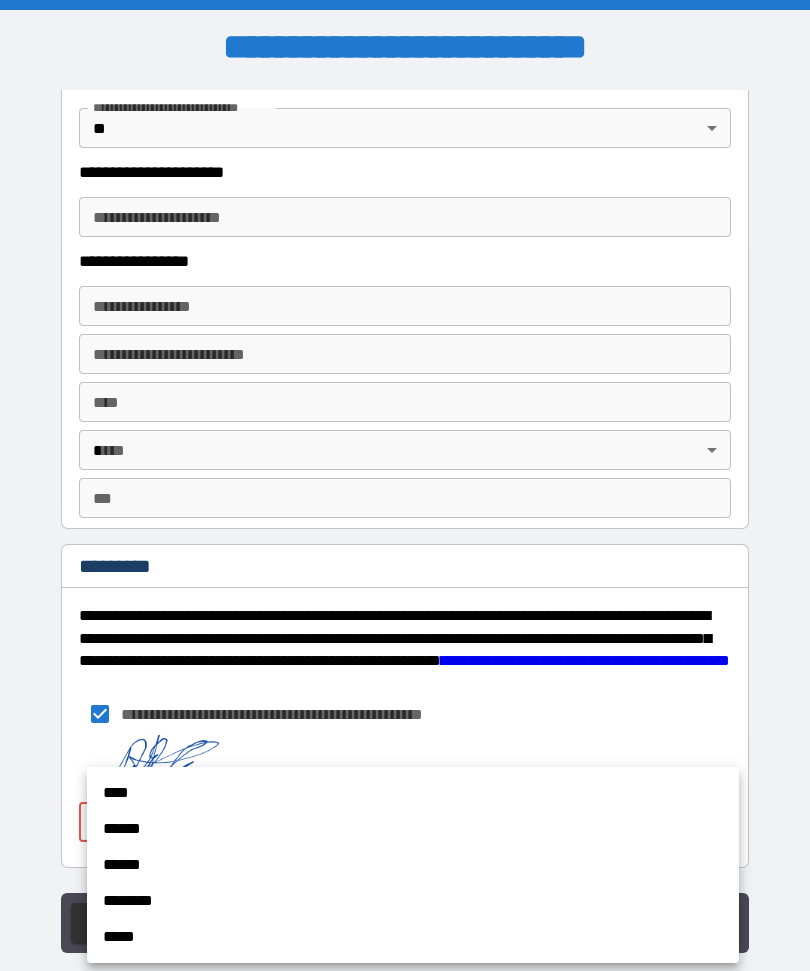 click on "****" at bounding box center [413, 793] 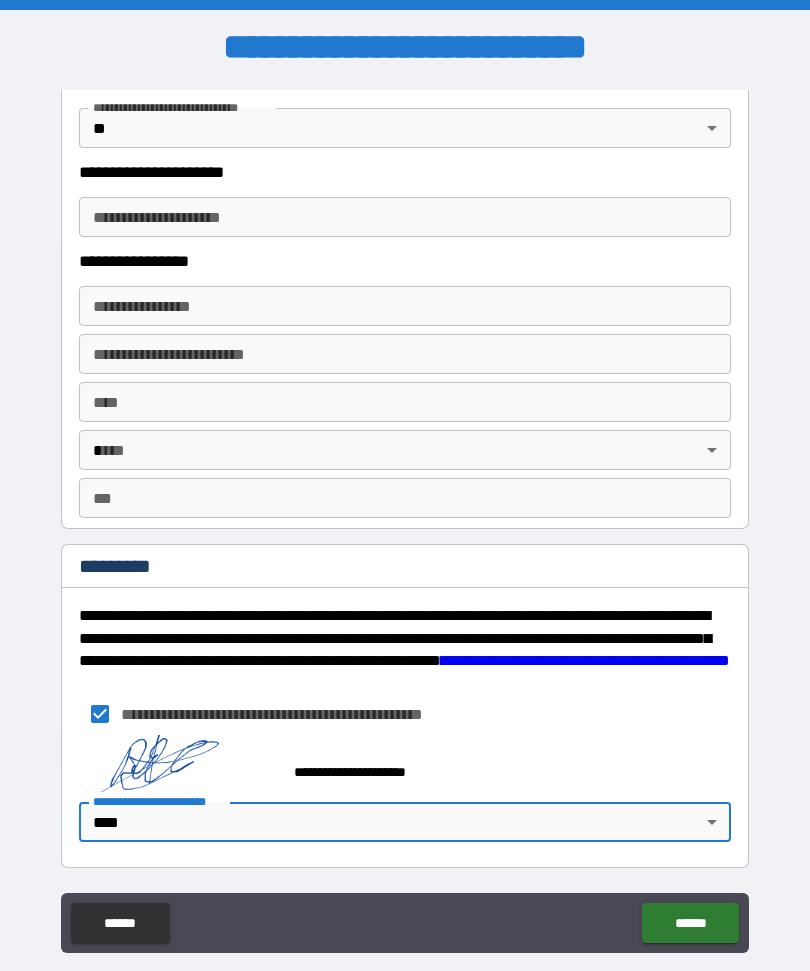 click on "******" at bounding box center [690, 923] 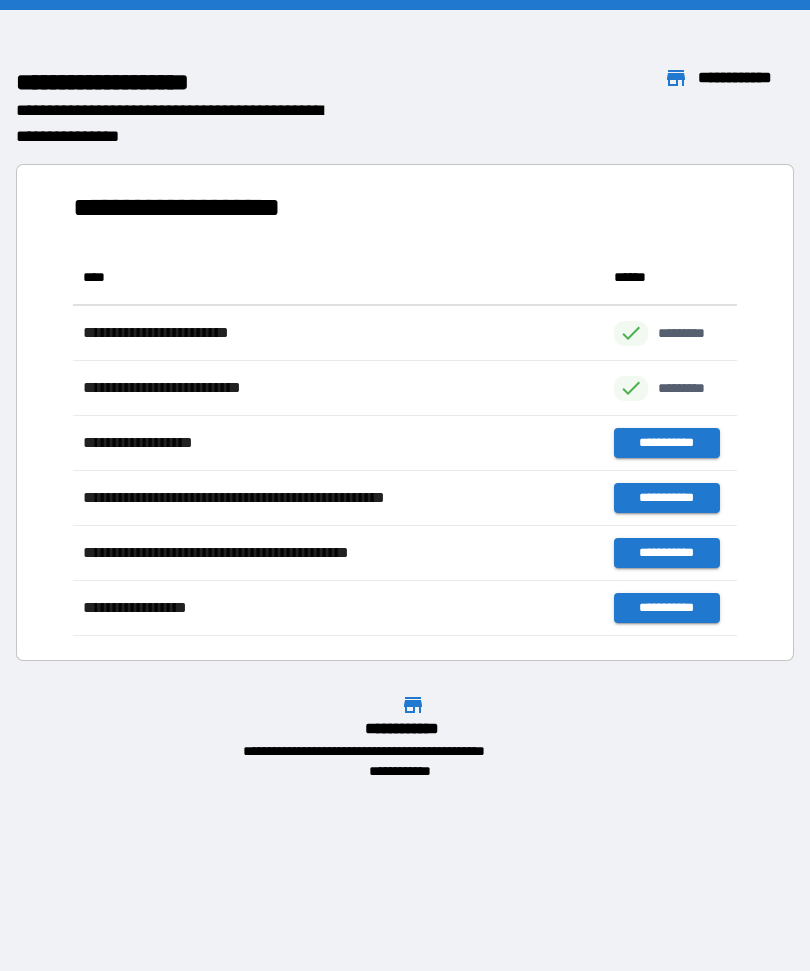 scroll, scrollTop: 1, scrollLeft: 1, axis: both 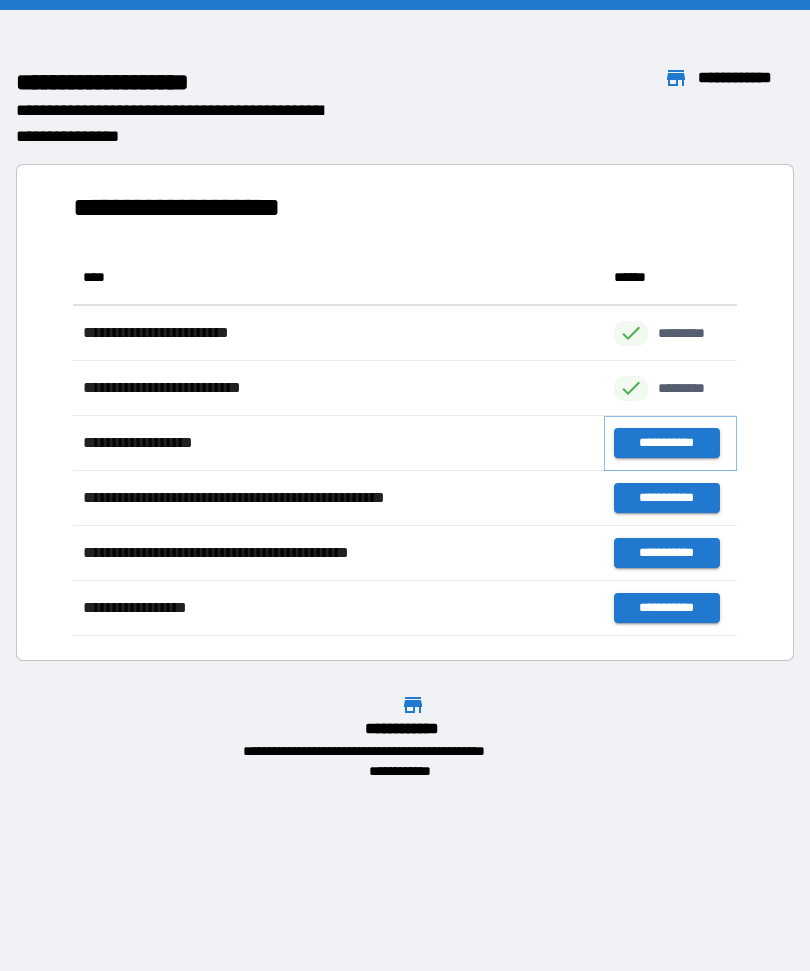 click on "**********" at bounding box center [666, 443] 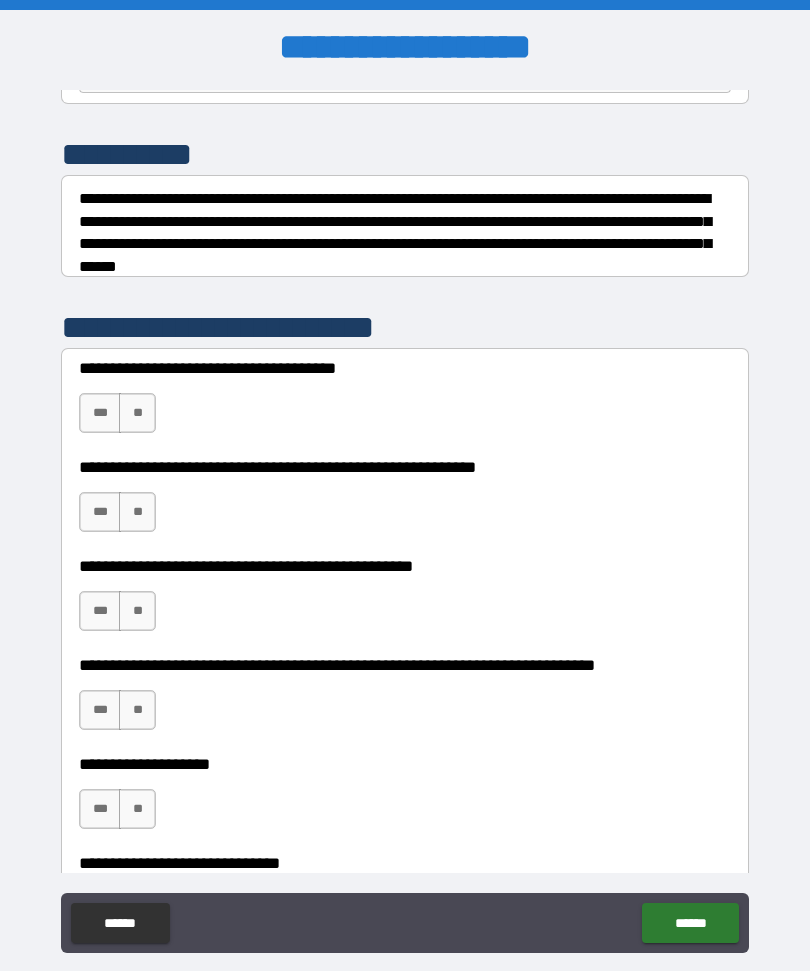 scroll, scrollTop: 244, scrollLeft: 0, axis: vertical 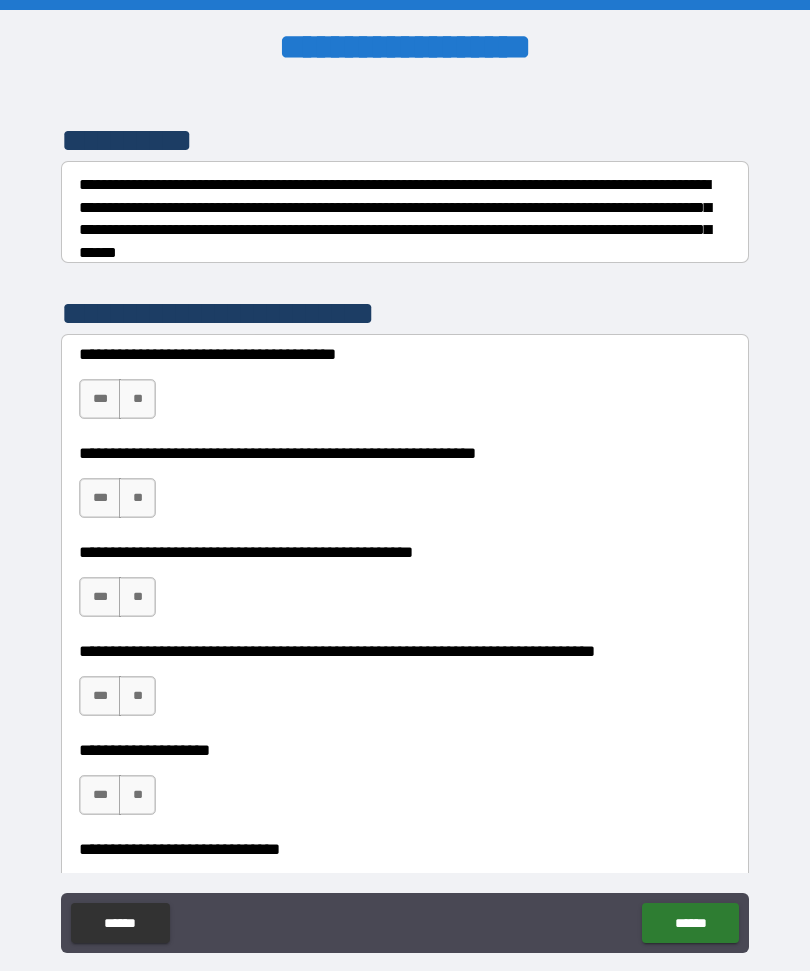 click on "**" at bounding box center (137, 399) 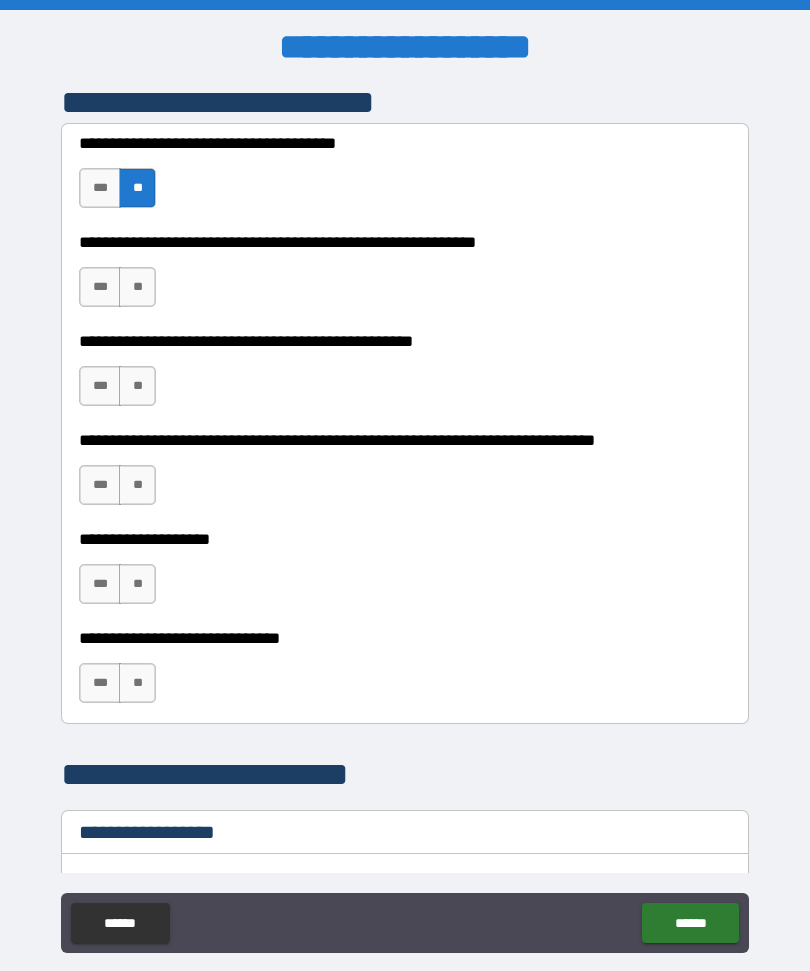 scroll, scrollTop: 457, scrollLeft: 0, axis: vertical 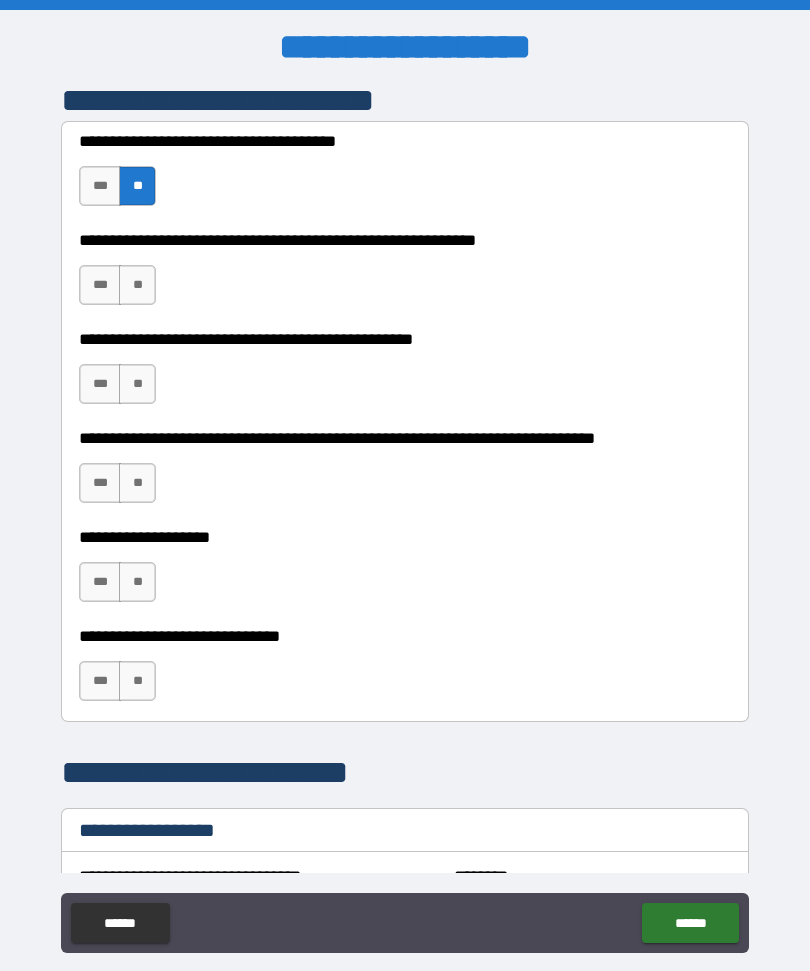 click on "***" at bounding box center [100, 285] 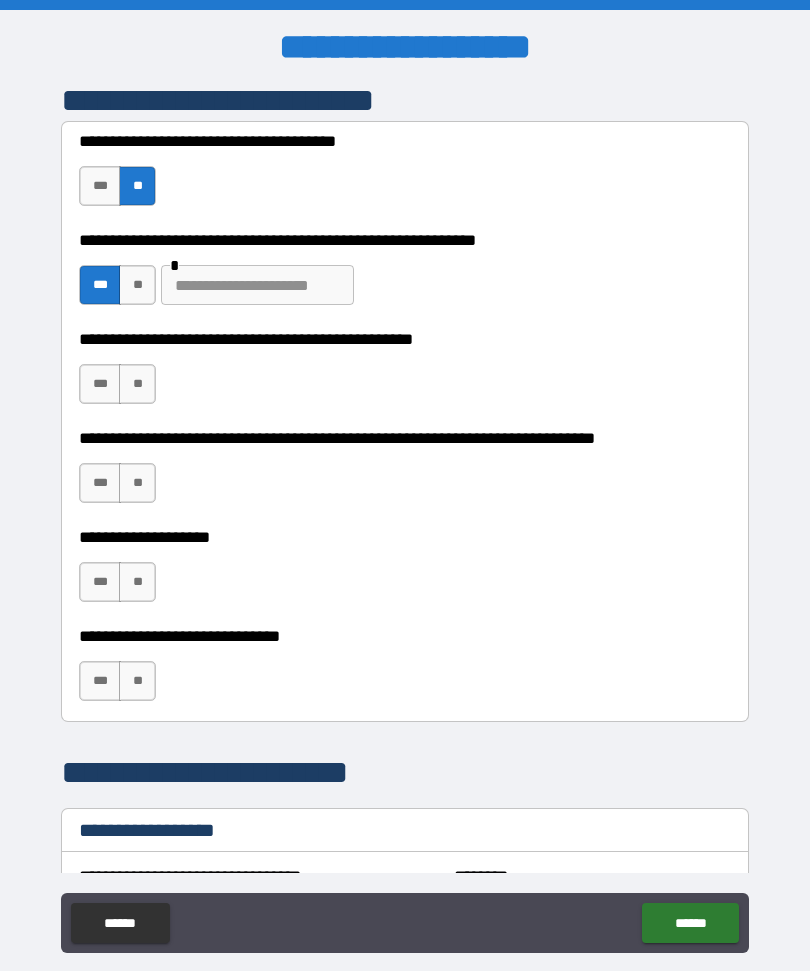 click at bounding box center [257, 285] 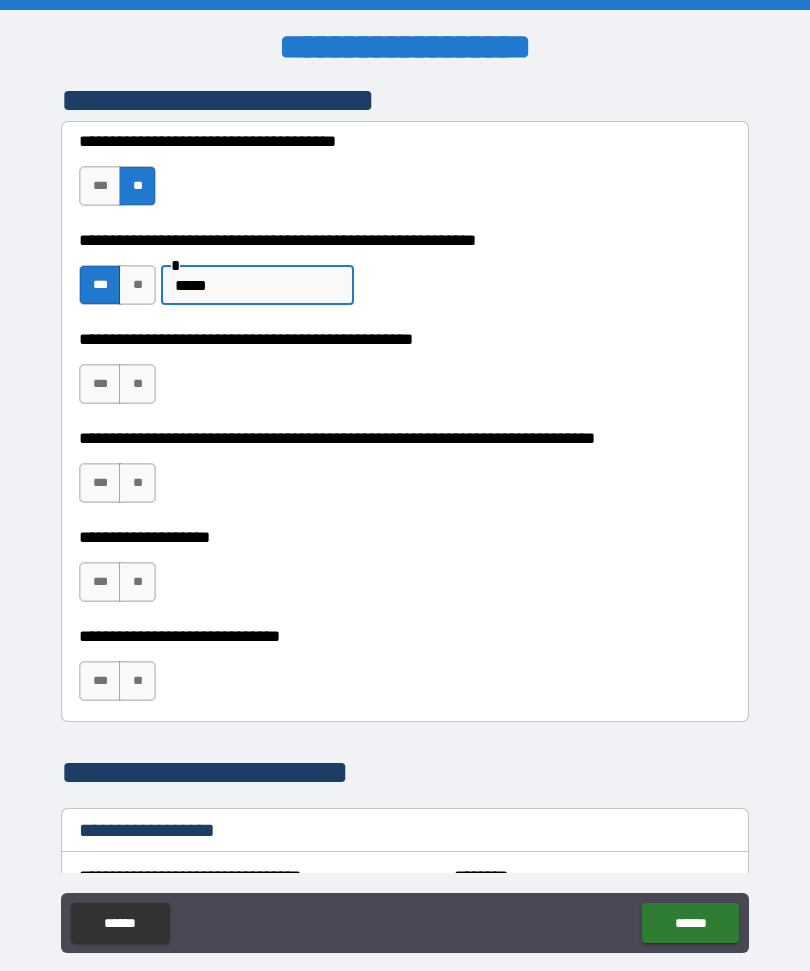 click on "**********" at bounding box center (405, 636) 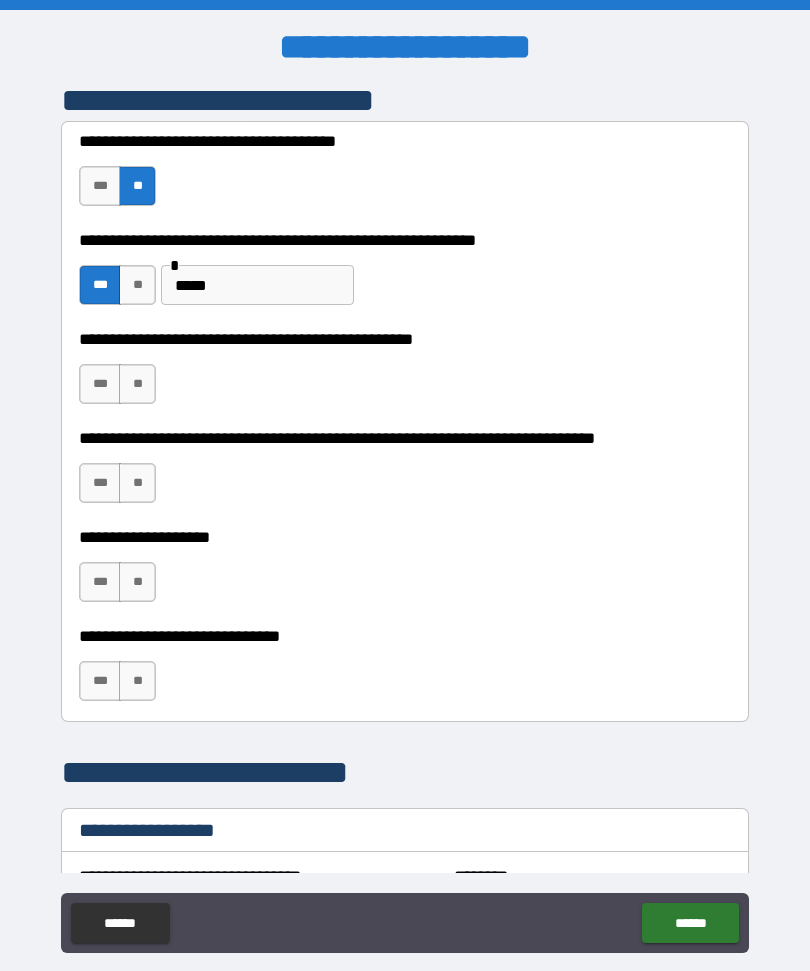 click on "*****" at bounding box center (257, 285) 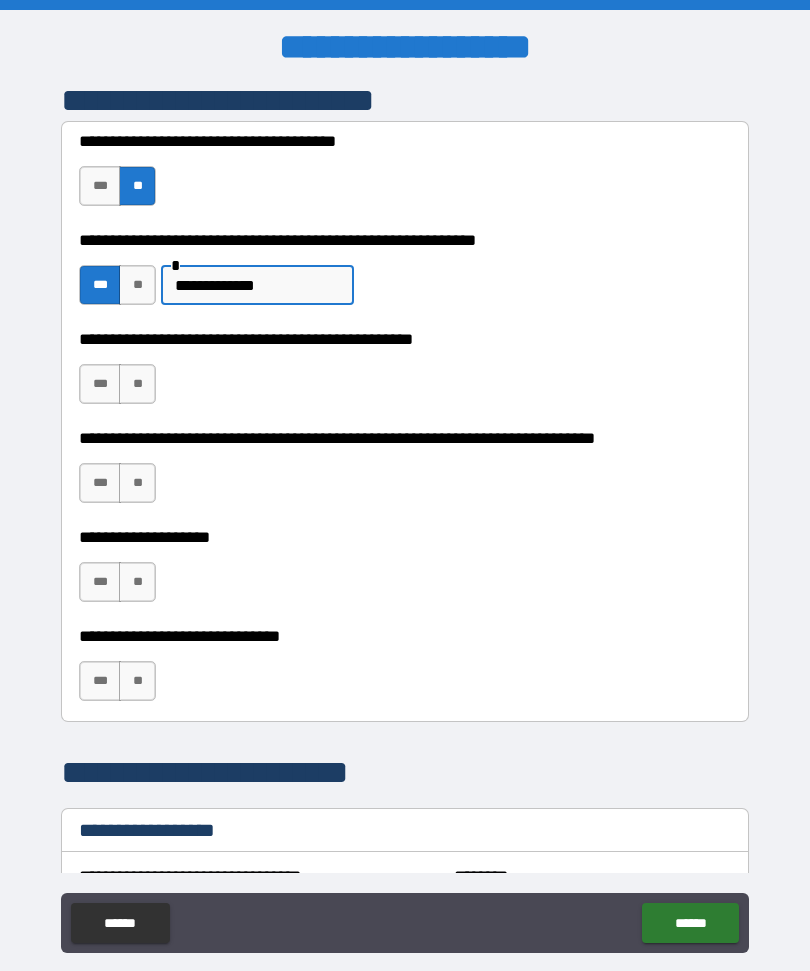 type on "**********" 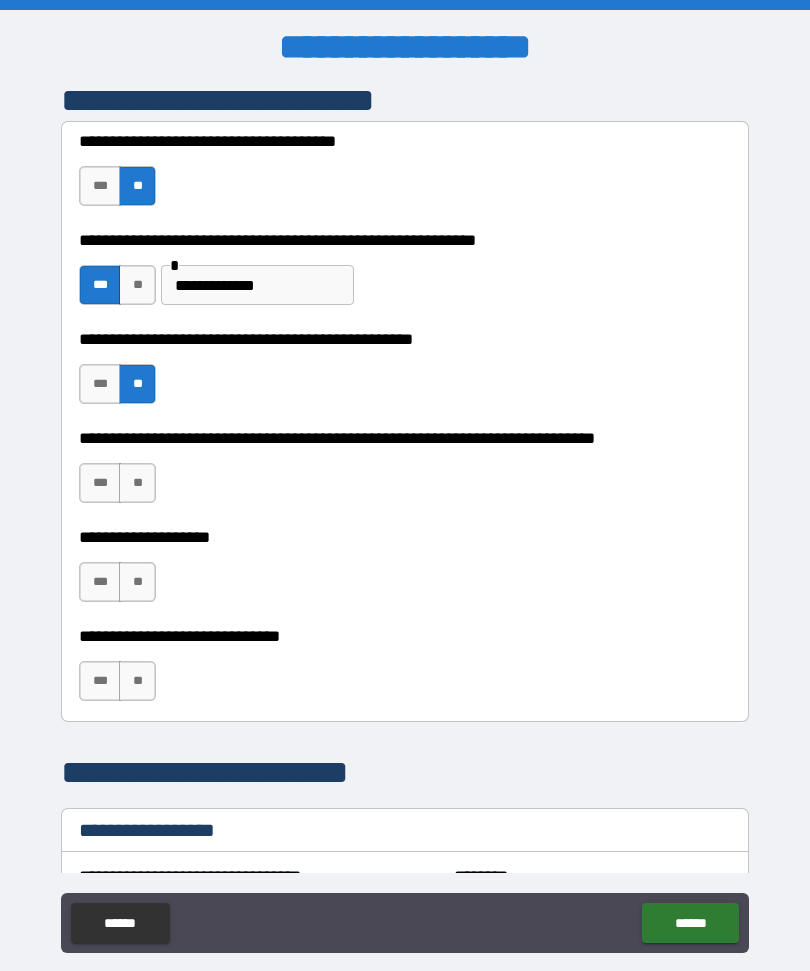 click on "**" at bounding box center [137, 483] 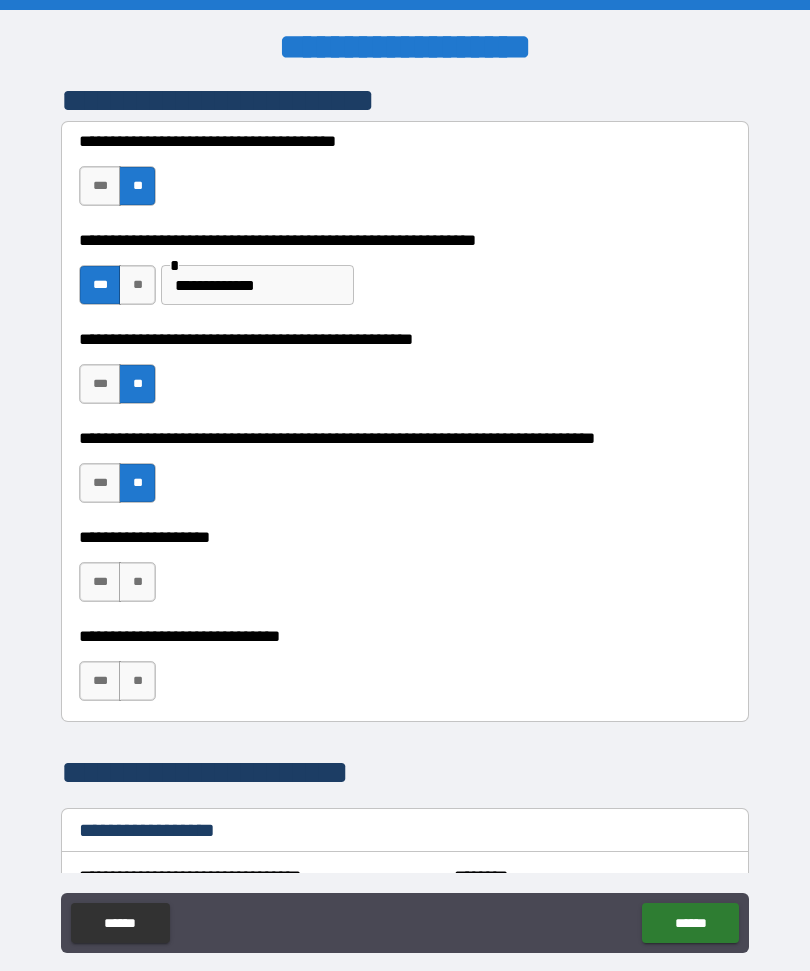 click on "**" at bounding box center [137, 582] 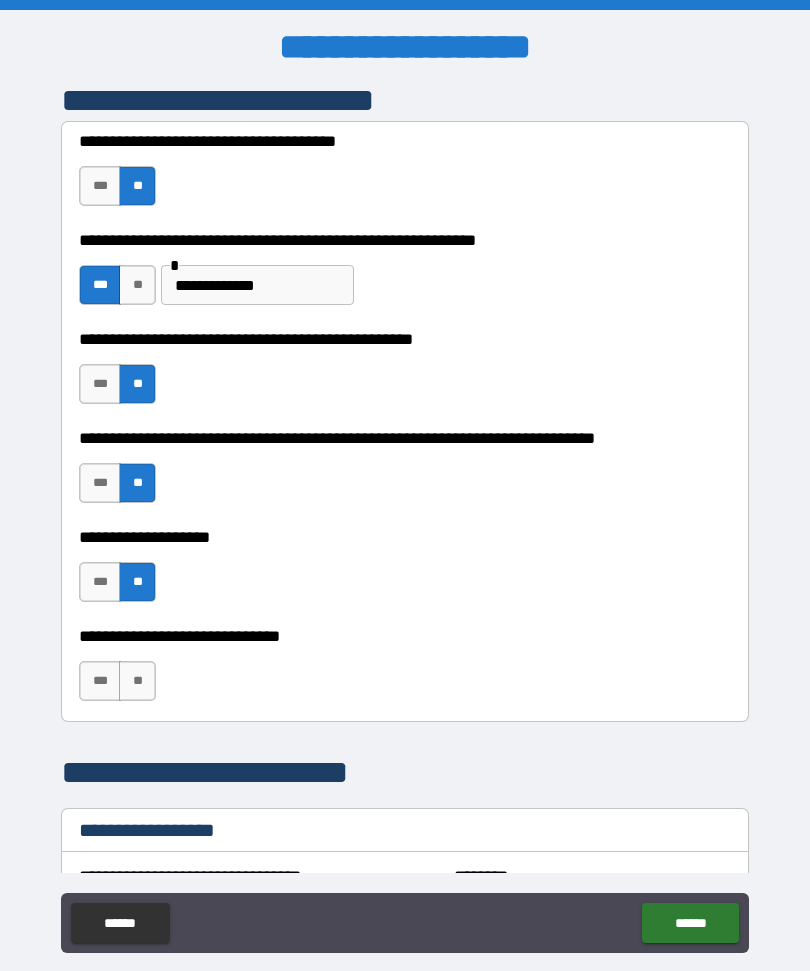 click on "**" at bounding box center (137, 681) 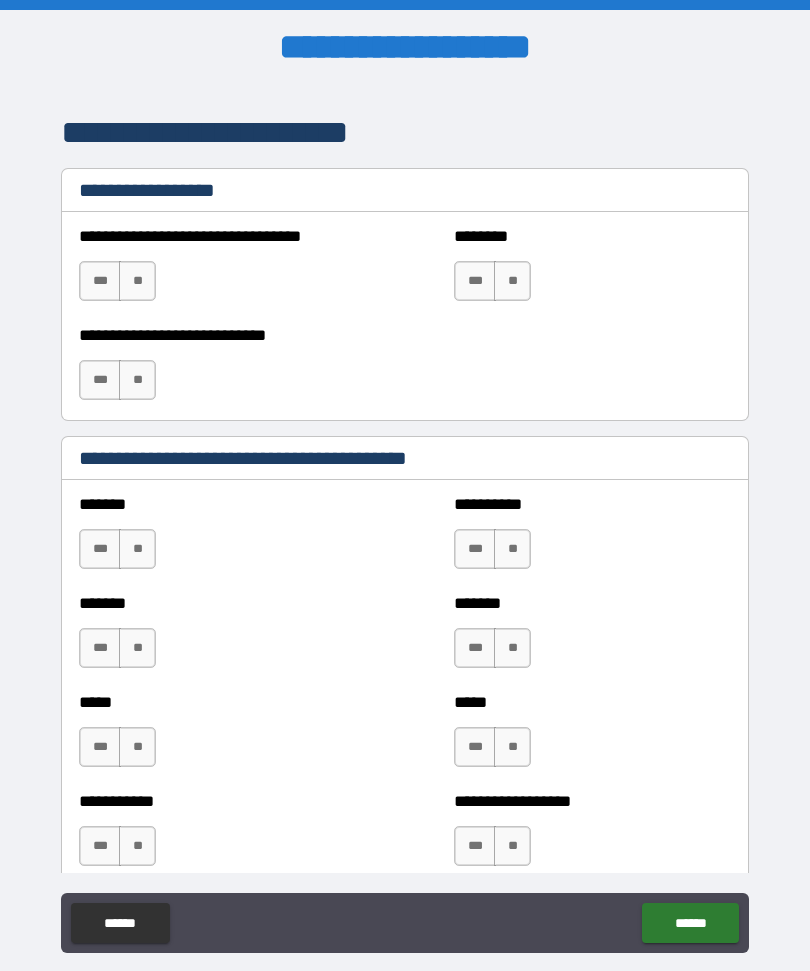 scroll, scrollTop: 1102, scrollLeft: 0, axis: vertical 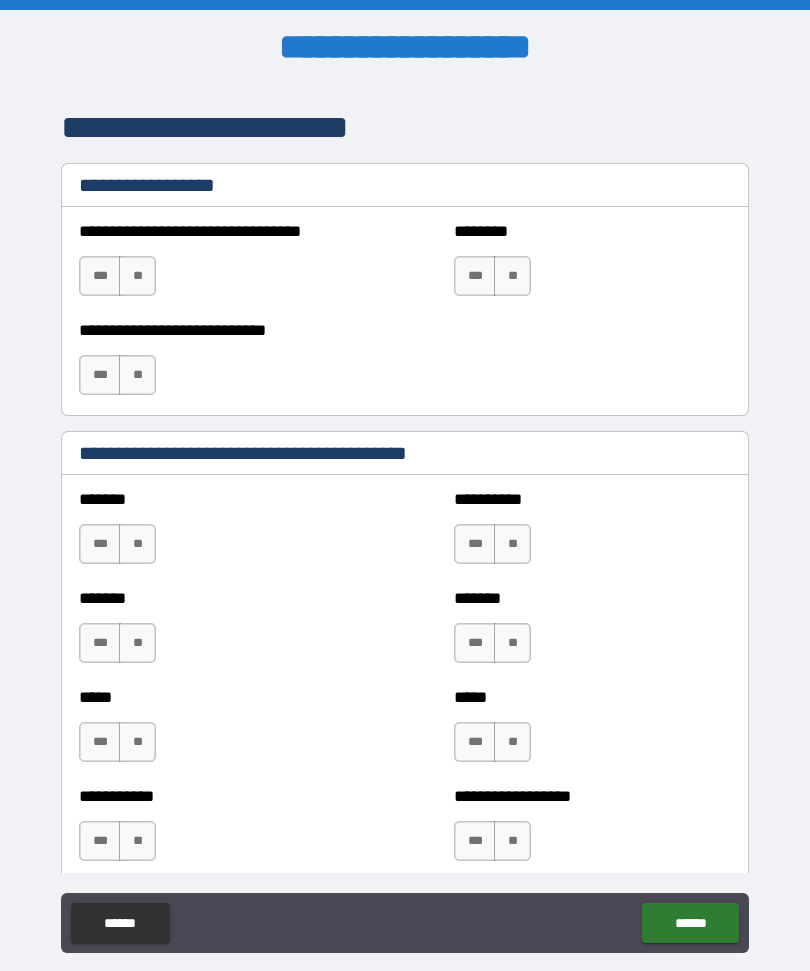 click on "**********" at bounding box center (217, 266) 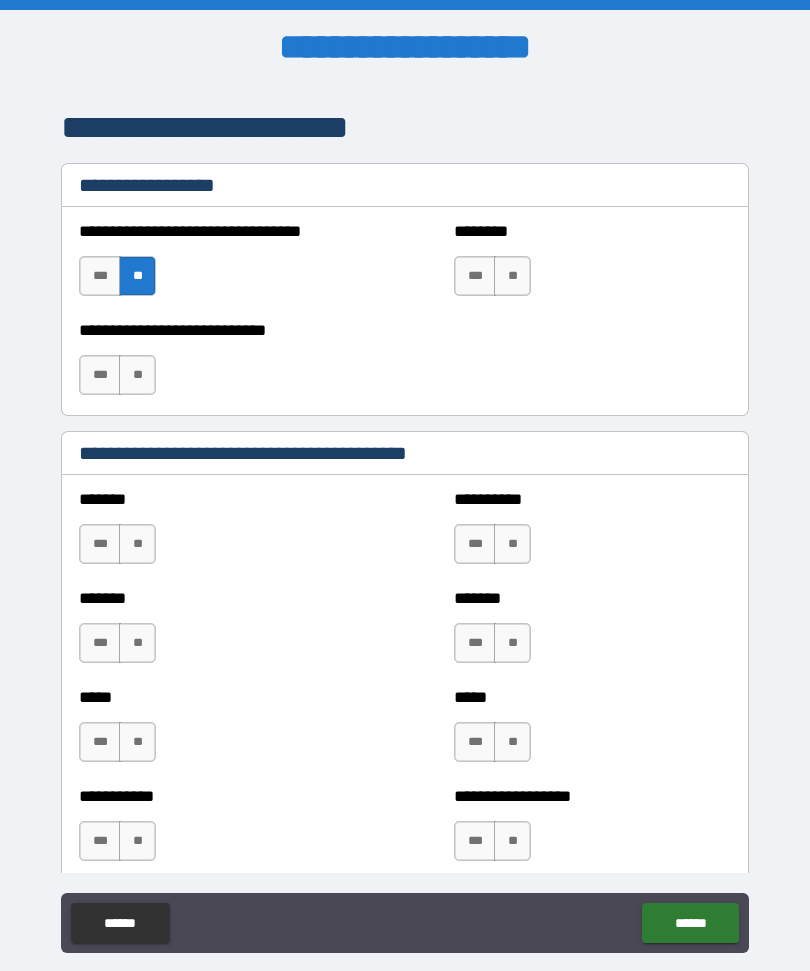 click on "**" at bounding box center [137, 276] 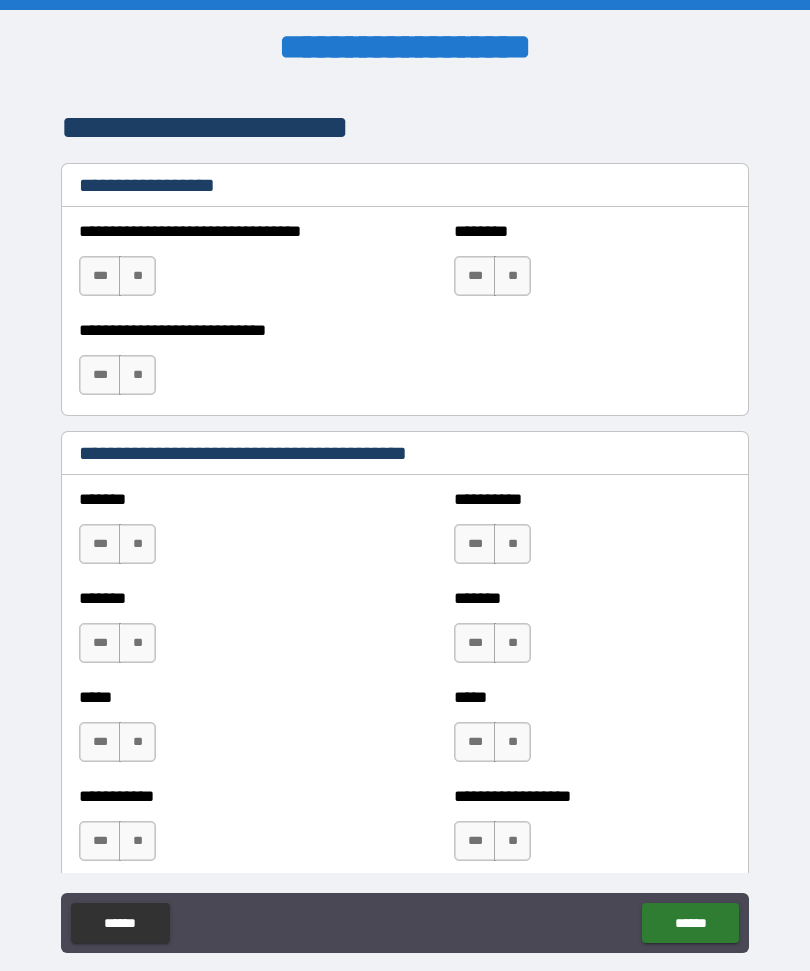 click on "**" at bounding box center (137, 276) 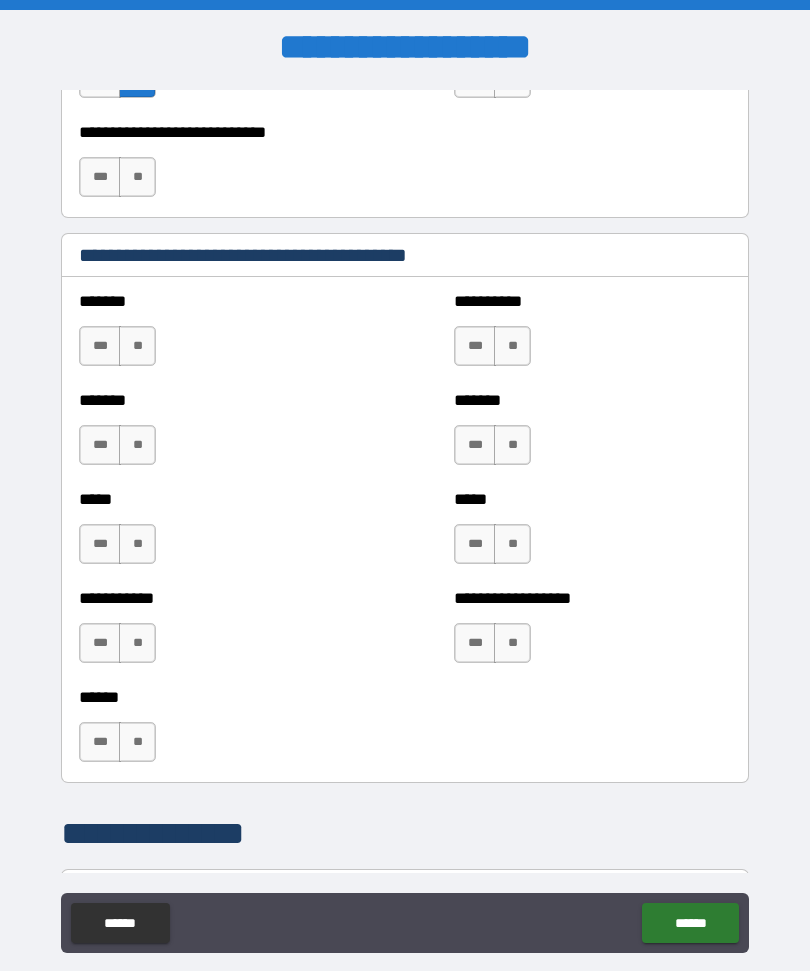 scroll, scrollTop: 1308, scrollLeft: 0, axis: vertical 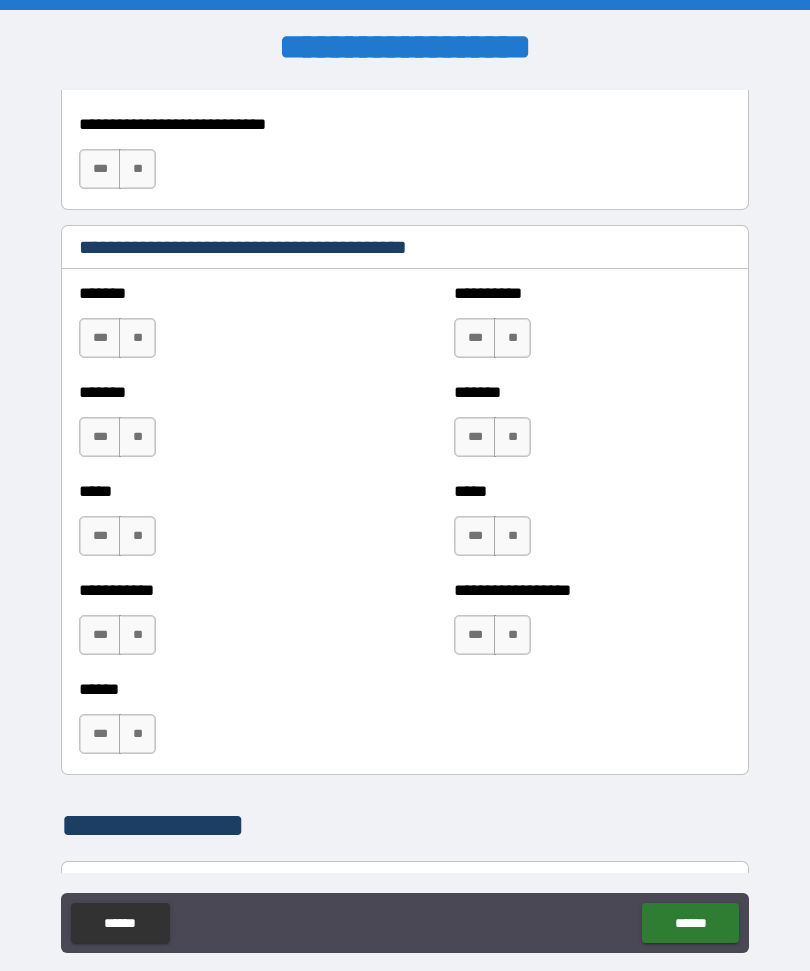 click on "**" at bounding box center [137, 338] 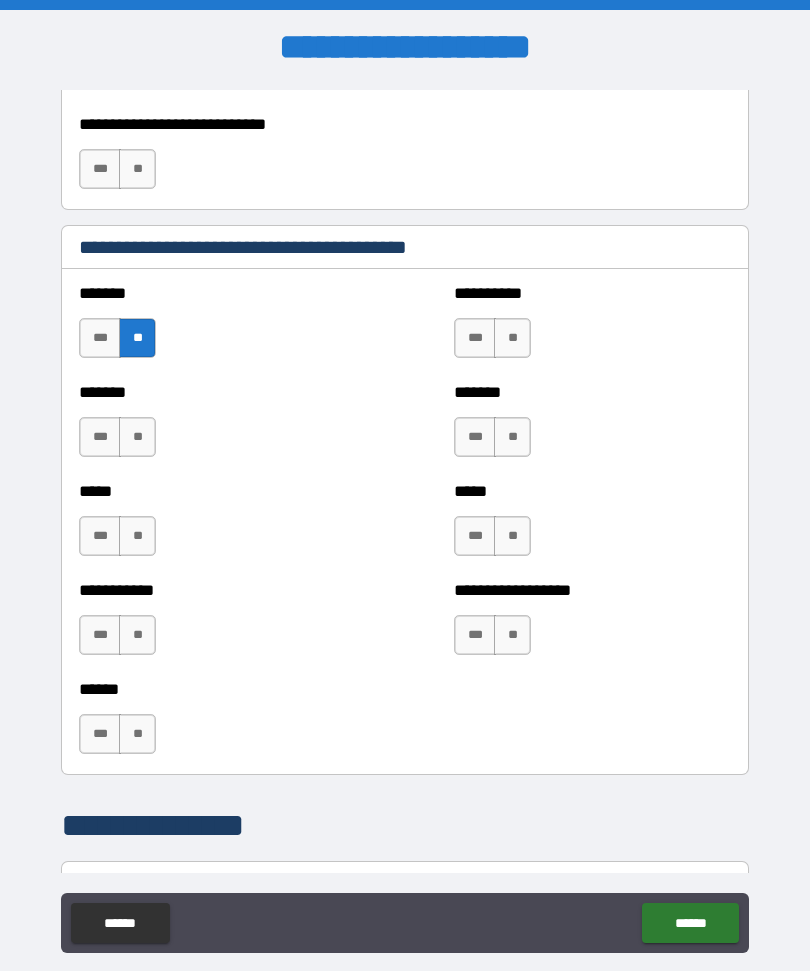 click on "**" at bounding box center (137, 437) 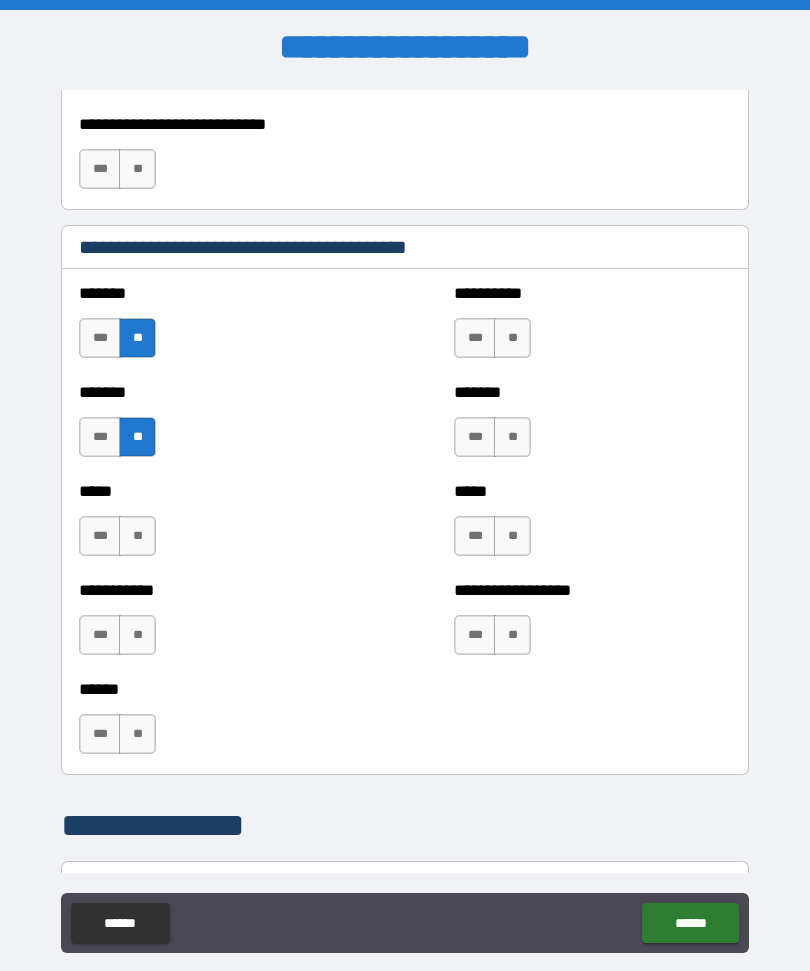 click on "**" at bounding box center (137, 536) 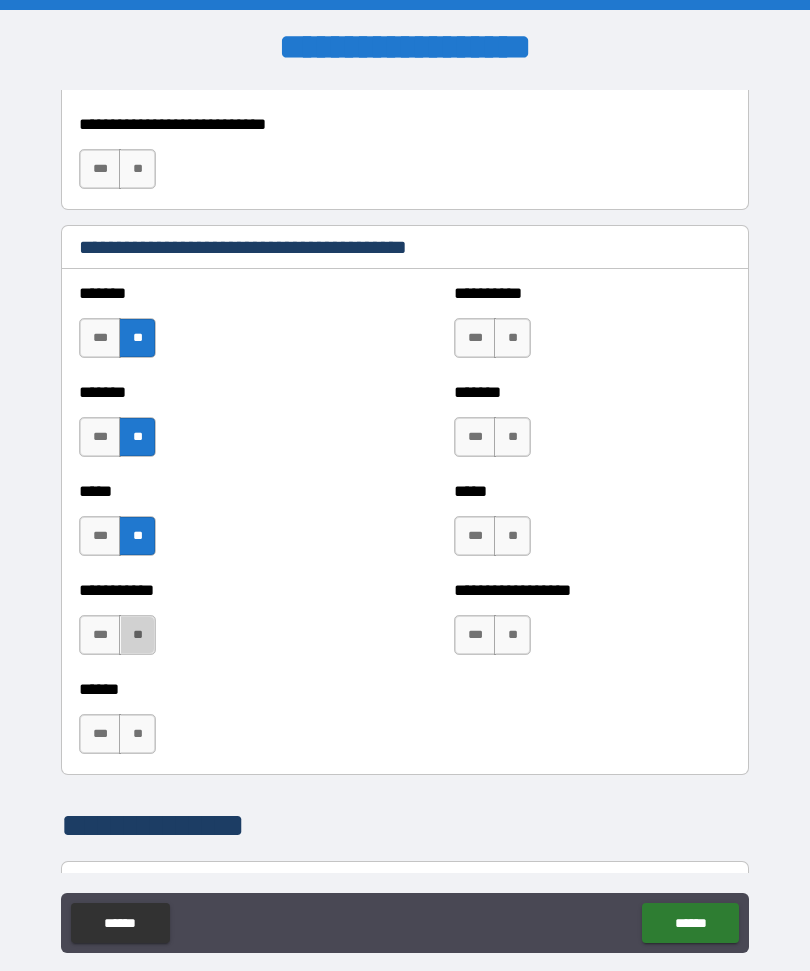 click on "**" at bounding box center (137, 635) 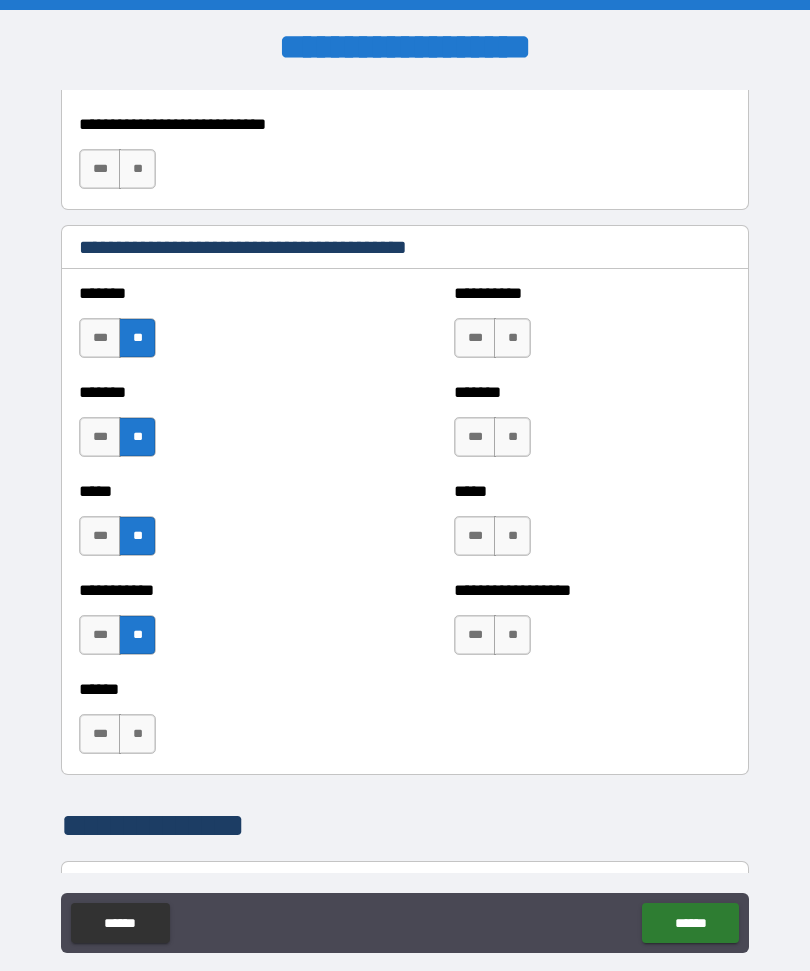 click on "**" at bounding box center [137, 734] 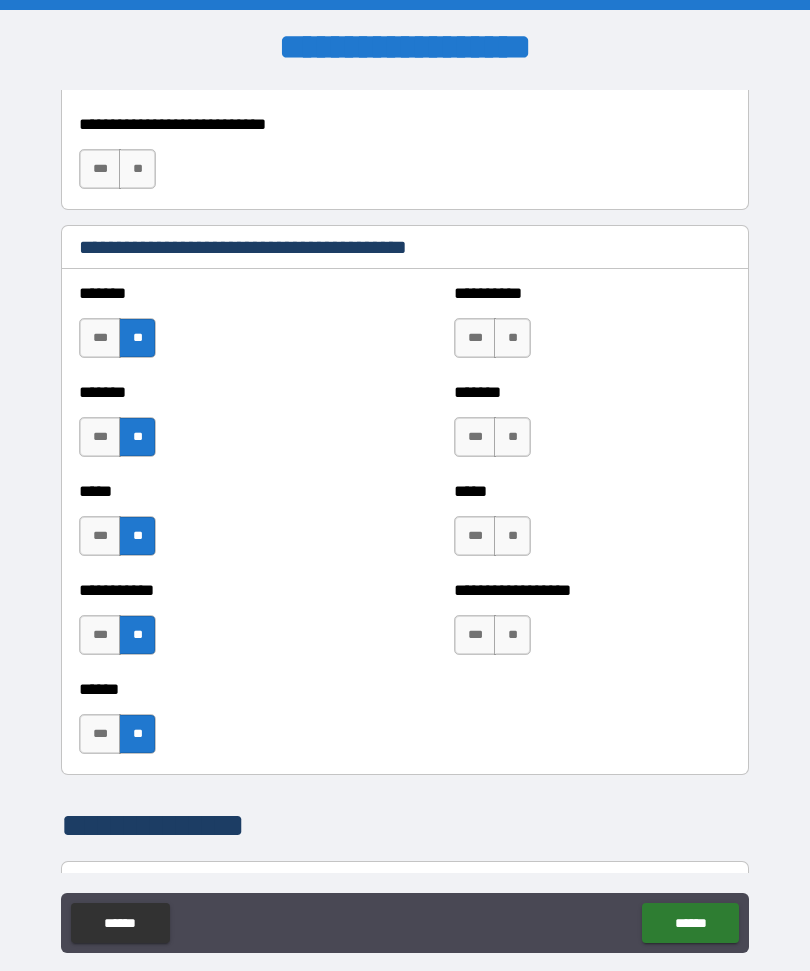 click on "**********" at bounding box center (592, 328) 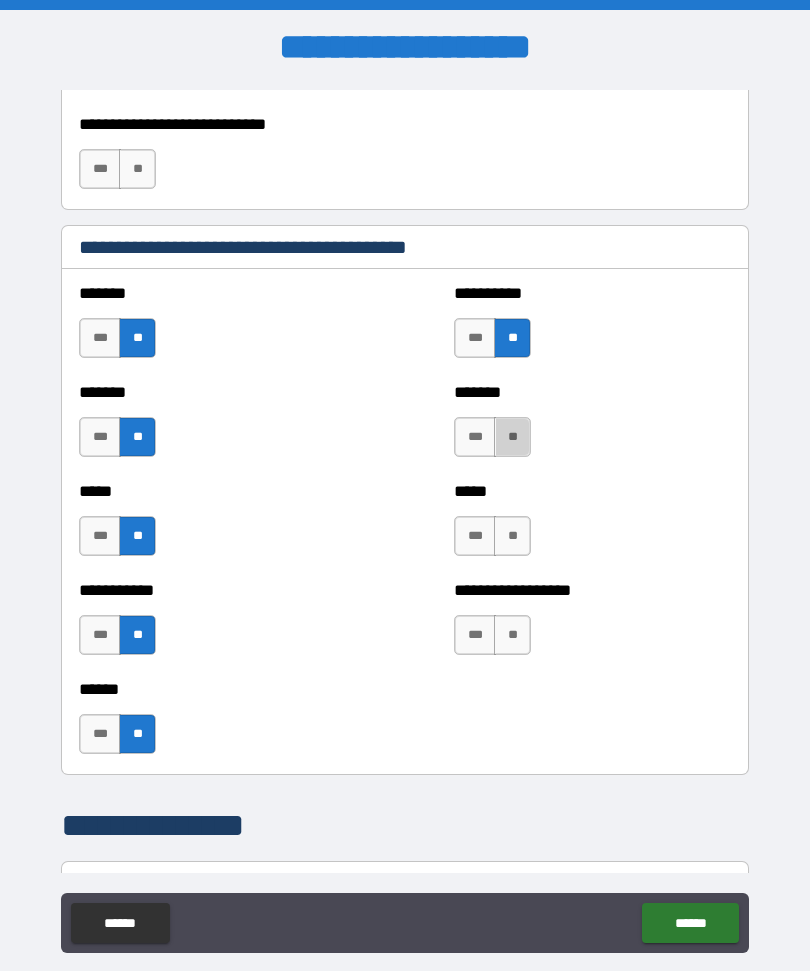 click on "**" at bounding box center [512, 437] 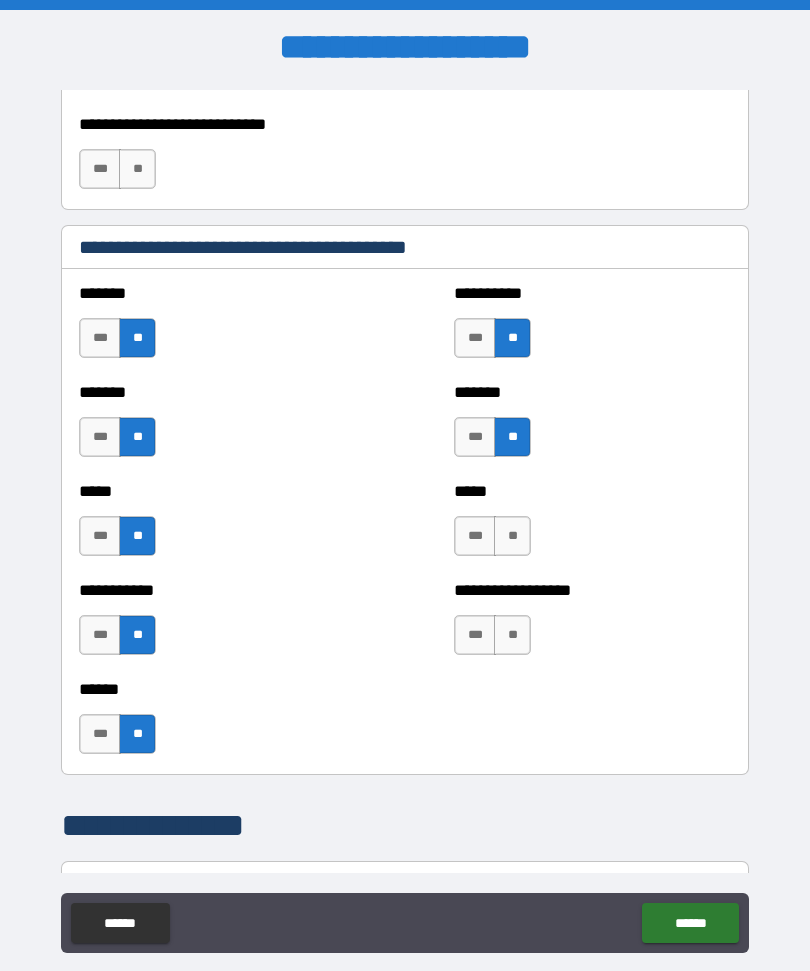 click on "**" at bounding box center (512, 536) 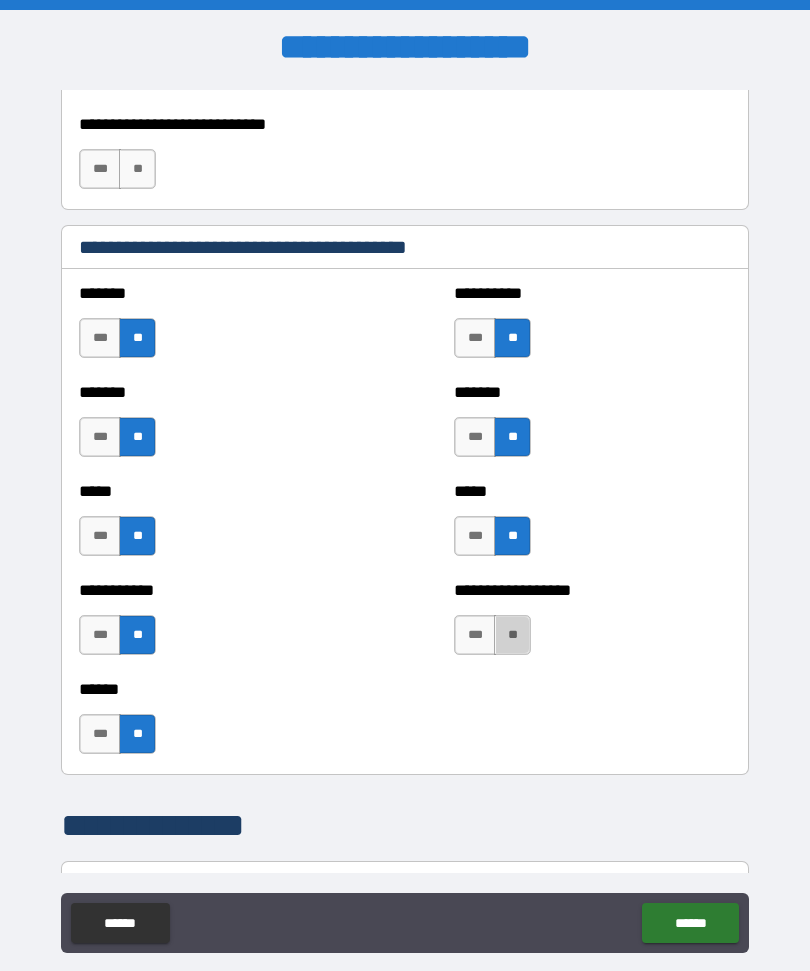 click on "**" at bounding box center [512, 635] 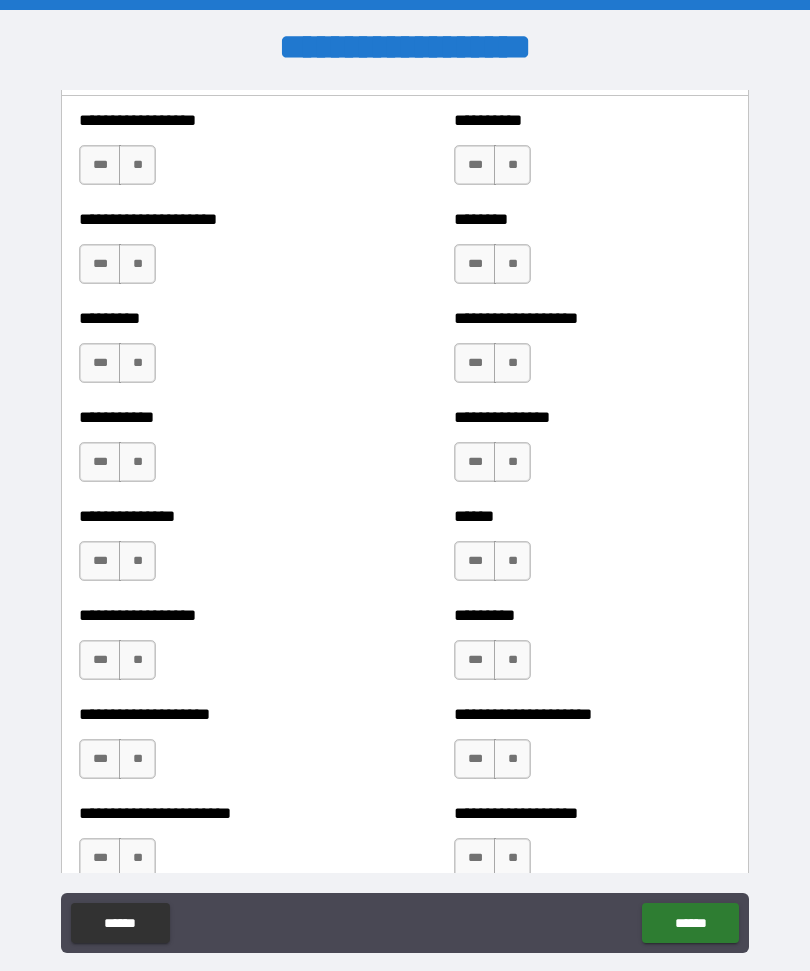 scroll, scrollTop: 2120, scrollLeft: 0, axis: vertical 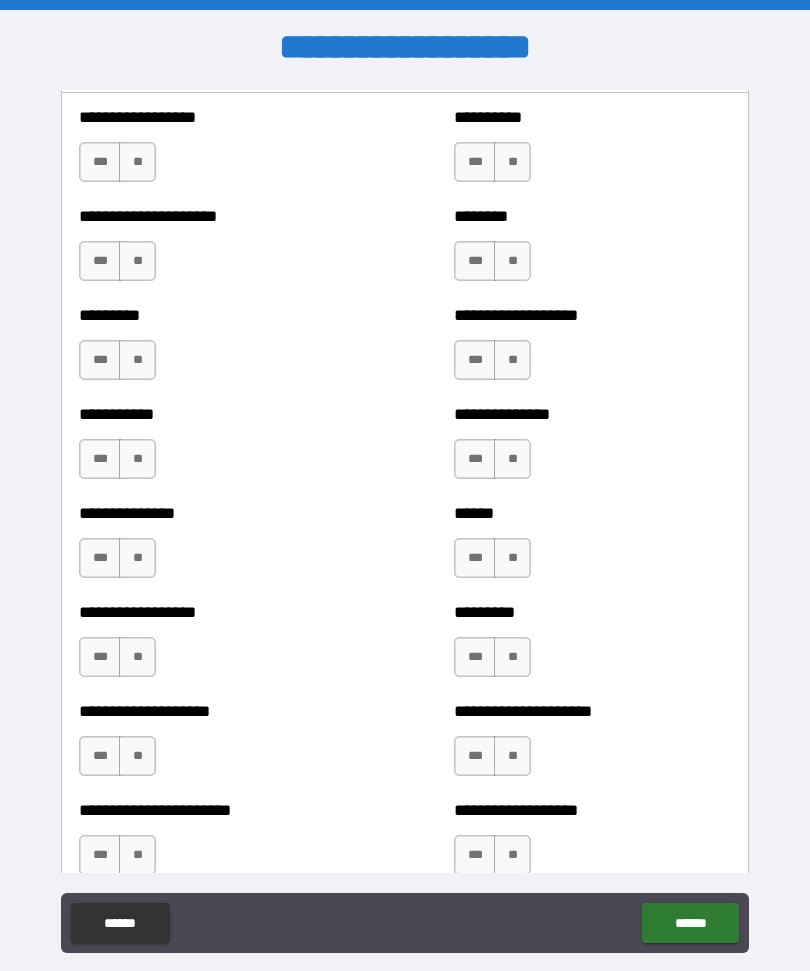 click on "**" at bounding box center (137, 162) 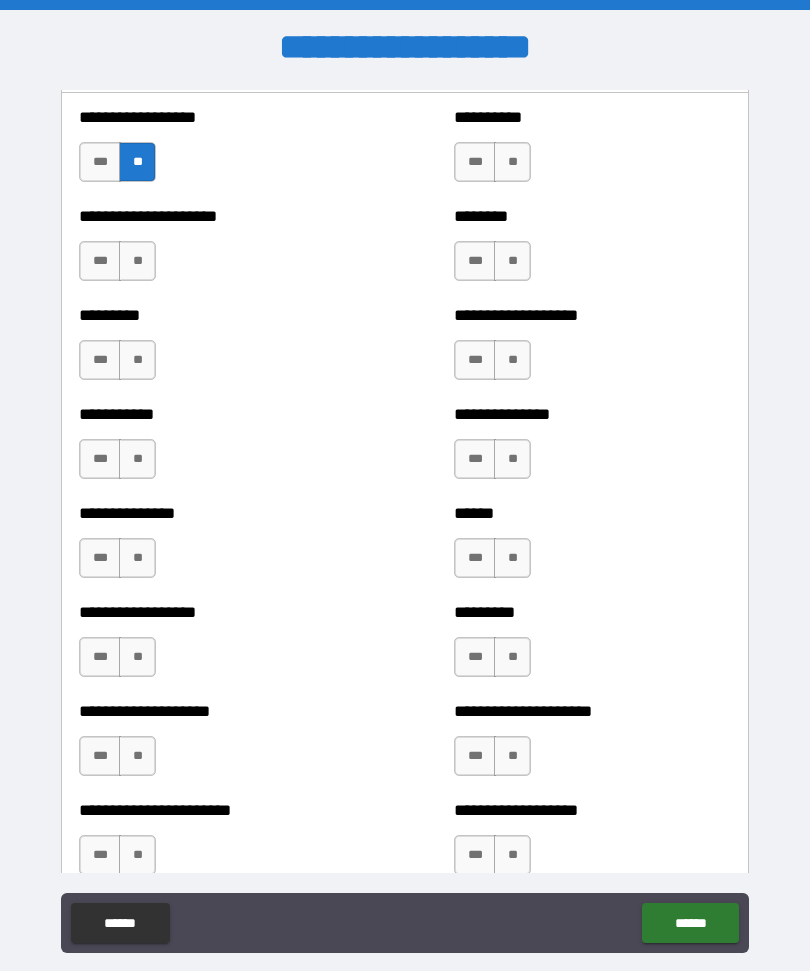 click on "**" at bounding box center (137, 261) 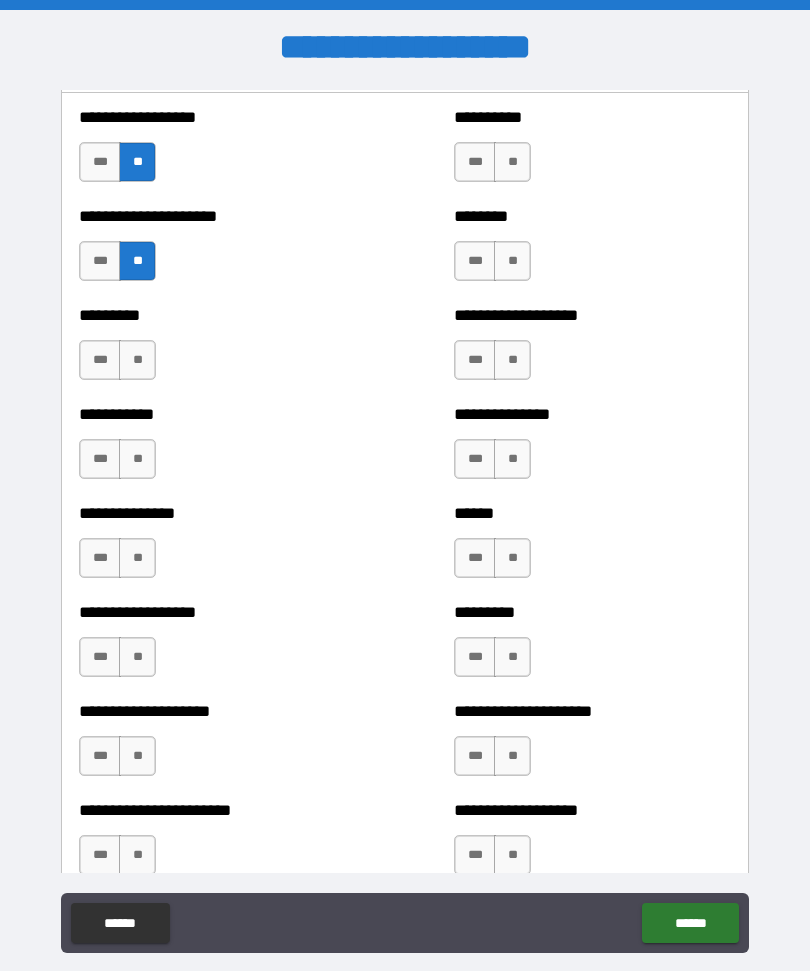 click on "**" at bounding box center [137, 360] 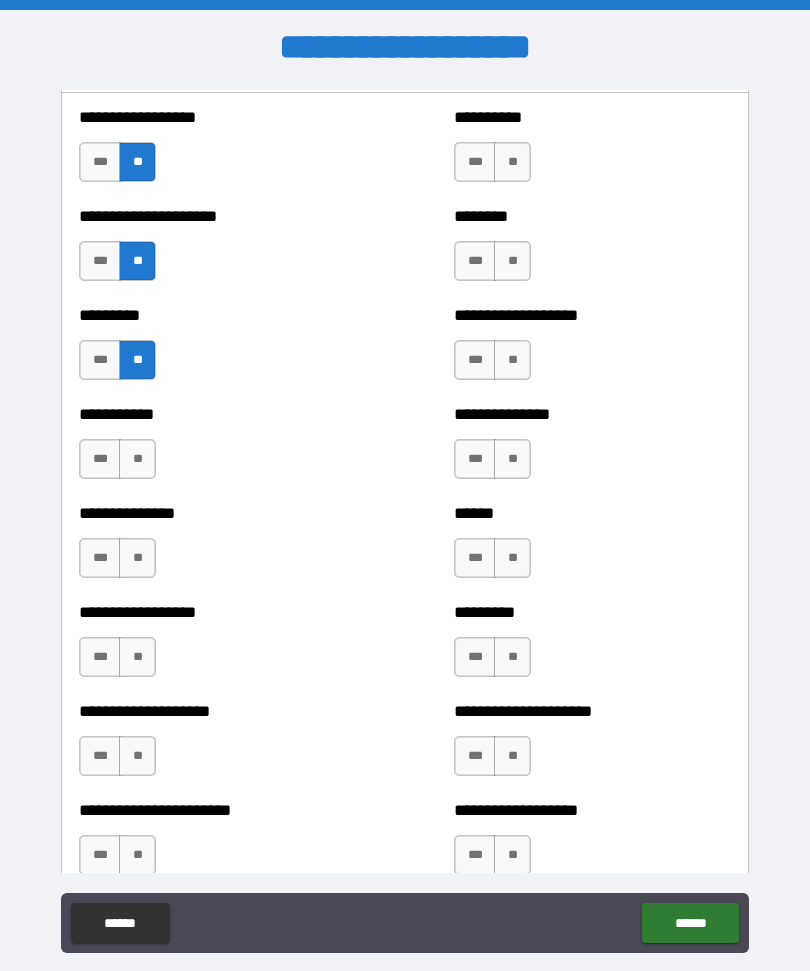 click on "**" at bounding box center [137, 459] 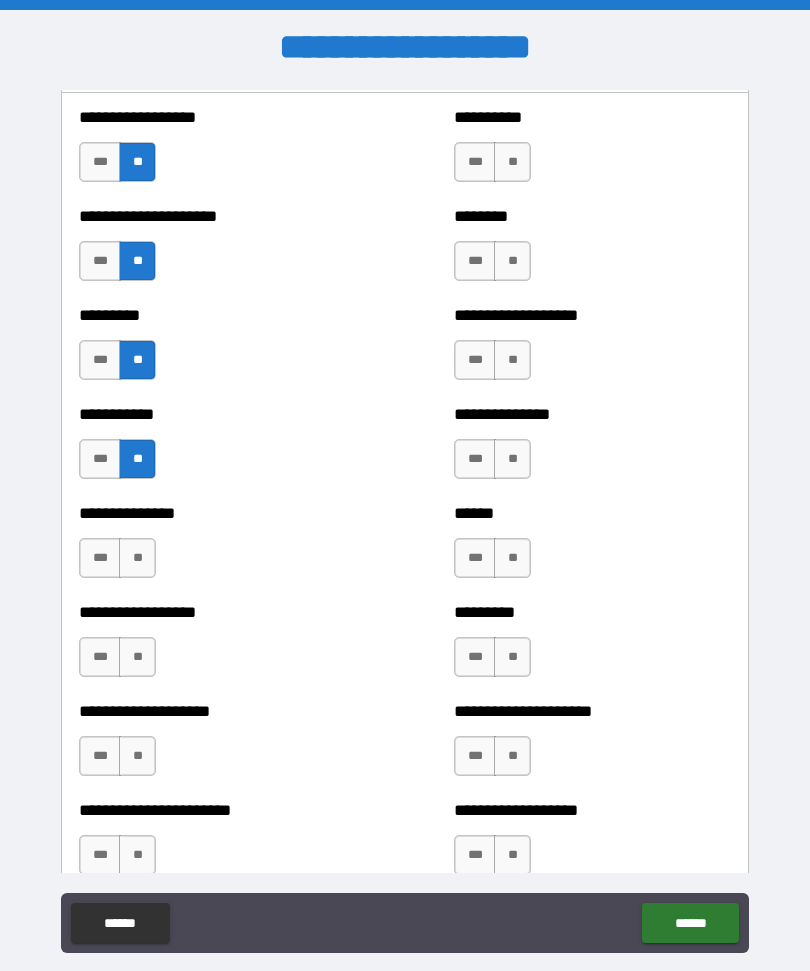 click on "**" at bounding box center (137, 558) 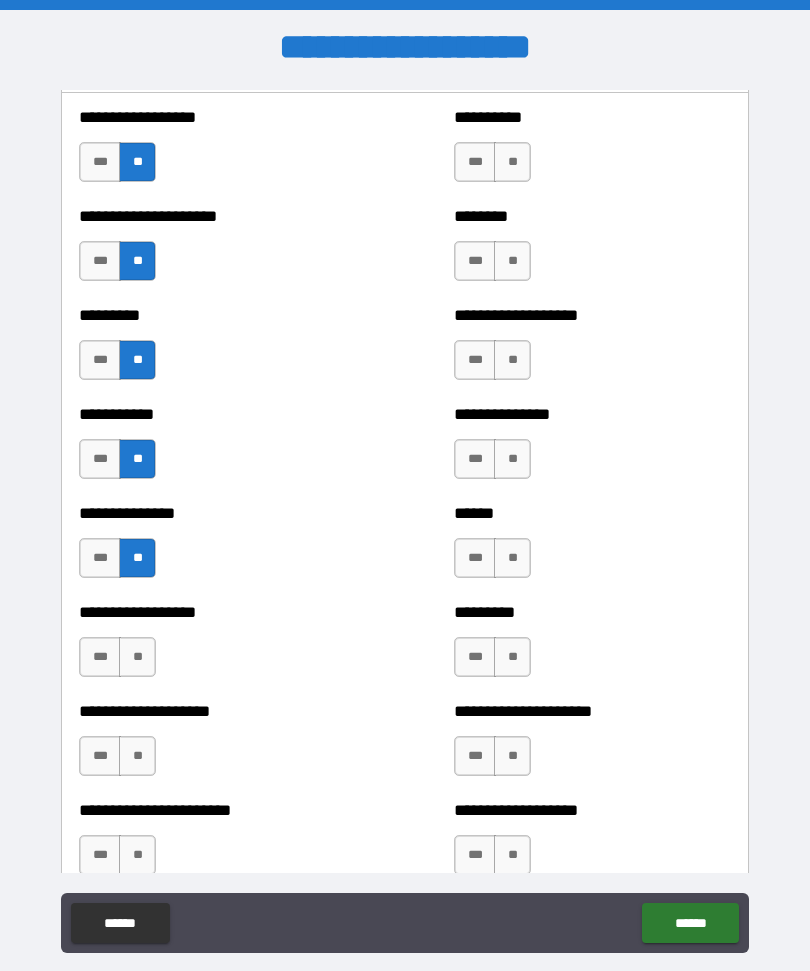 click on "**" at bounding box center [137, 657] 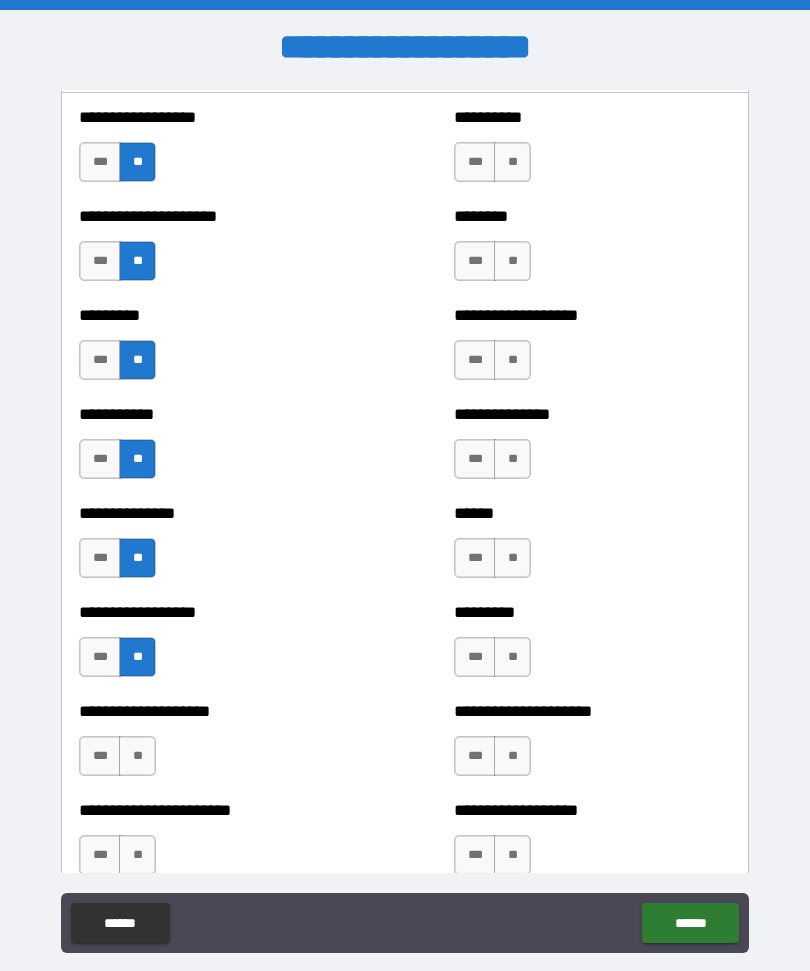 click on "**" at bounding box center [137, 756] 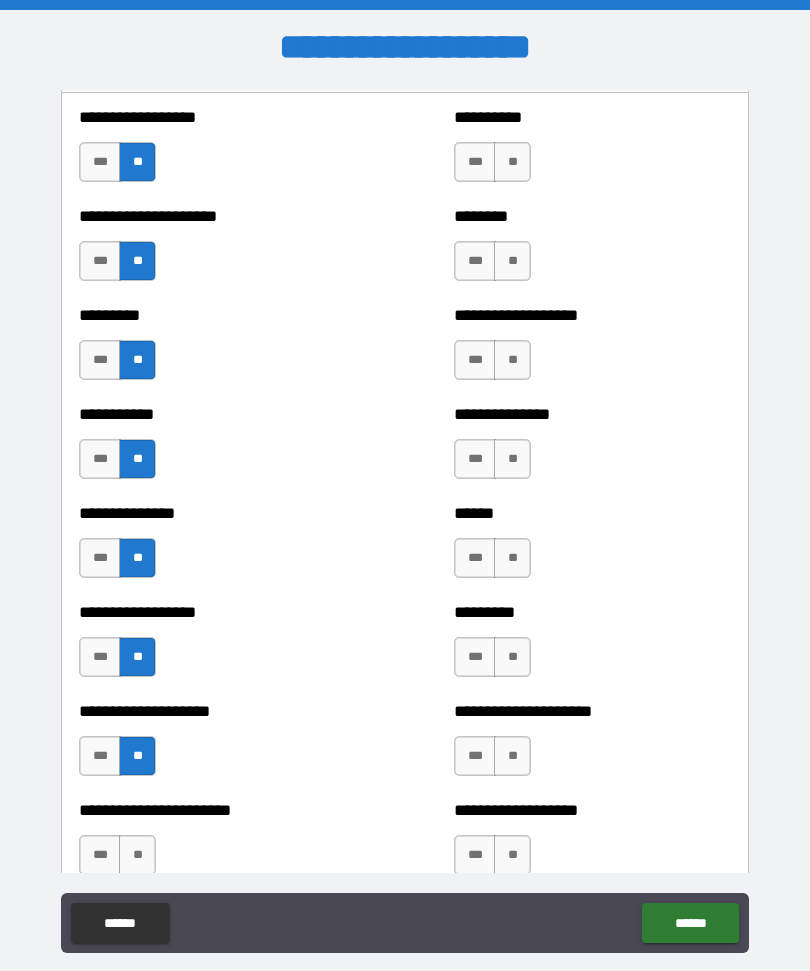 click on "**" at bounding box center [512, 162] 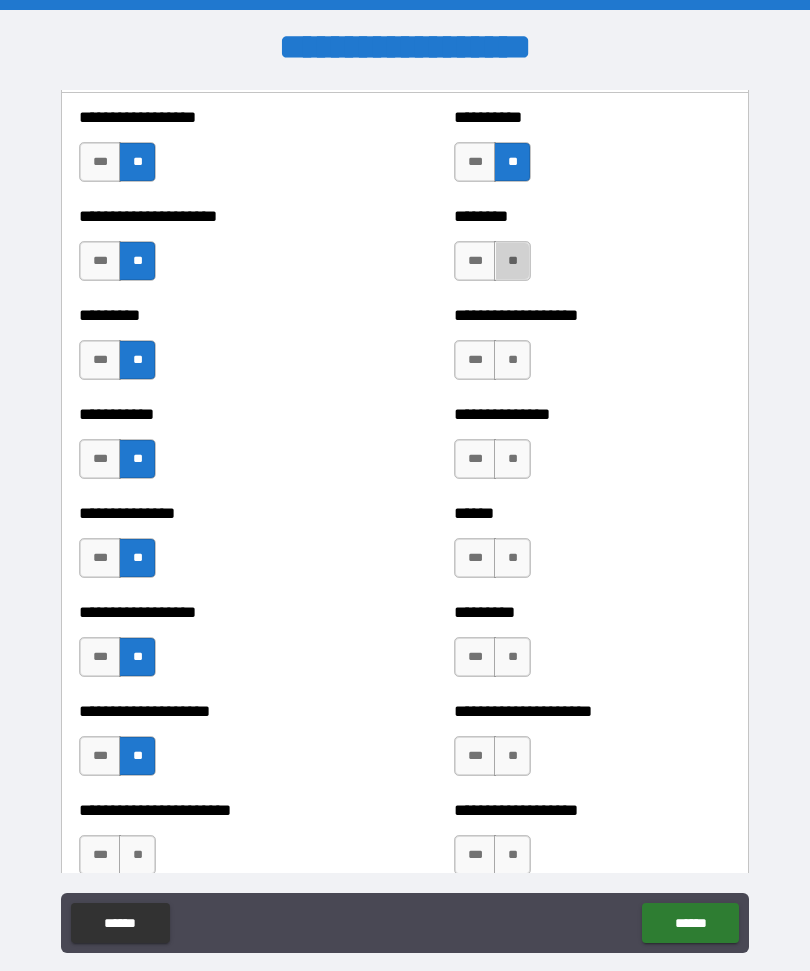 click on "**" at bounding box center (512, 261) 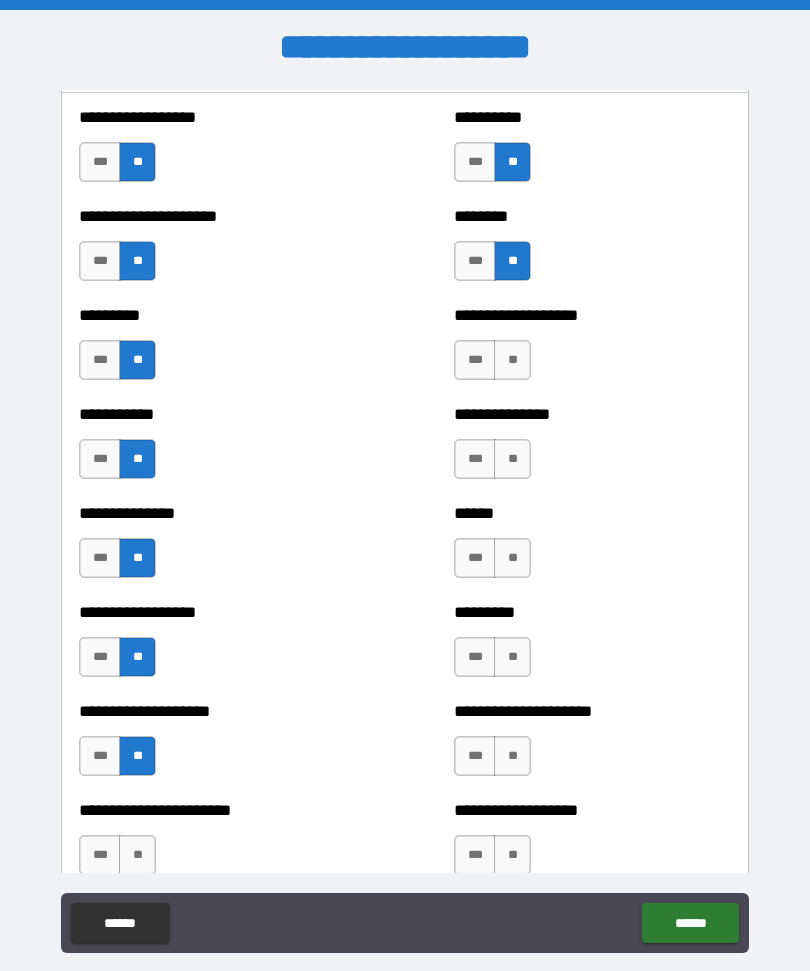 click on "**" at bounding box center (512, 360) 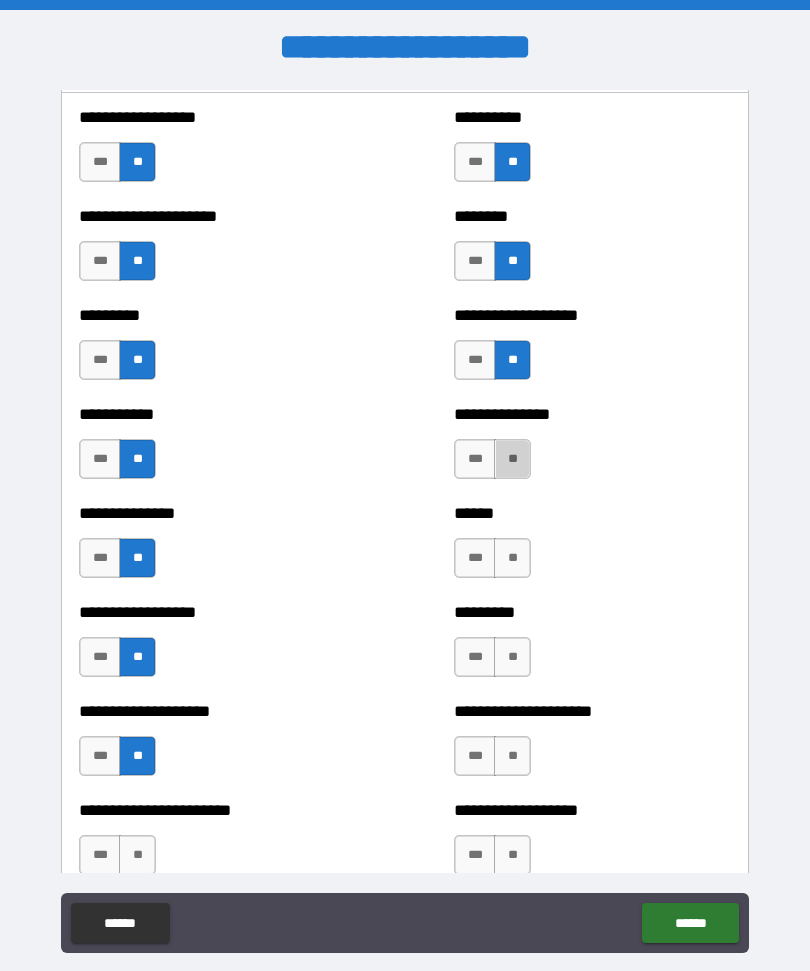 click on "**" at bounding box center (512, 459) 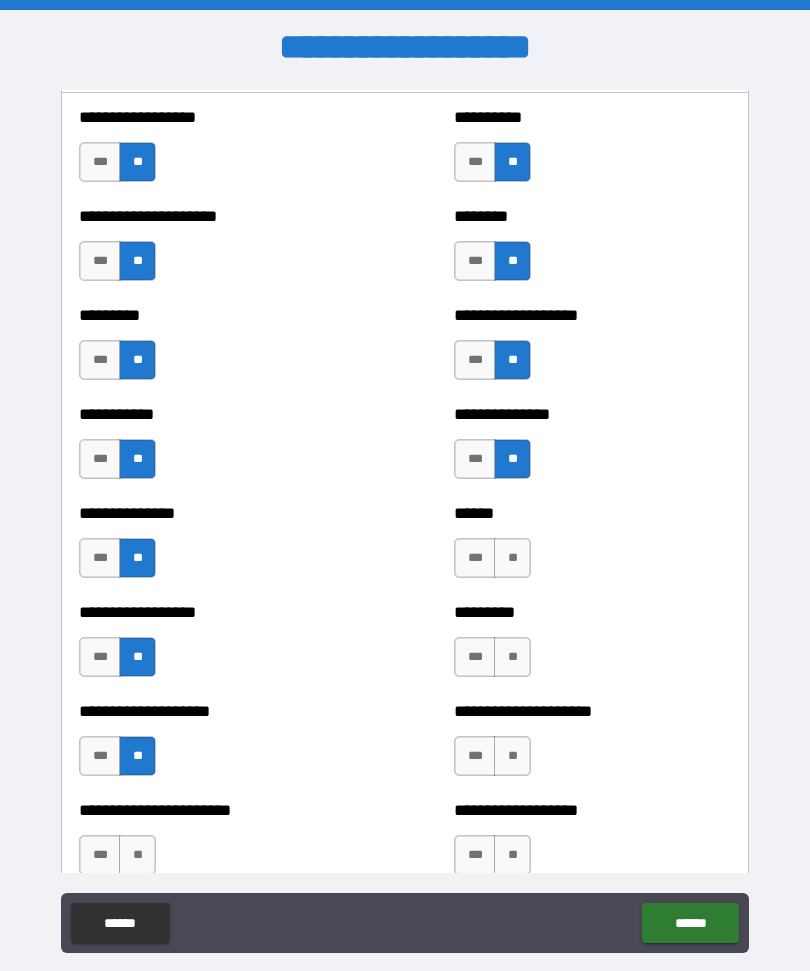 click on "**" at bounding box center [512, 558] 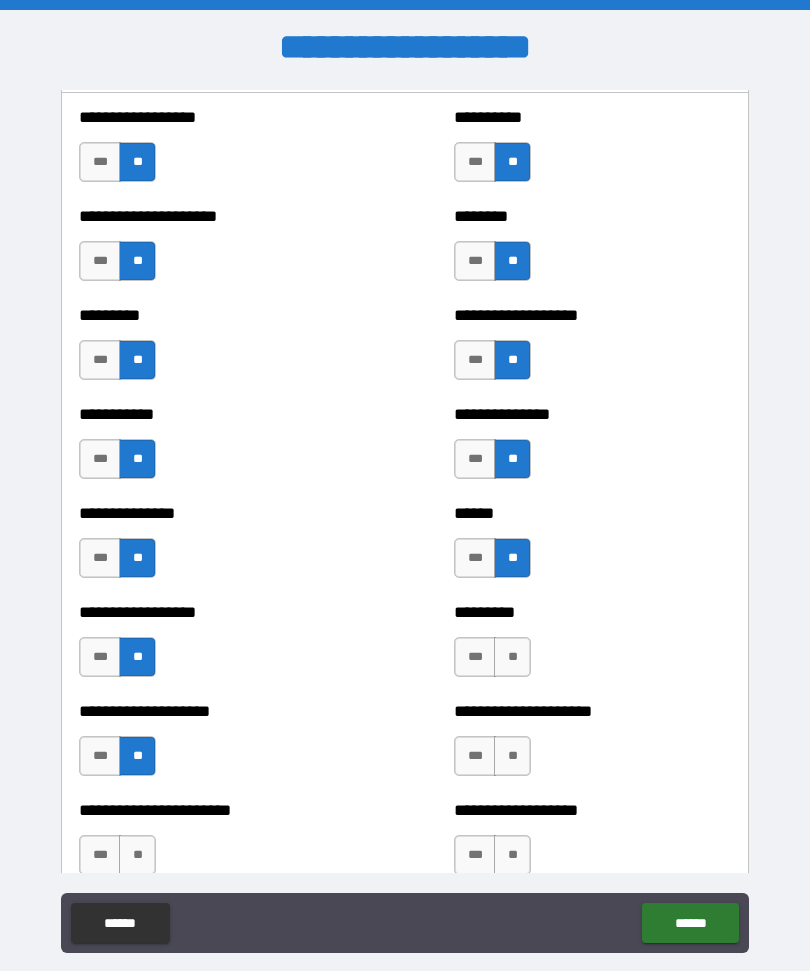 click on "**" at bounding box center (512, 657) 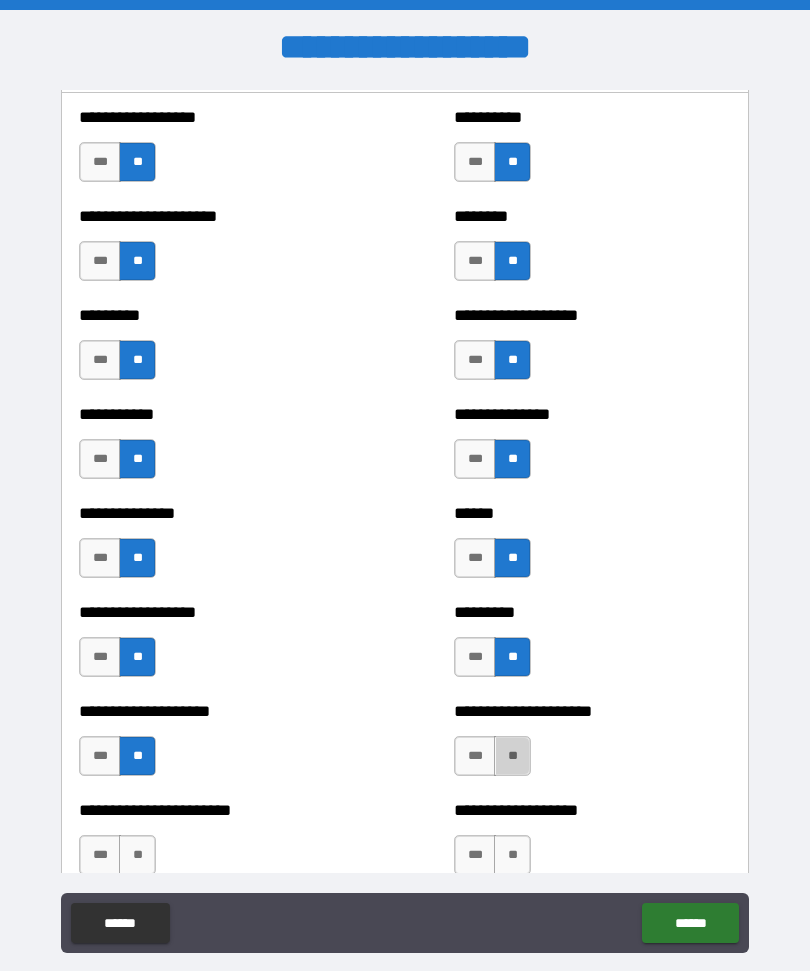 click on "**" at bounding box center (512, 756) 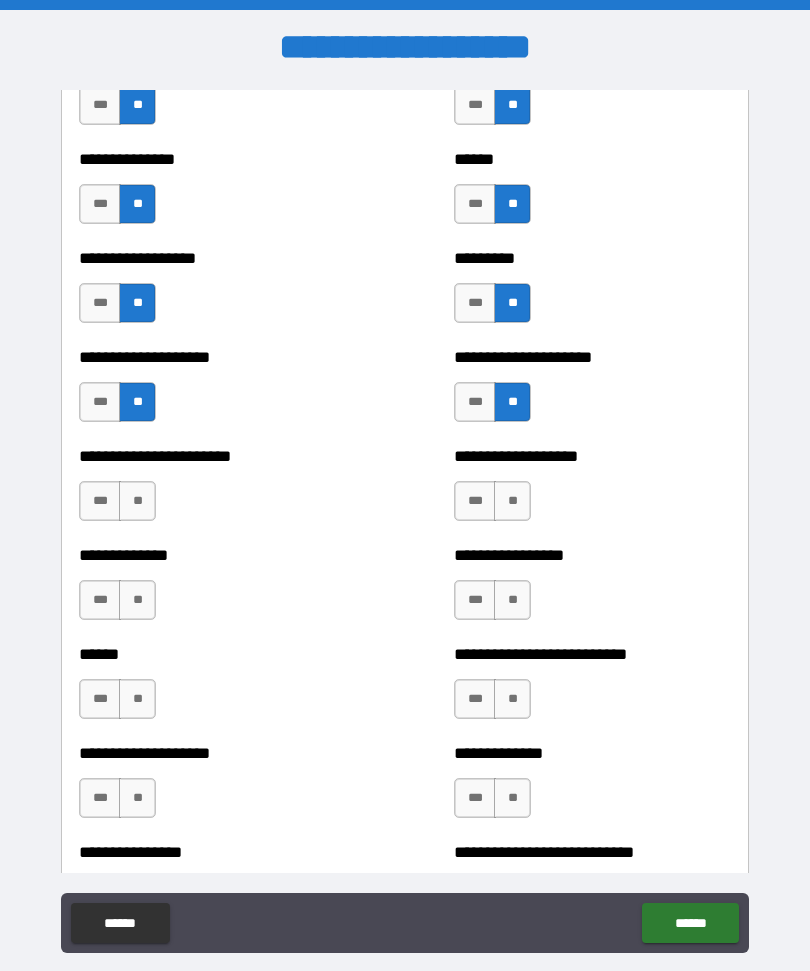 scroll, scrollTop: 2489, scrollLeft: 0, axis: vertical 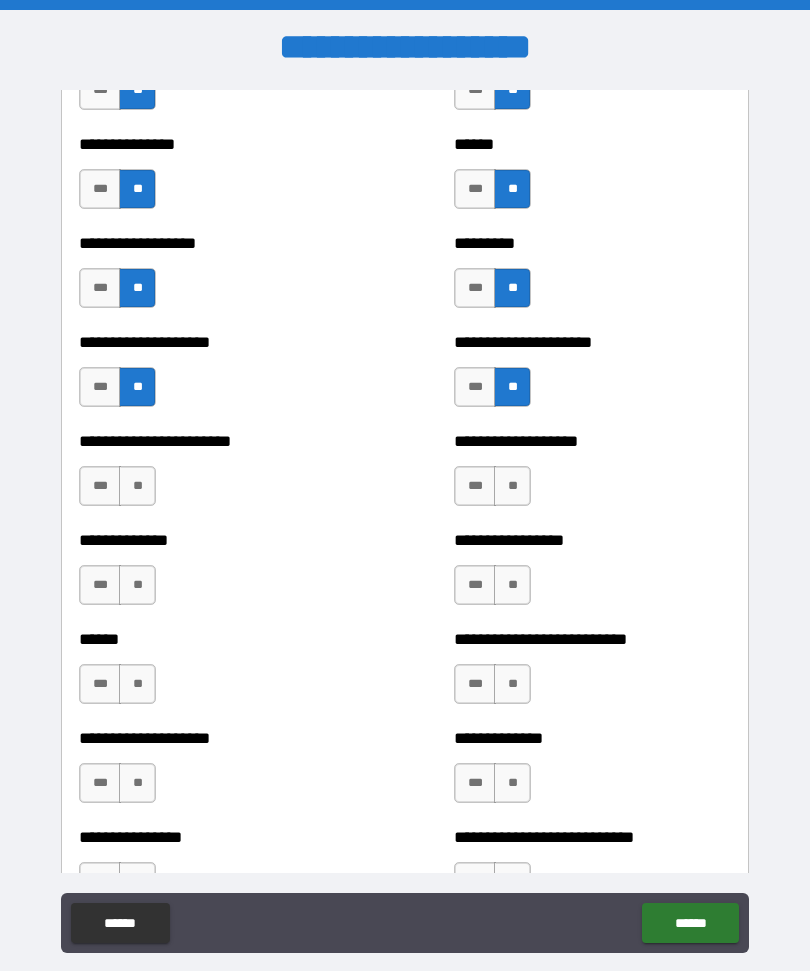 click on "**" at bounding box center [137, 585] 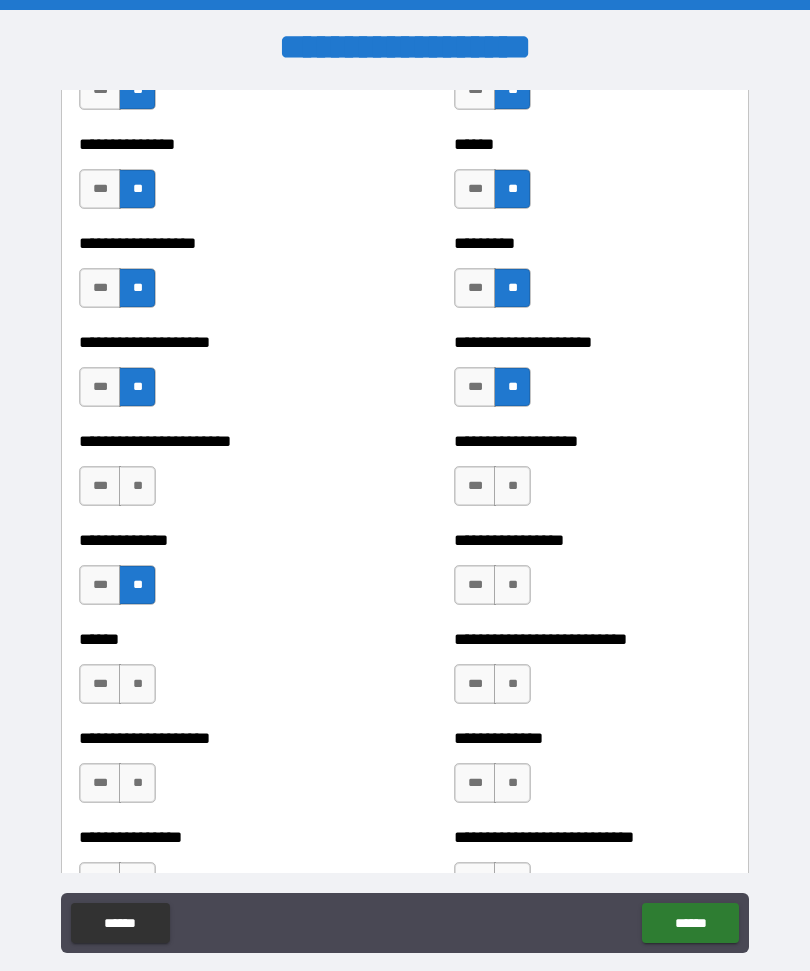 click on "**" at bounding box center (137, 486) 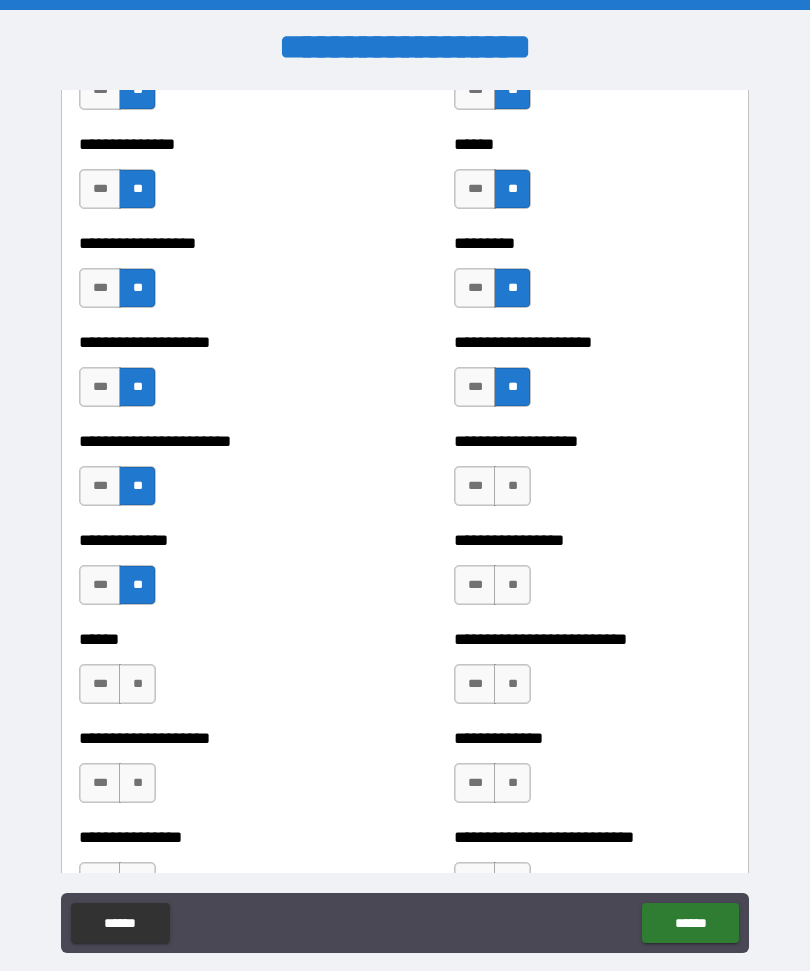 click on "**" at bounding box center (137, 684) 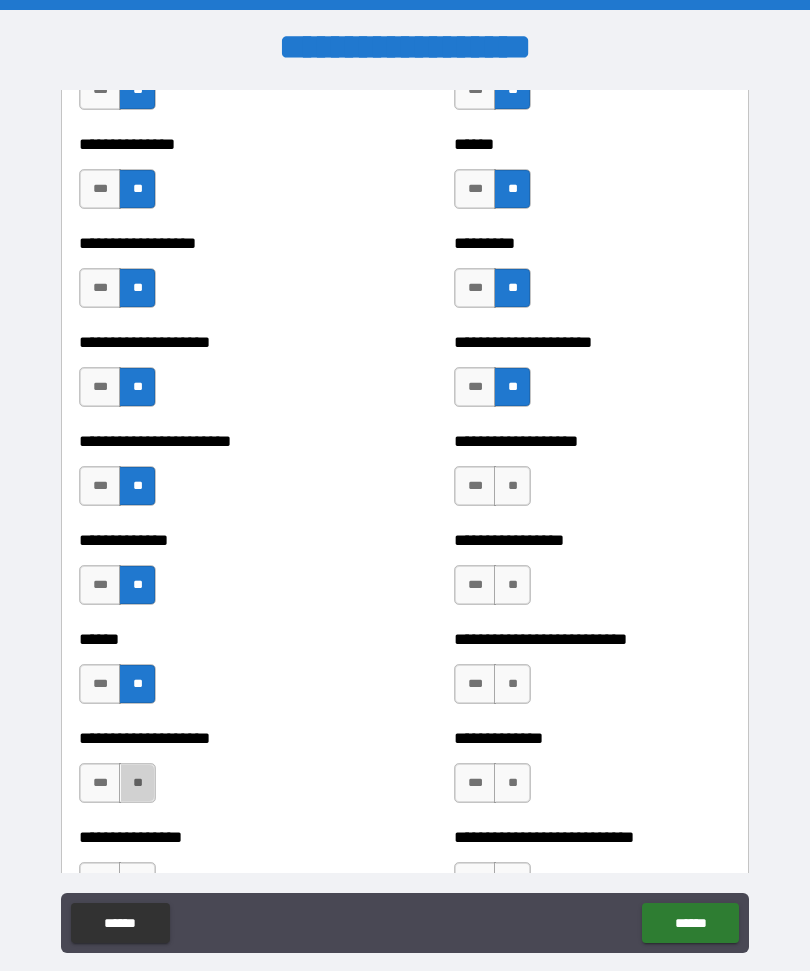 click on "**" at bounding box center [137, 783] 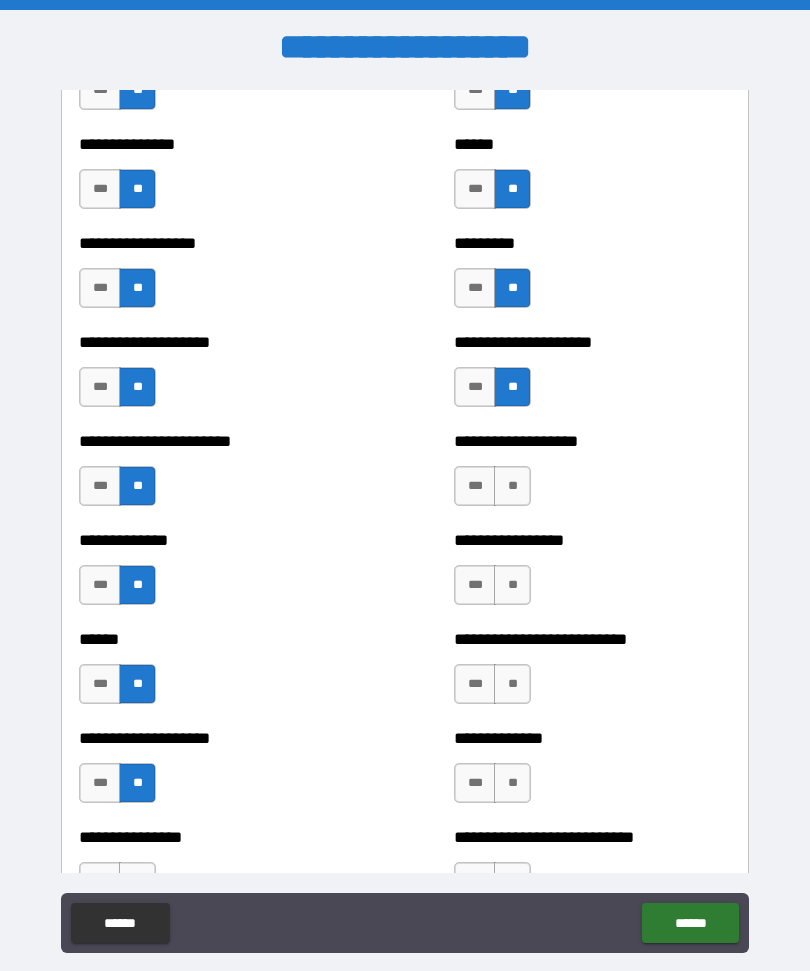 click on "**" at bounding box center (512, 486) 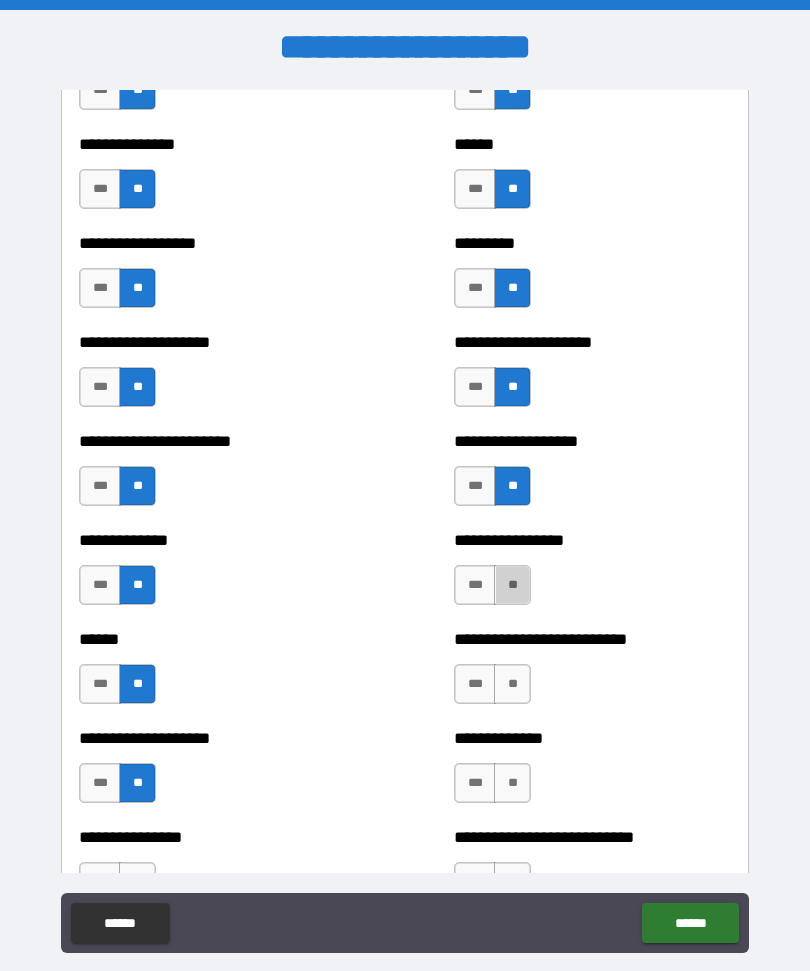 click on "**" at bounding box center (512, 585) 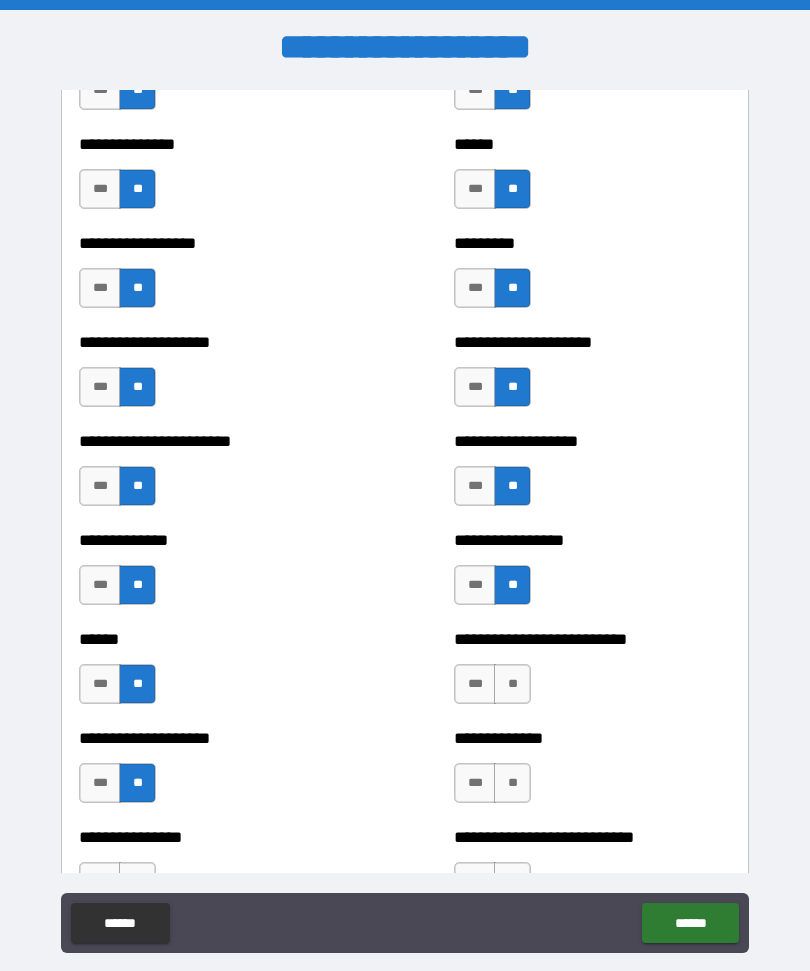 click on "**" at bounding box center (512, 684) 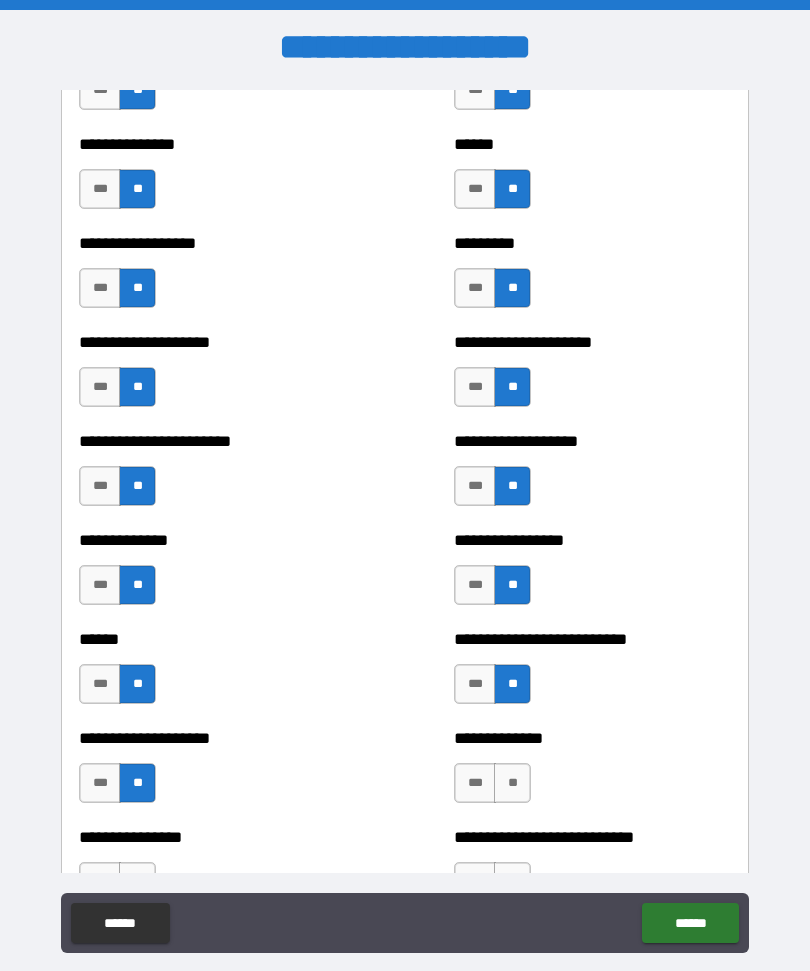 click on "**" at bounding box center [512, 783] 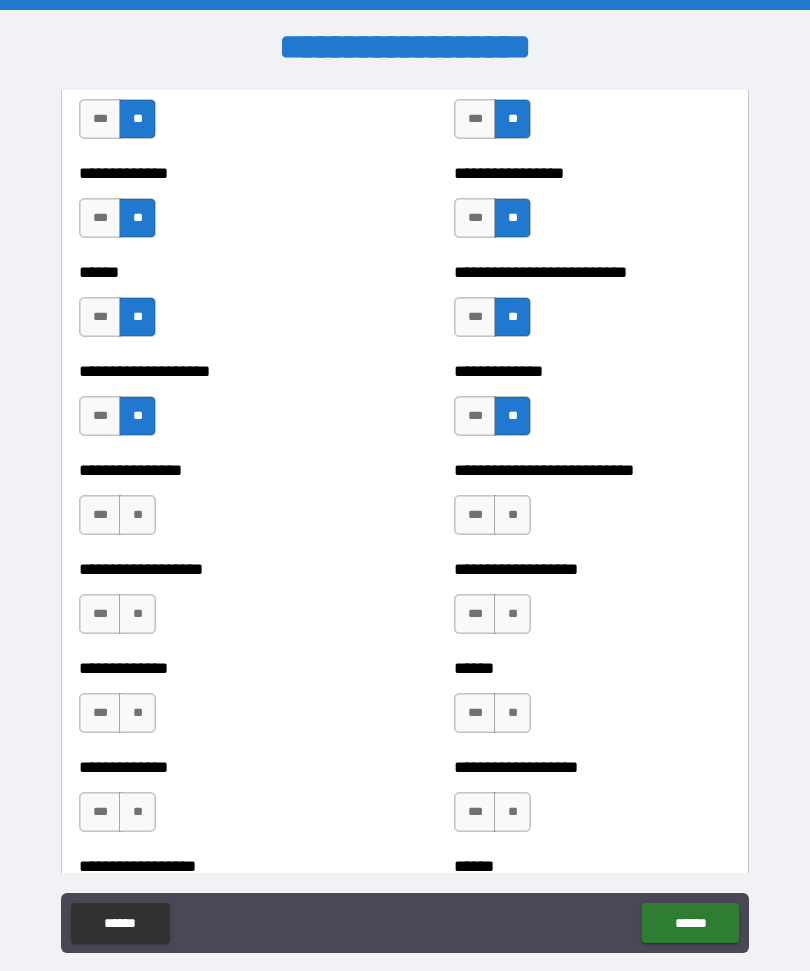 scroll, scrollTop: 2861, scrollLeft: 0, axis: vertical 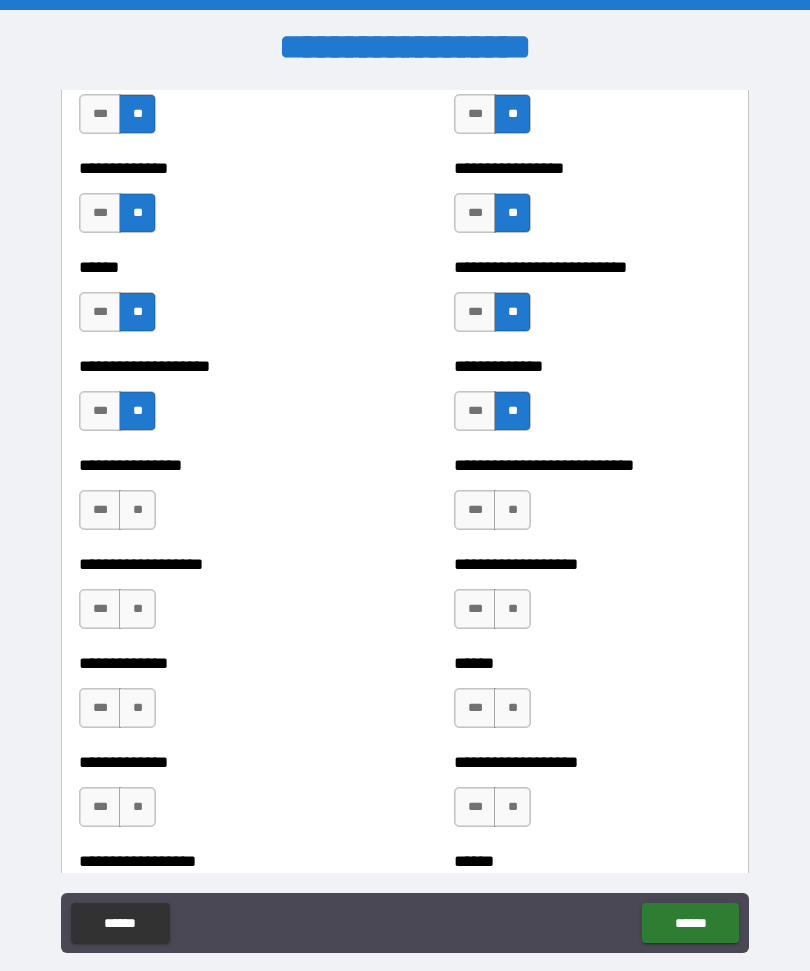 click on "**" at bounding box center (137, 510) 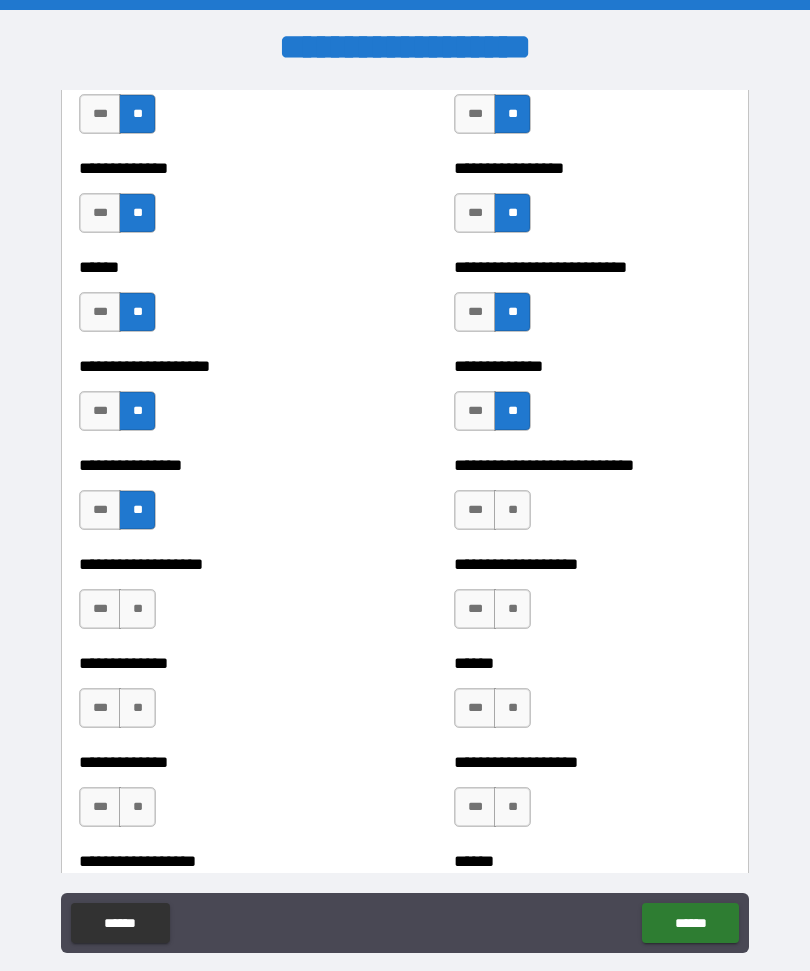 click on "**" at bounding box center (137, 609) 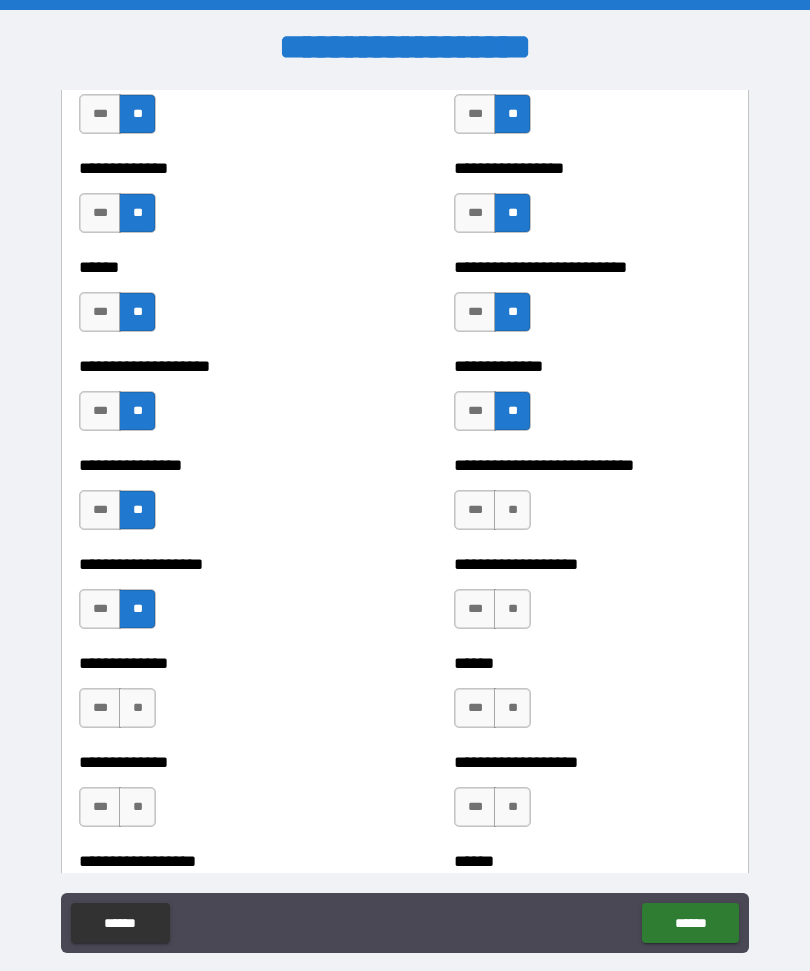 click on "**" at bounding box center (137, 708) 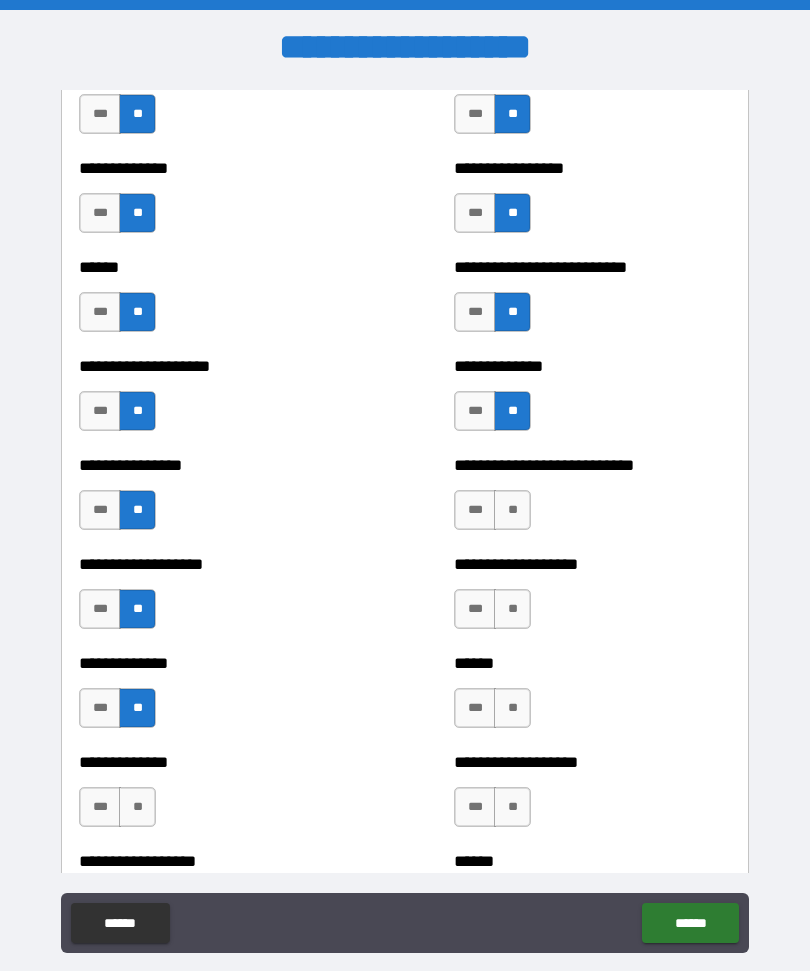 click on "**" at bounding box center [137, 807] 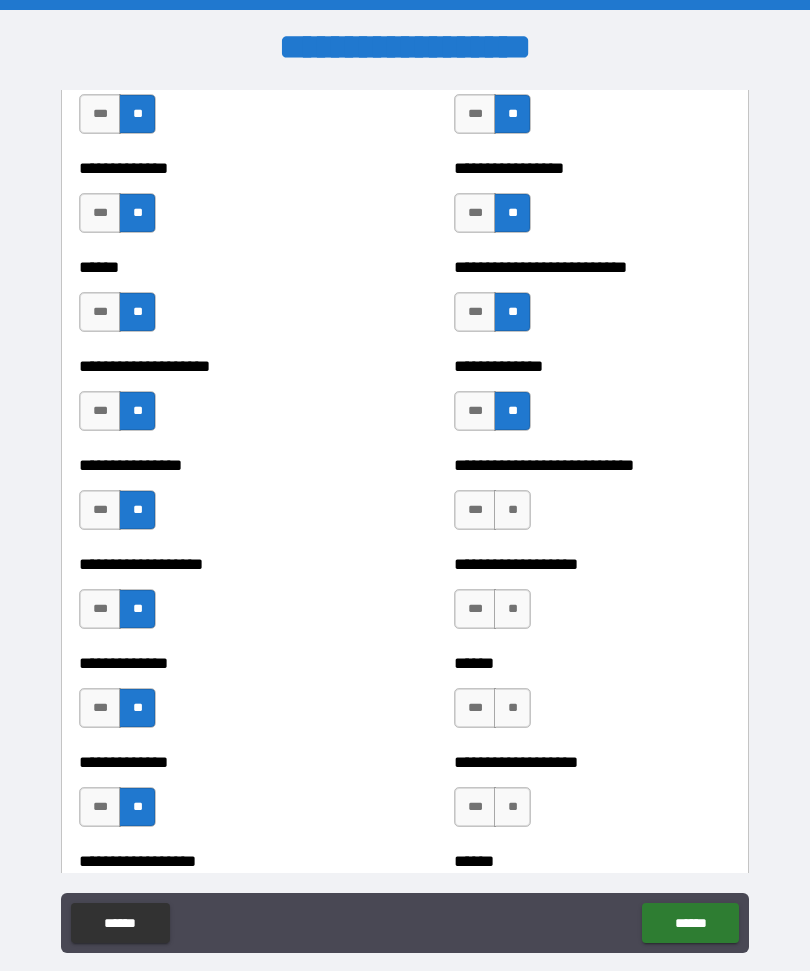 click on "**" at bounding box center (512, 510) 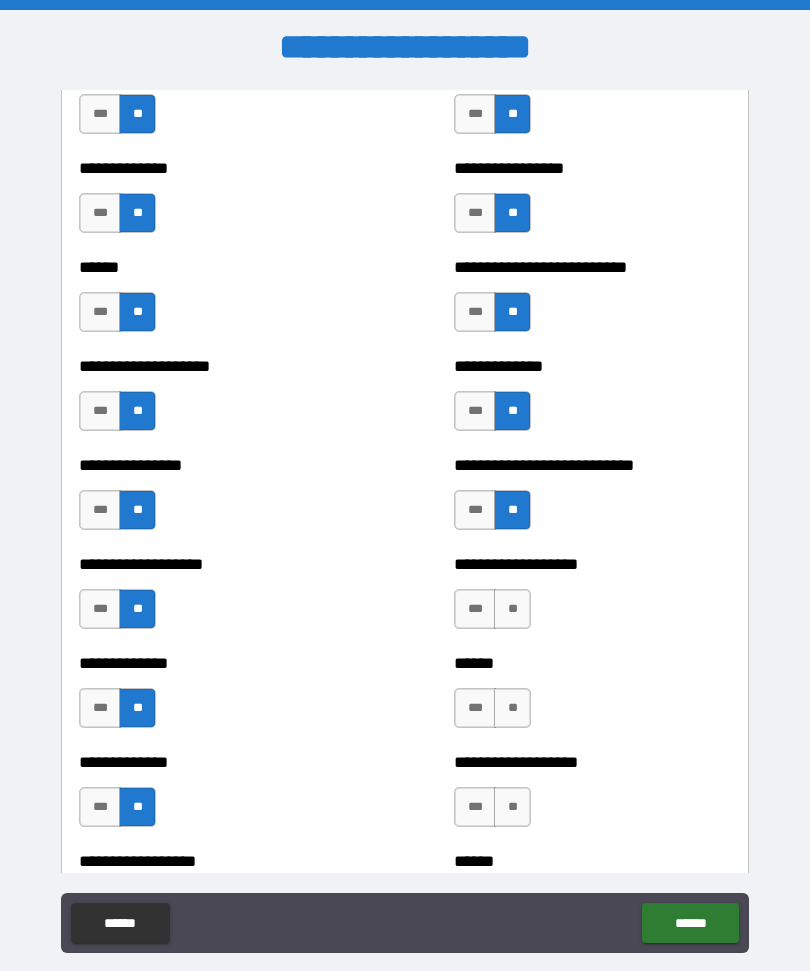 click on "**" at bounding box center [512, 609] 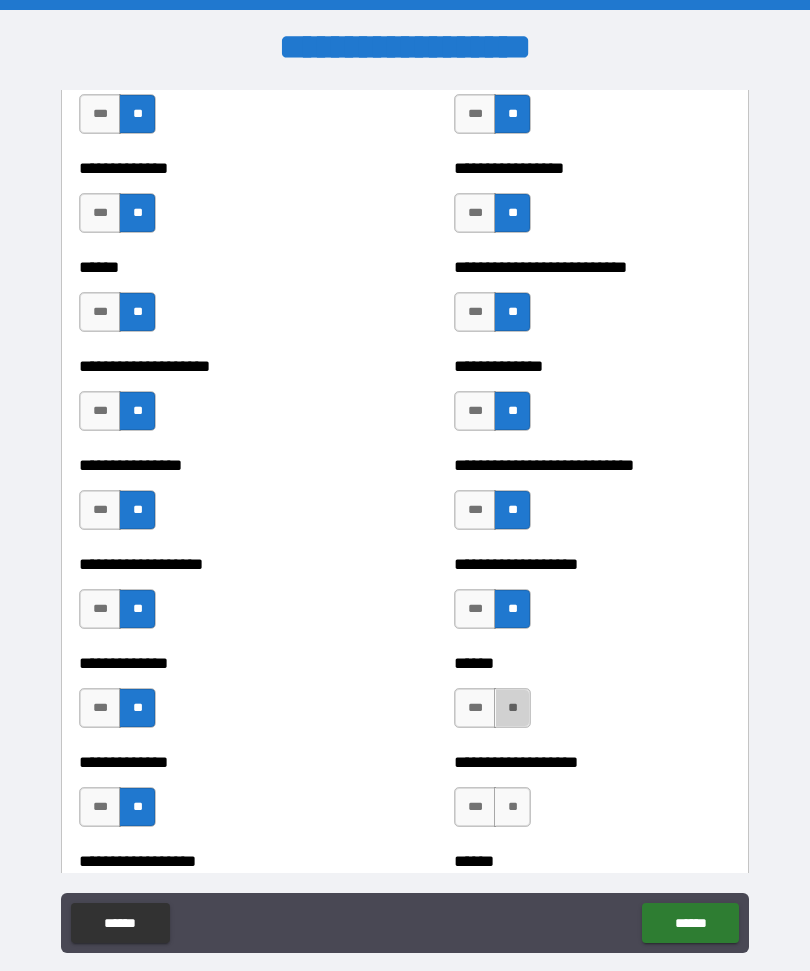 click on "**" at bounding box center (512, 708) 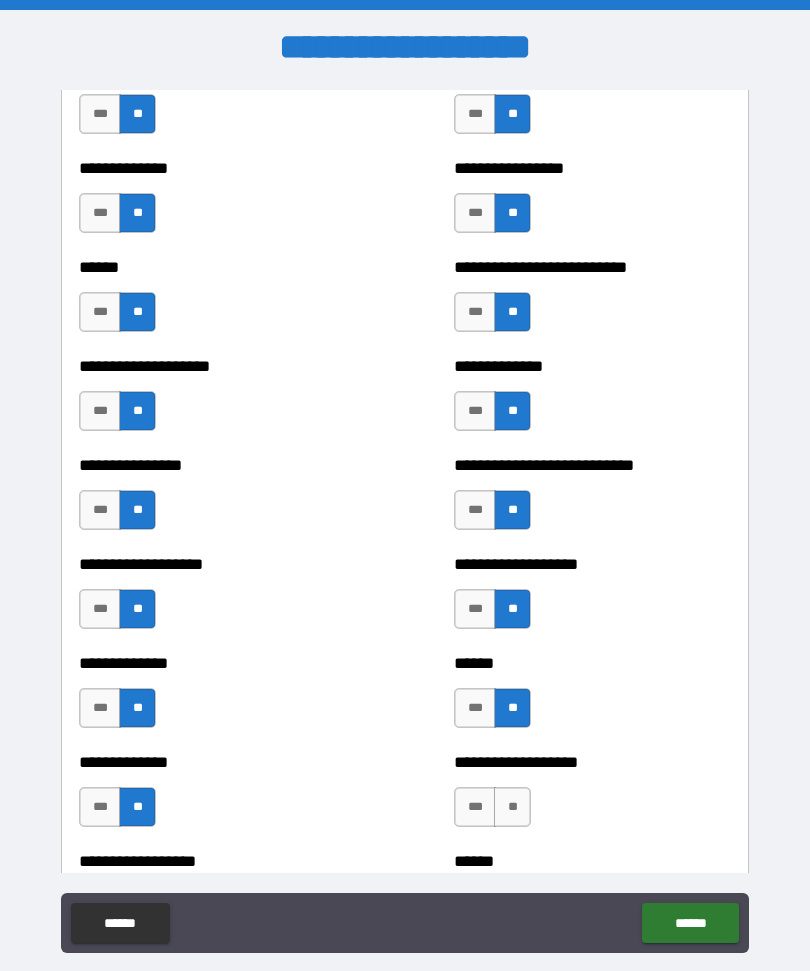 click on "**" at bounding box center [512, 807] 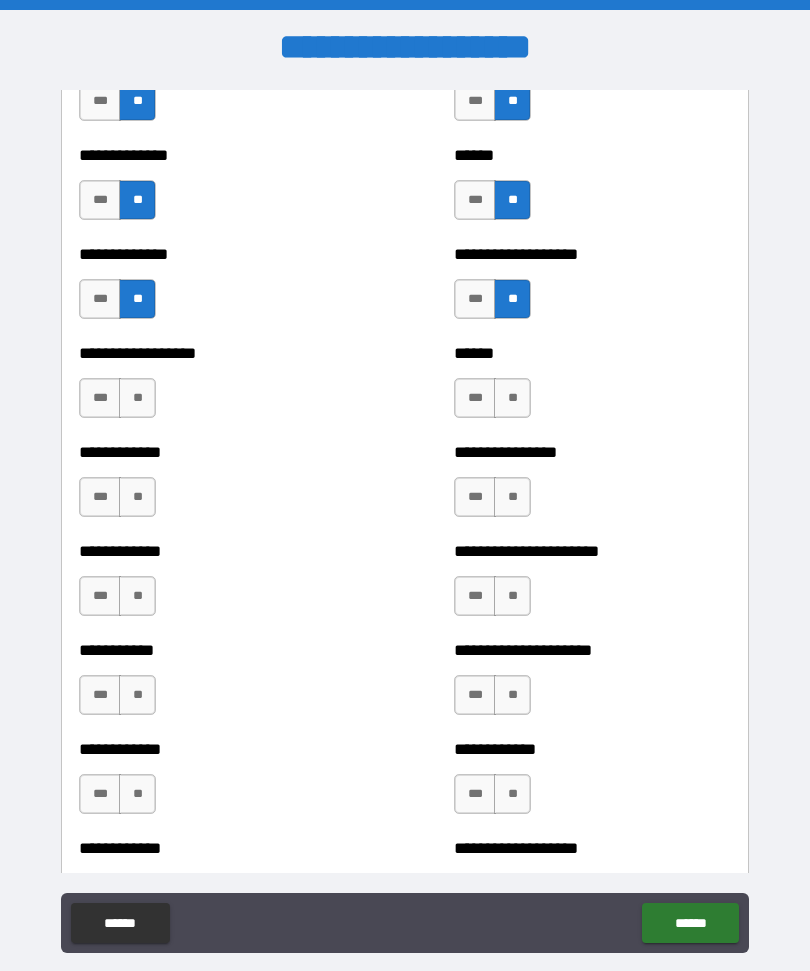 scroll, scrollTop: 3372, scrollLeft: 0, axis: vertical 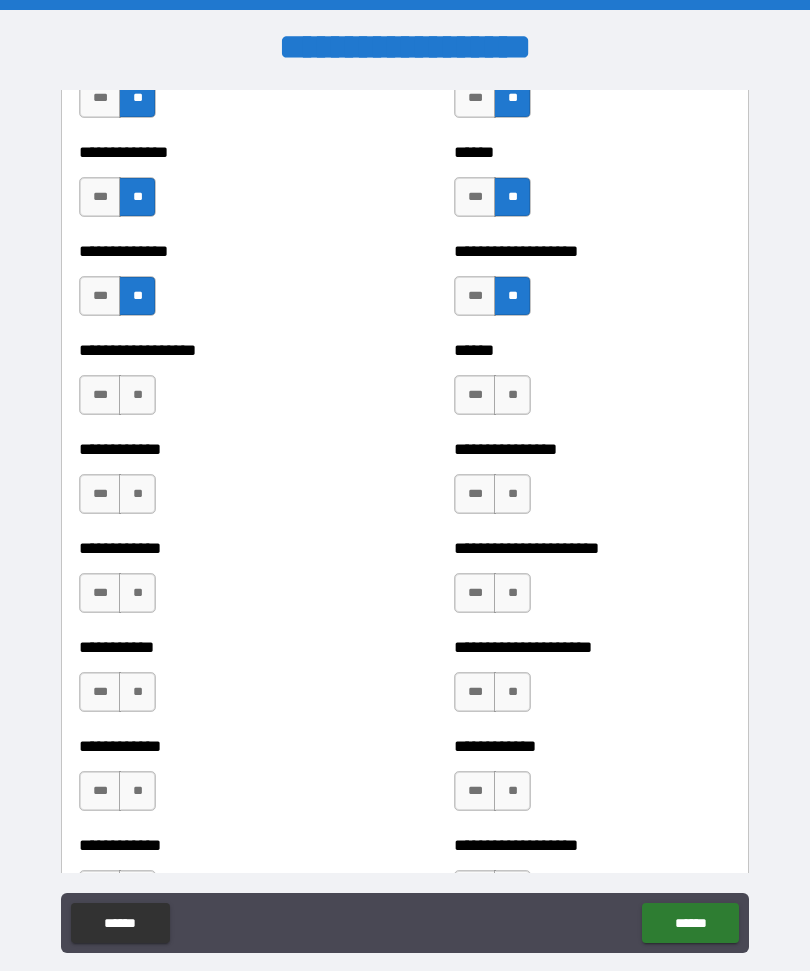 click on "**" at bounding box center (137, 395) 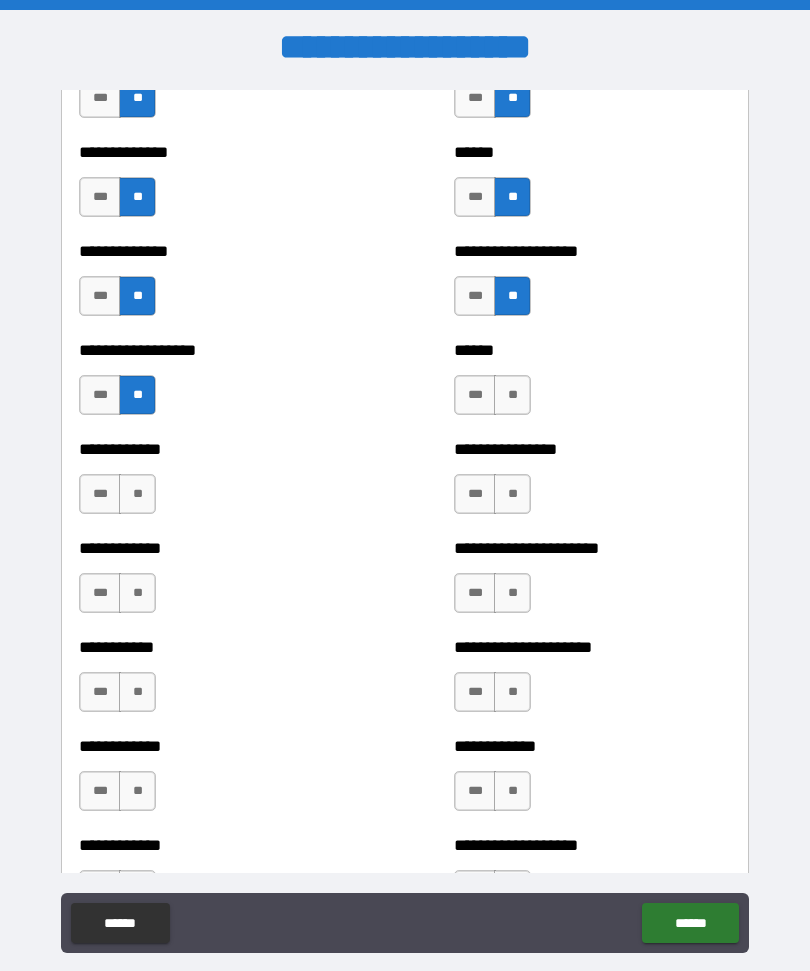 click on "**" at bounding box center [137, 494] 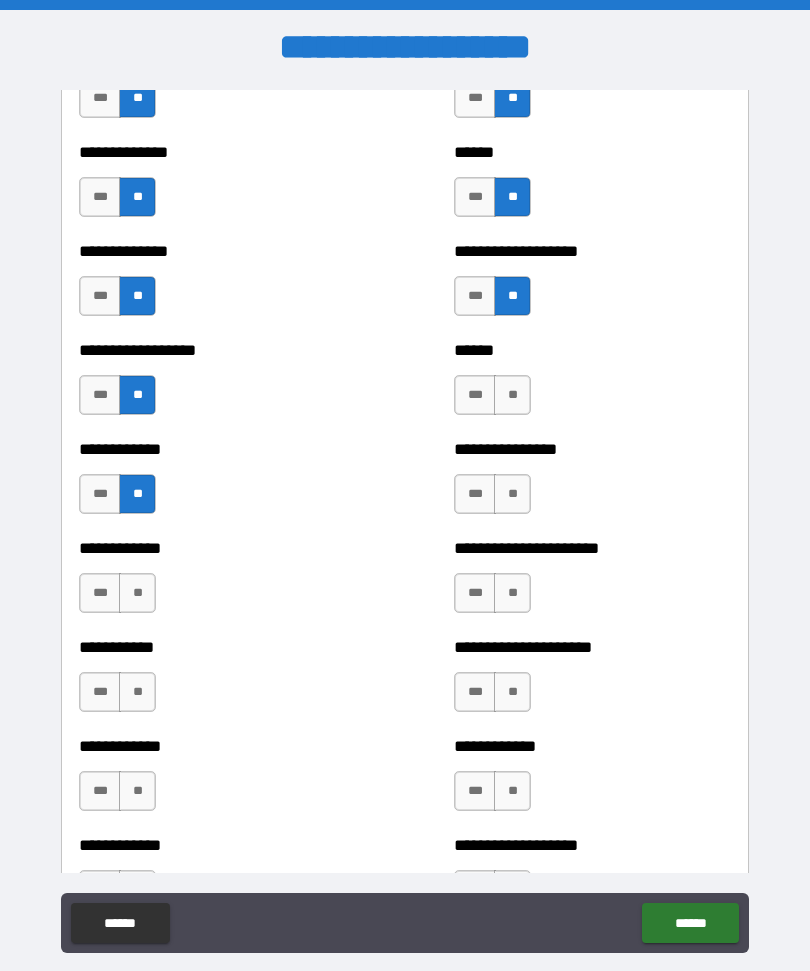 click on "**" at bounding box center [137, 593] 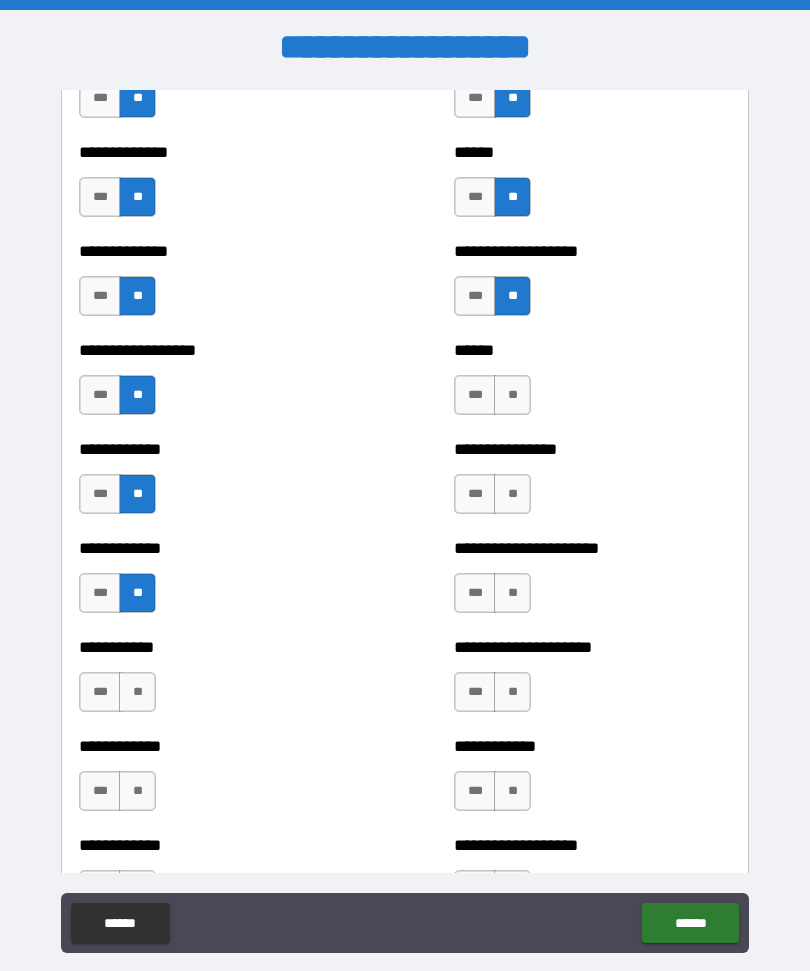 click on "**" at bounding box center (137, 692) 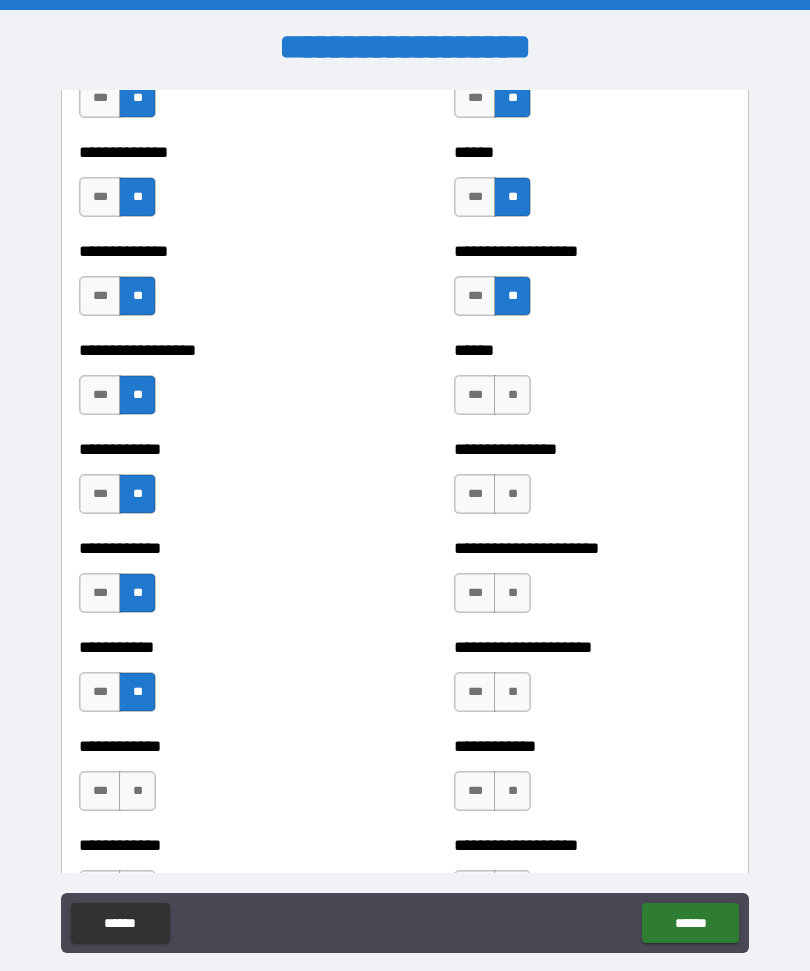click on "**" at bounding box center (137, 791) 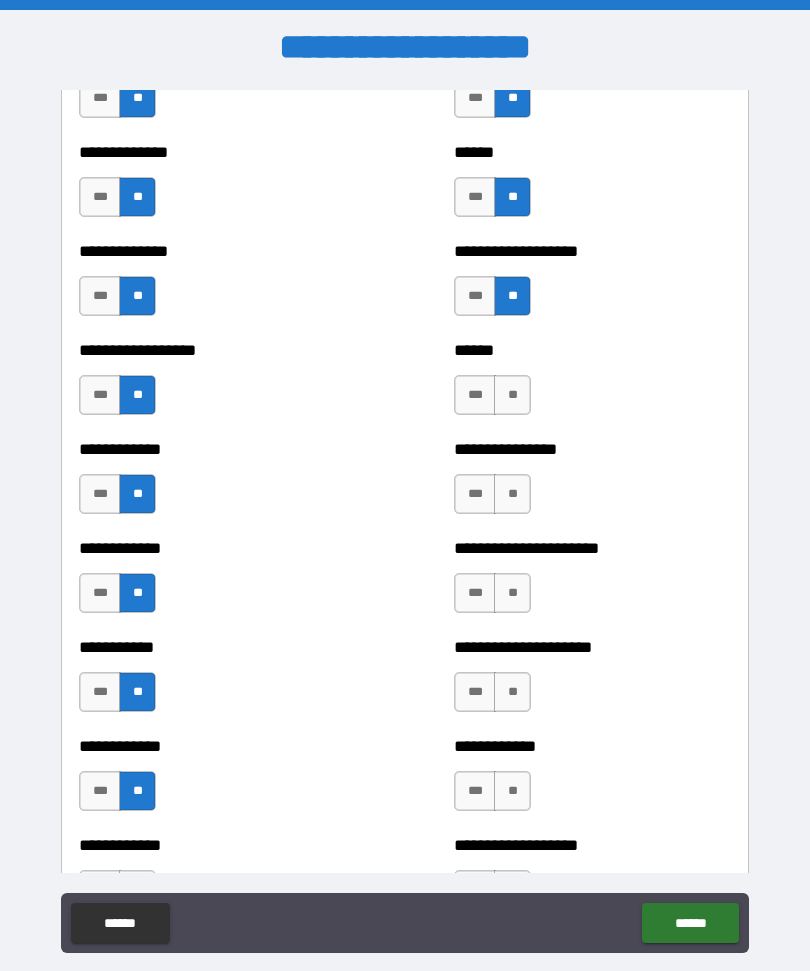 click on "**" at bounding box center [512, 395] 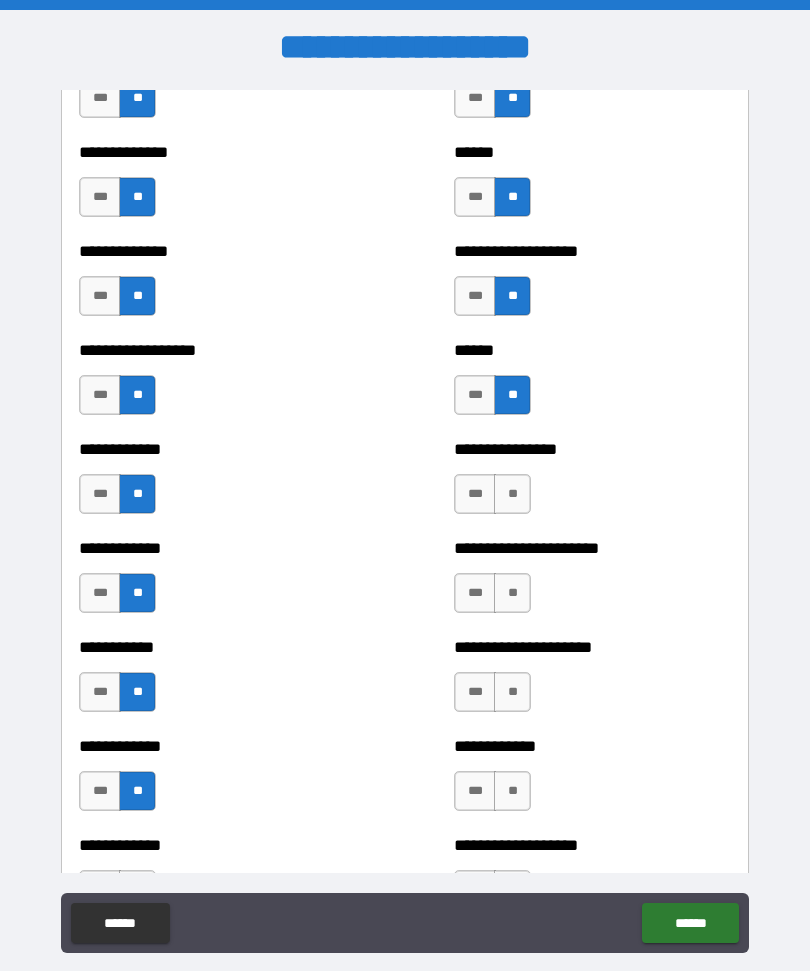 click on "**" at bounding box center [512, 494] 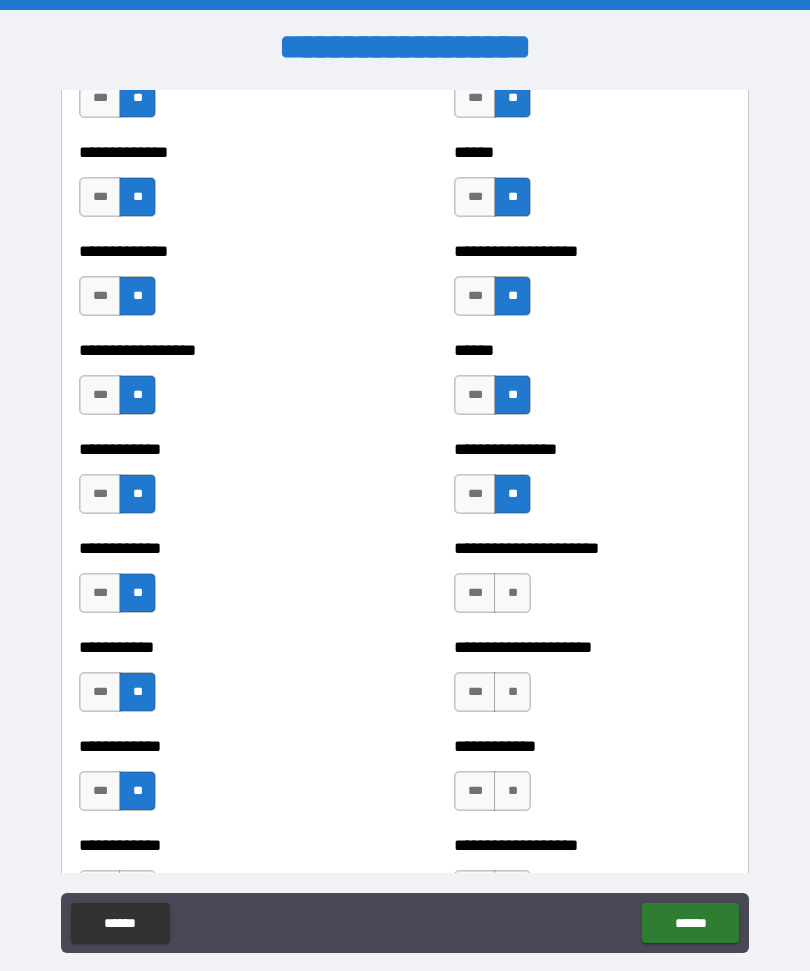 click on "**" at bounding box center [512, 593] 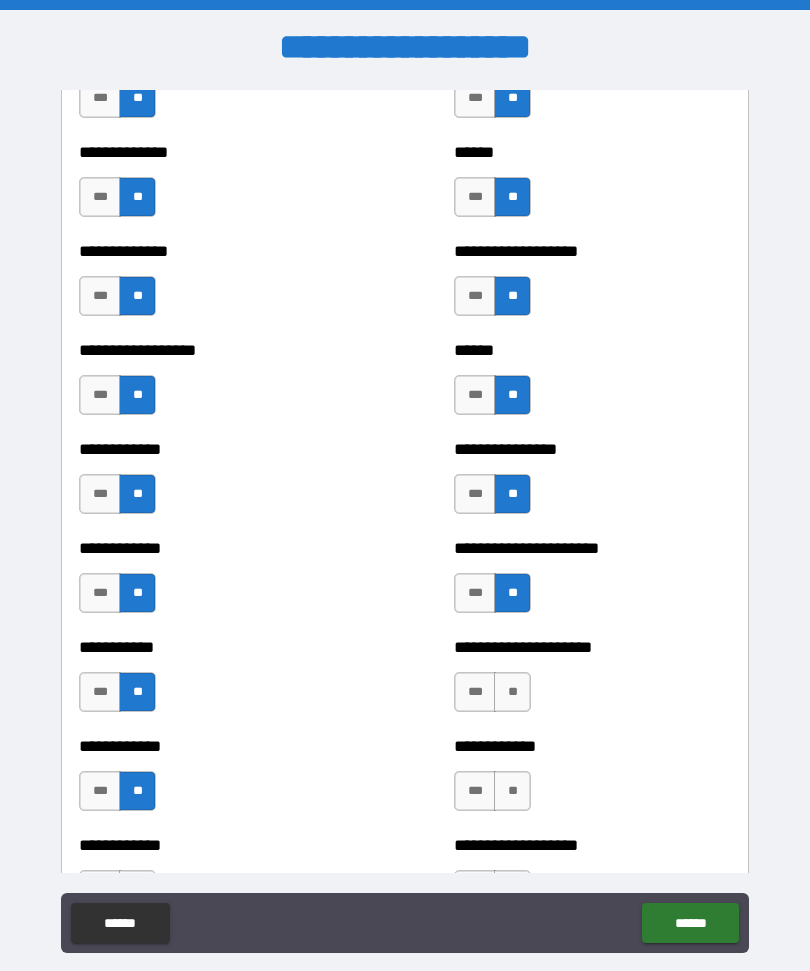 click on "**" at bounding box center (512, 692) 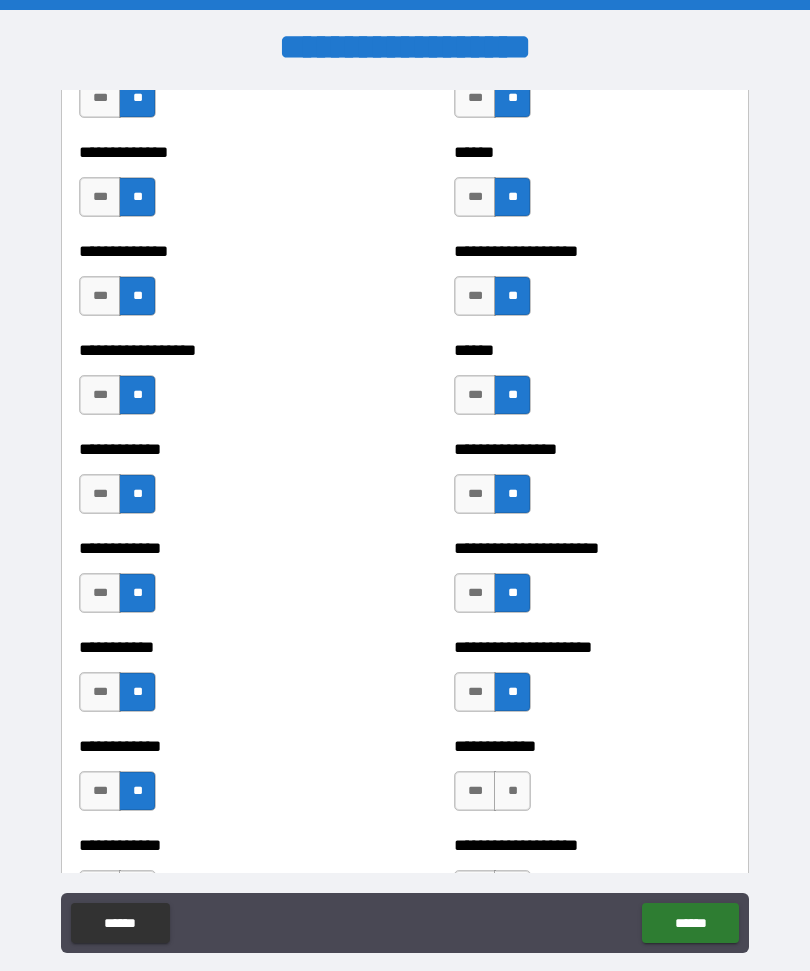 click on "**" at bounding box center [512, 791] 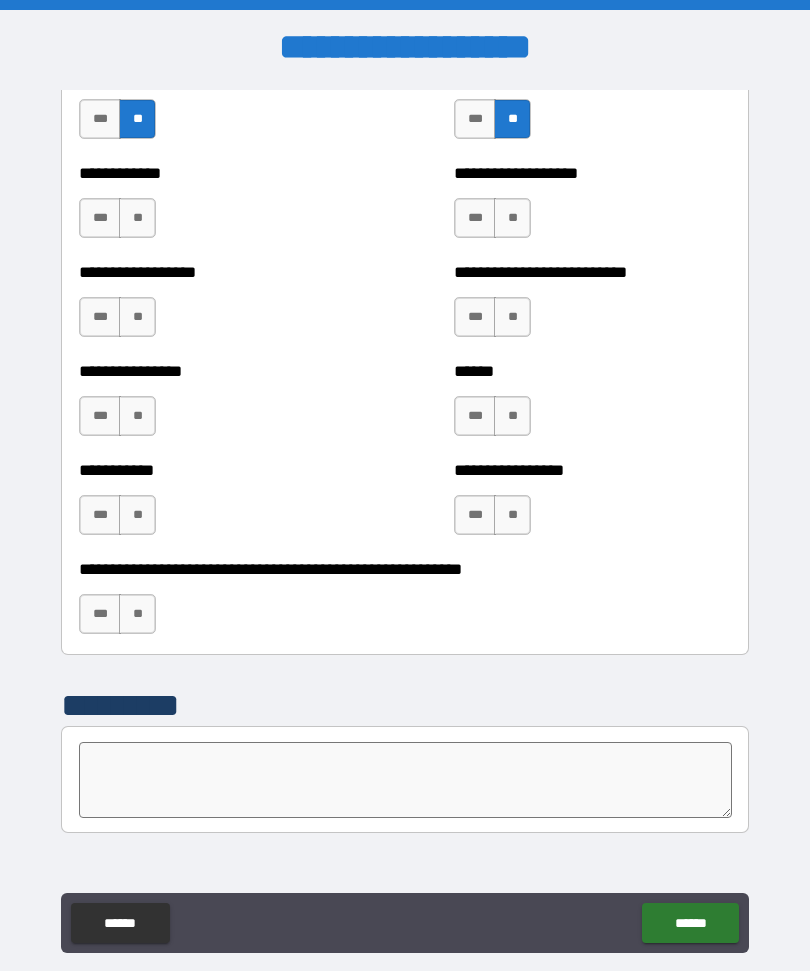 scroll, scrollTop: 4046, scrollLeft: 0, axis: vertical 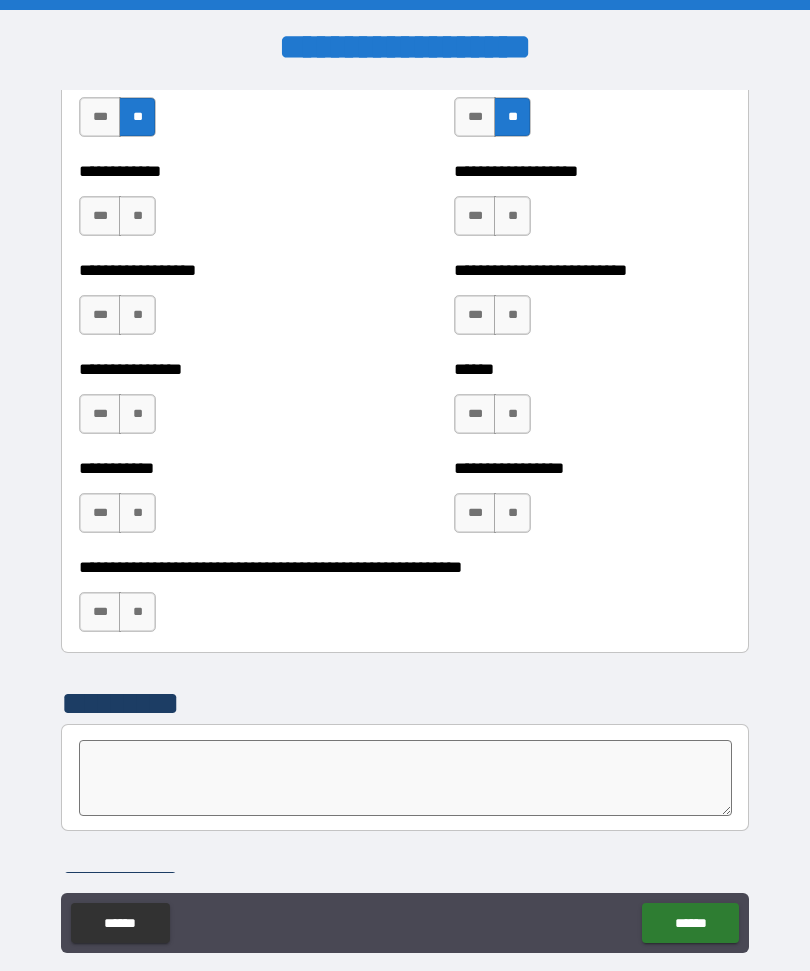 click on "**" at bounding box center (137, 315) 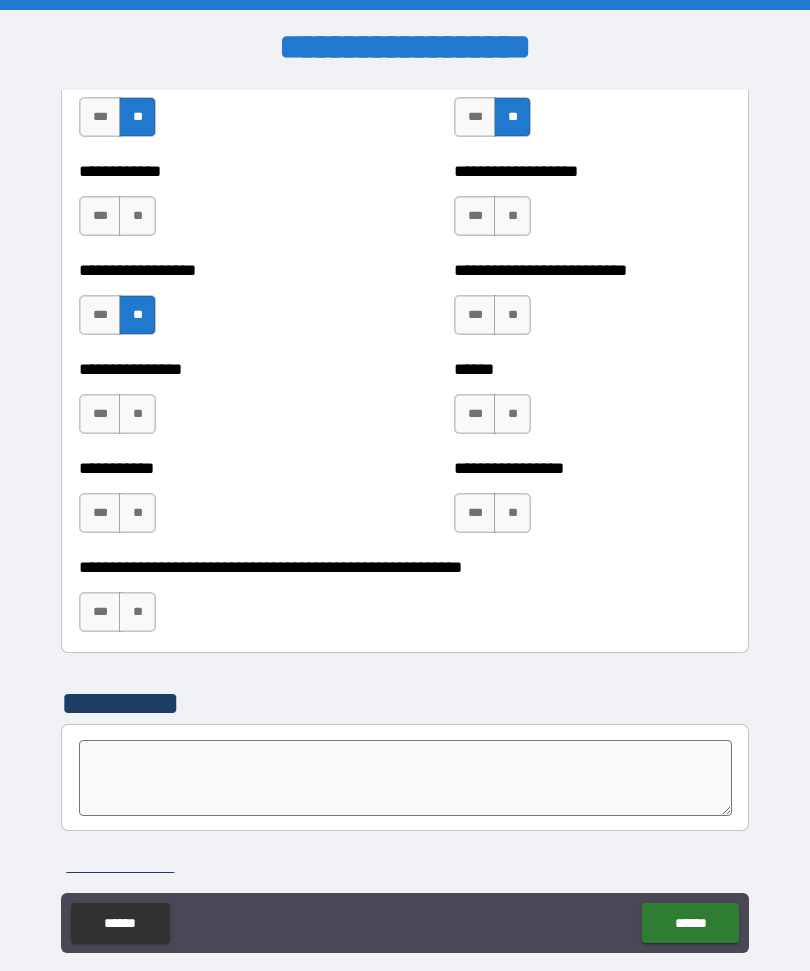 click on "**" at bounding box center [137, 216] 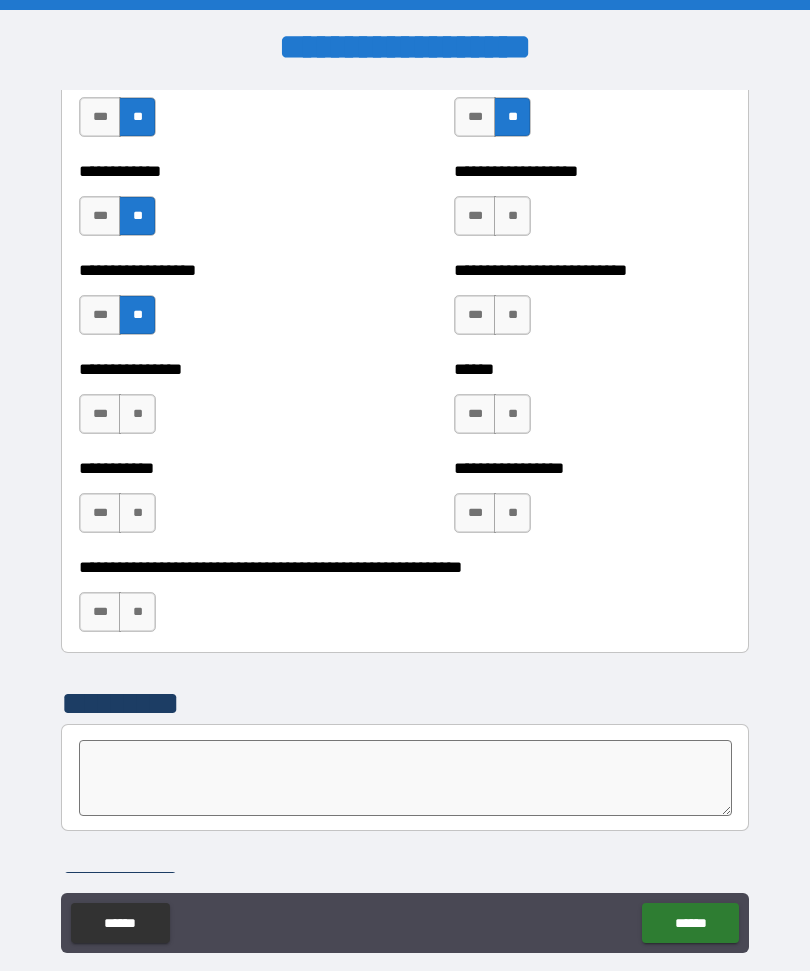 click on "**" at bounding box center [137, 414] 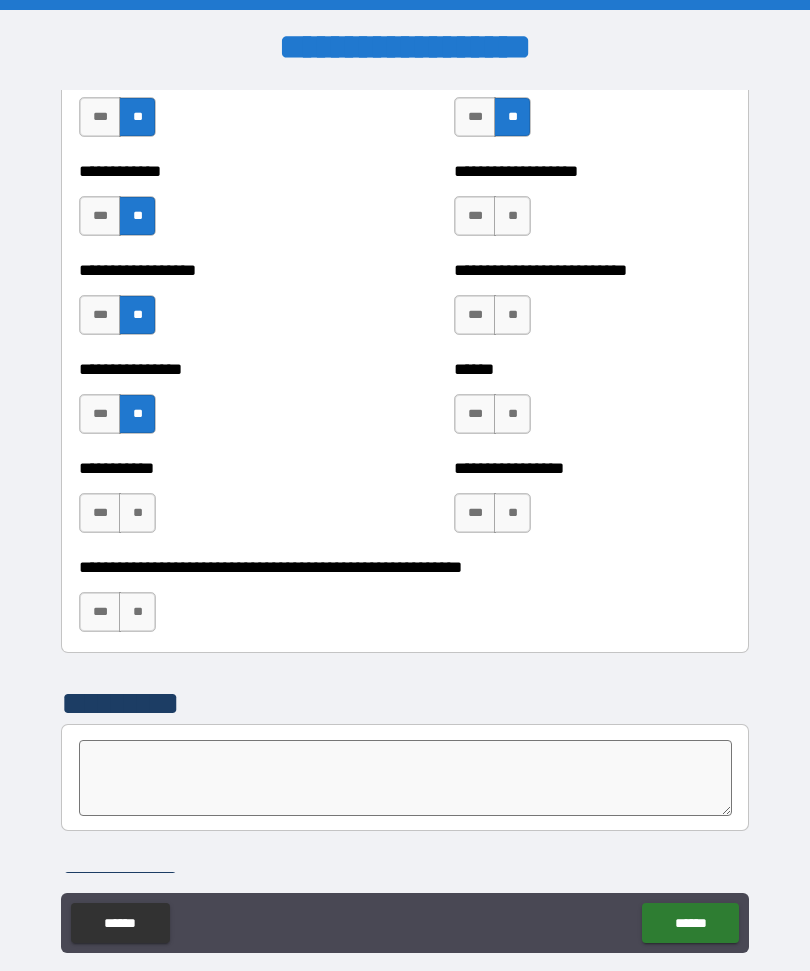 click on "**" at bounding box center (137, 513) 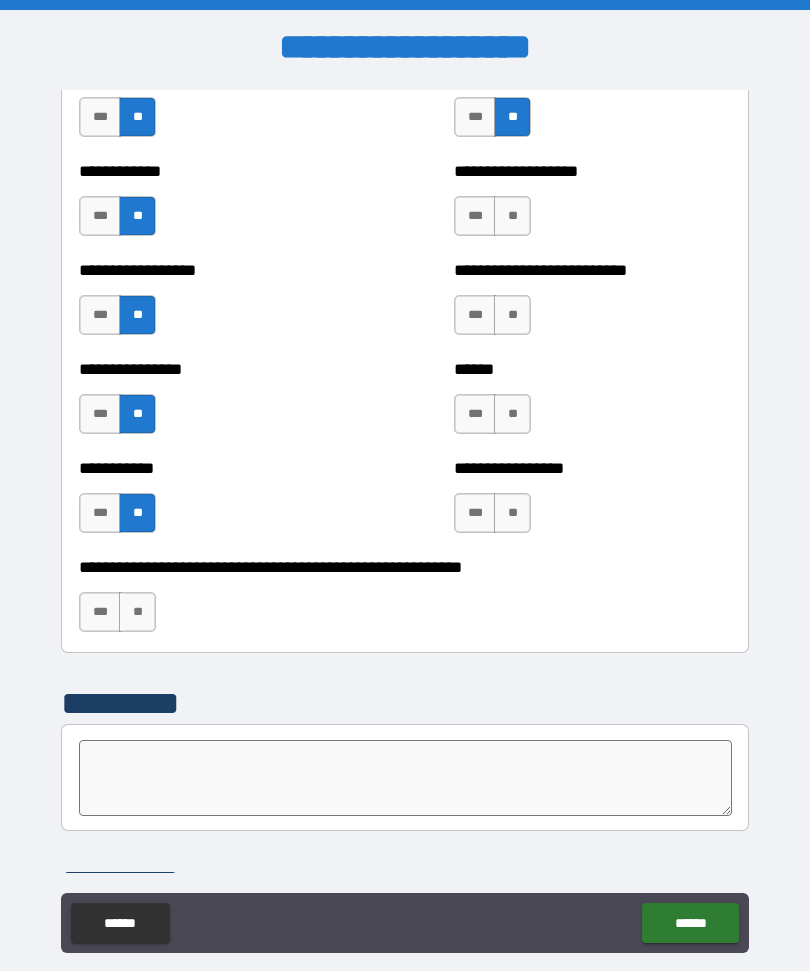 click on "**" at bounding box center [137, 612] 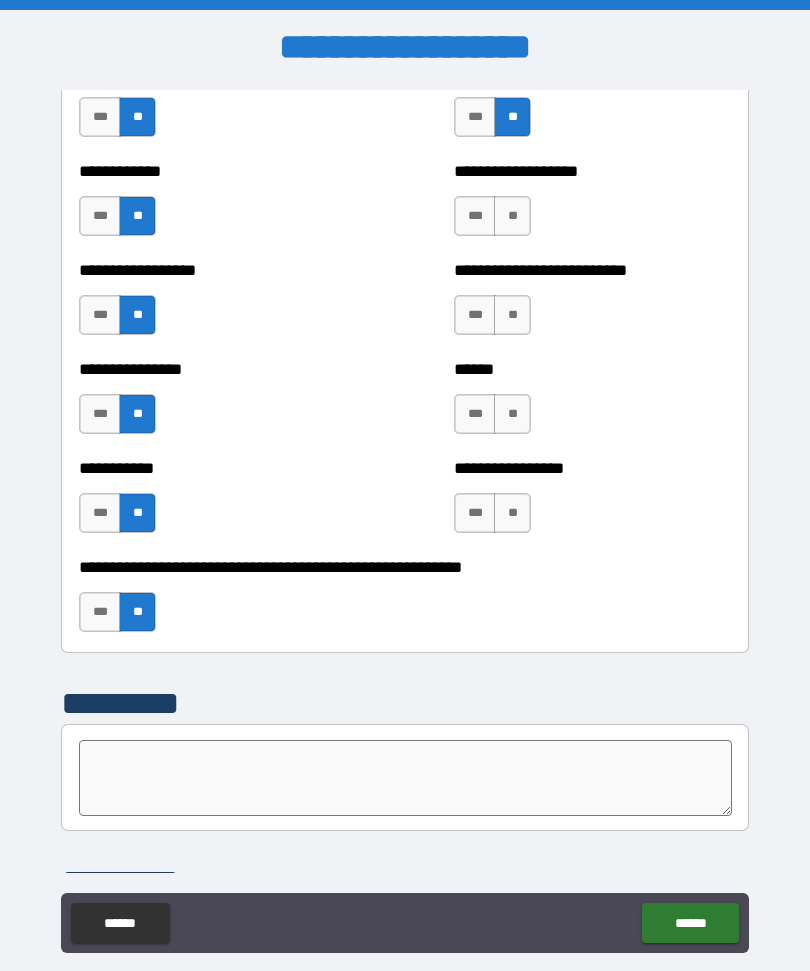 click on "**" at bounding box center (512, 216) 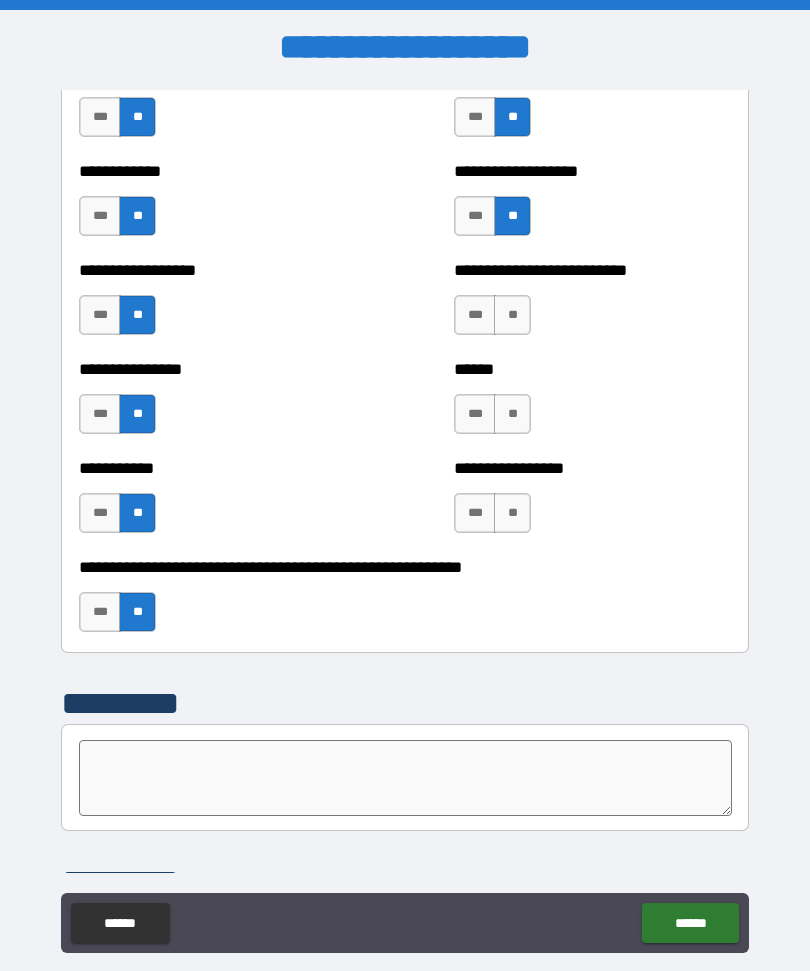 click on "**" at bounding box center (512, 315) 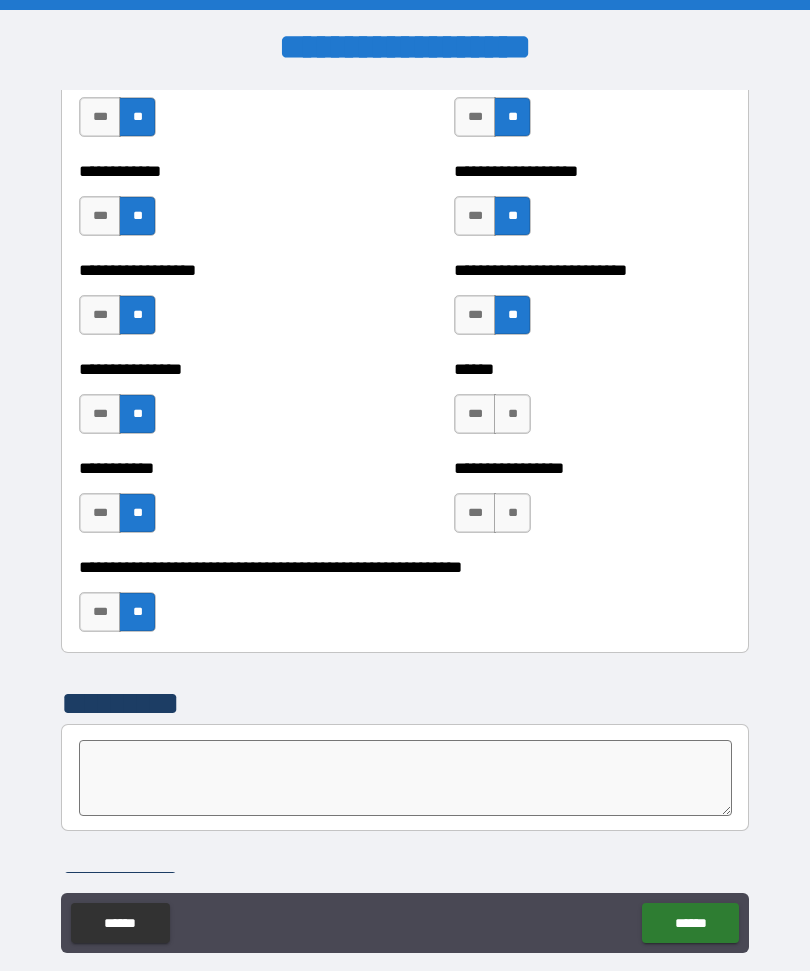 click on "**" at bounding box center [512, 414] 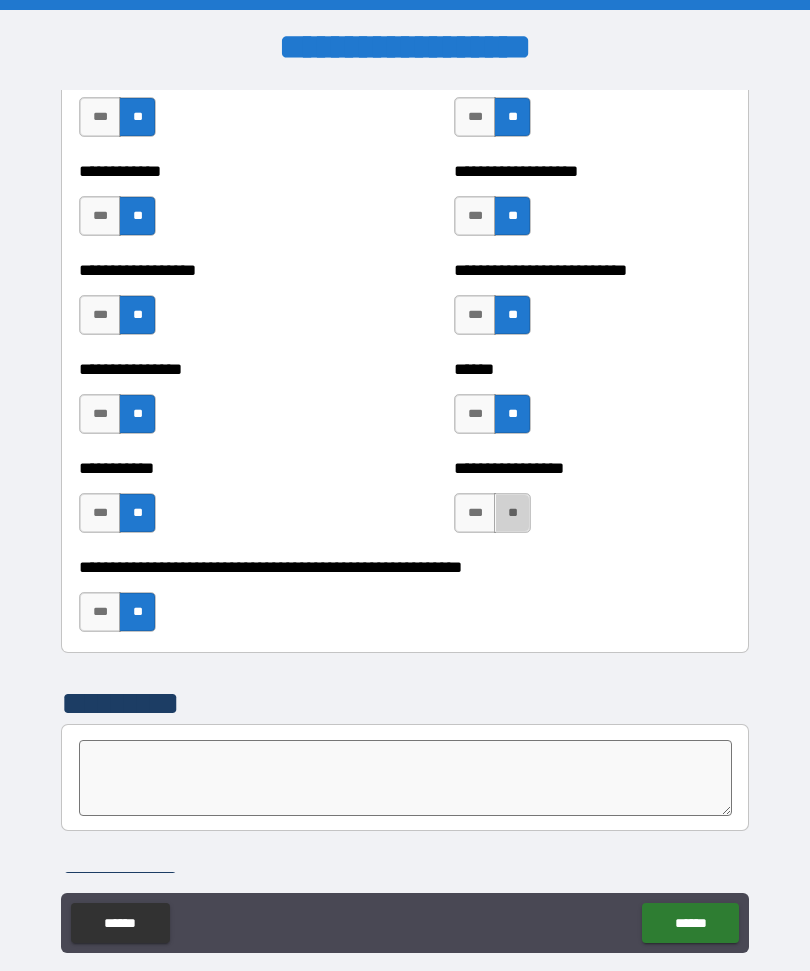 click on "**" at bounding box center (512, 513) 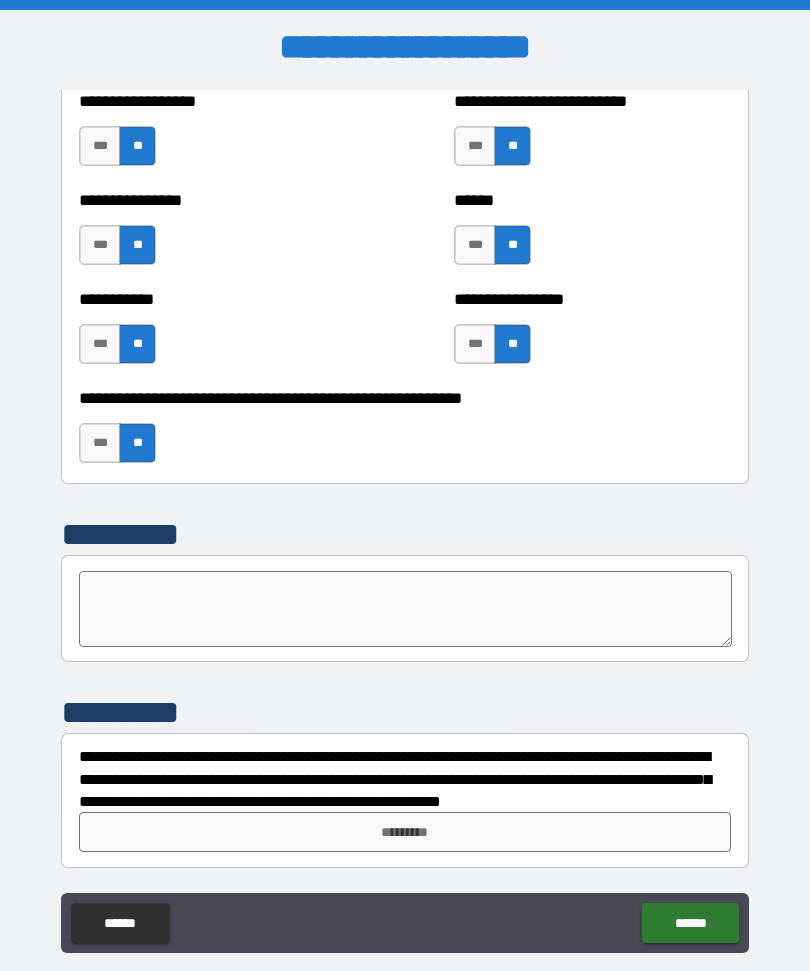 scroll, scrollTop: 4215, scrollLeft: 0, axis: vertical 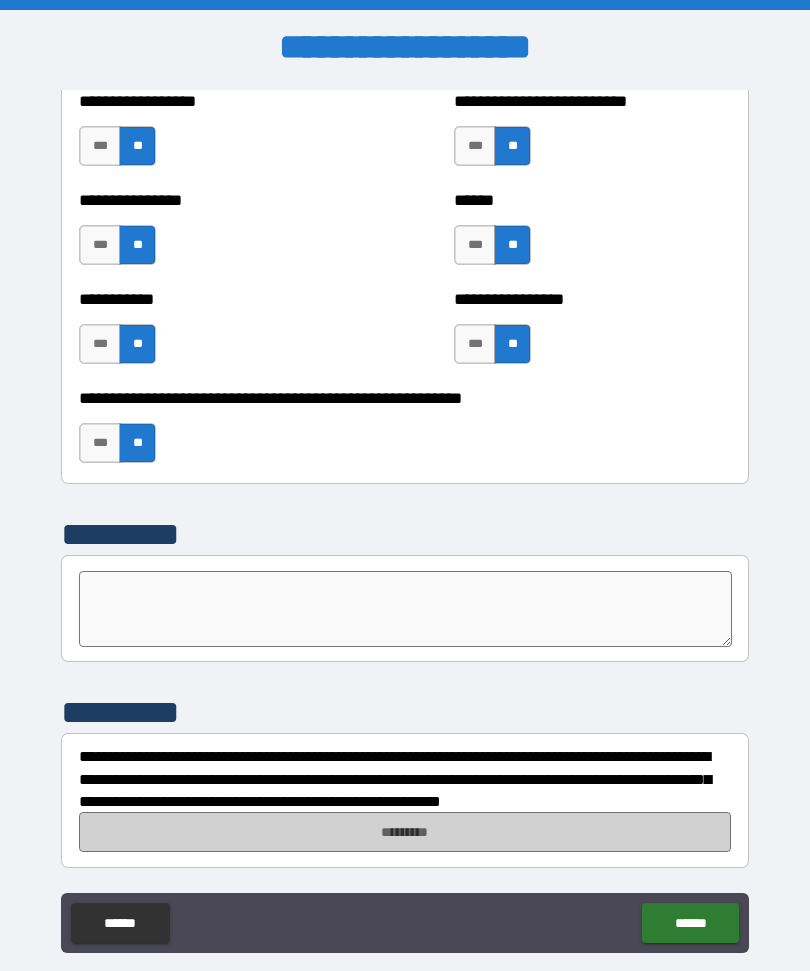 click on "*********" at bounding box center (405, 832) 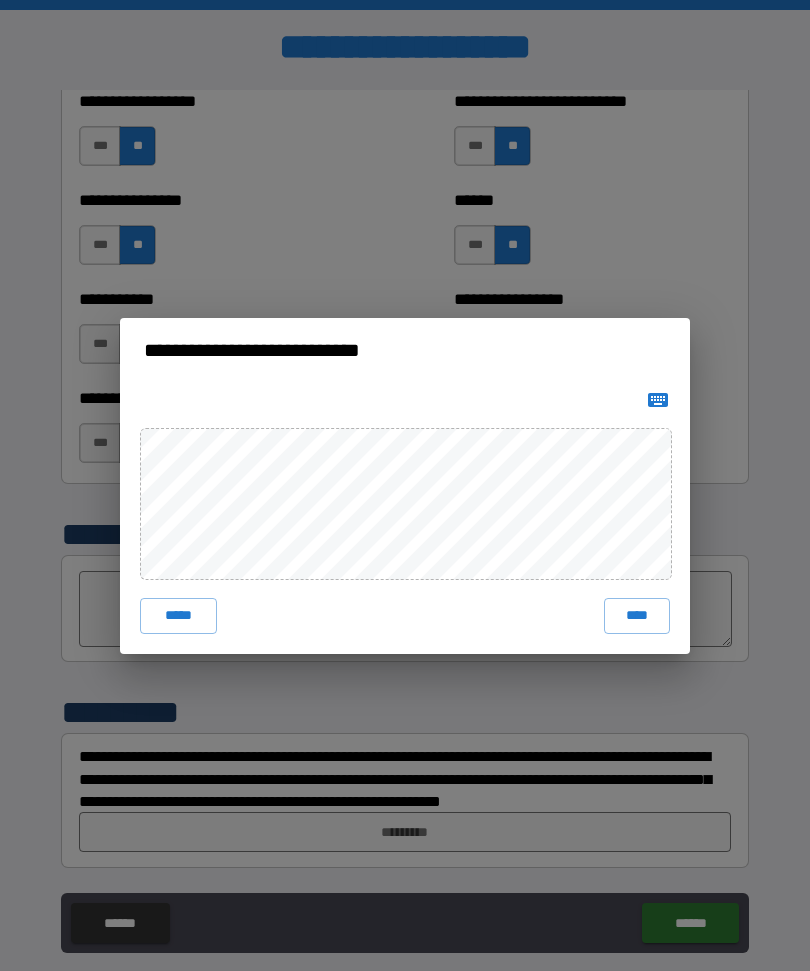 click on "****" at bounding box center [637, 616] 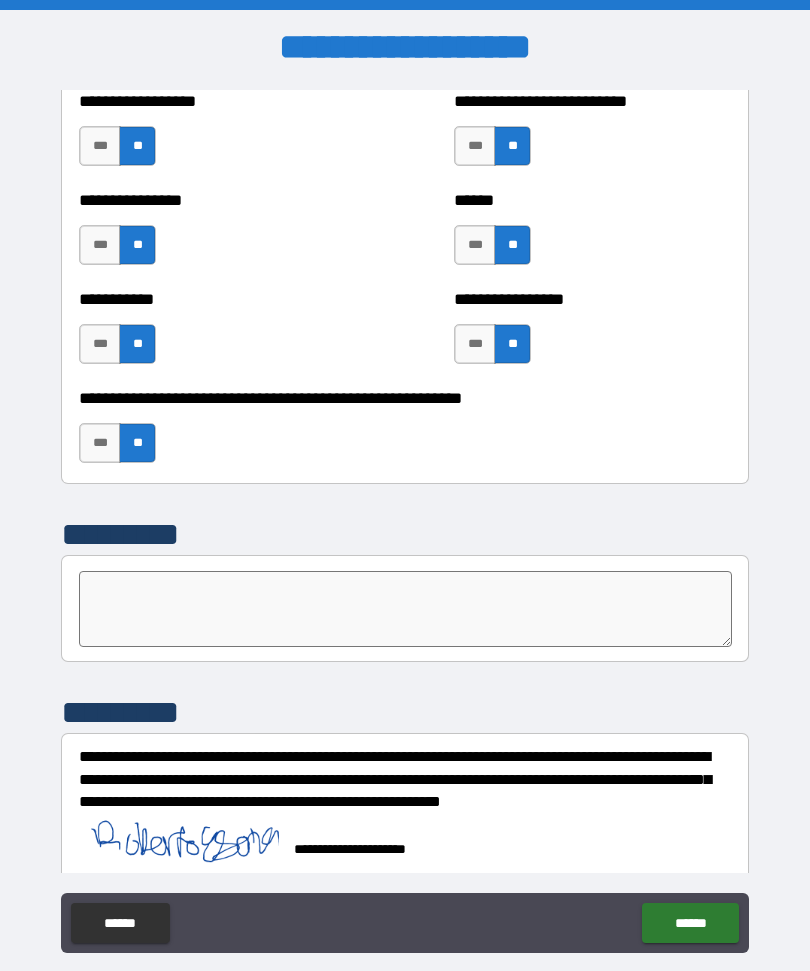 scroll, scrollTop: 4205, scrollLeft: 0, axis: vertical 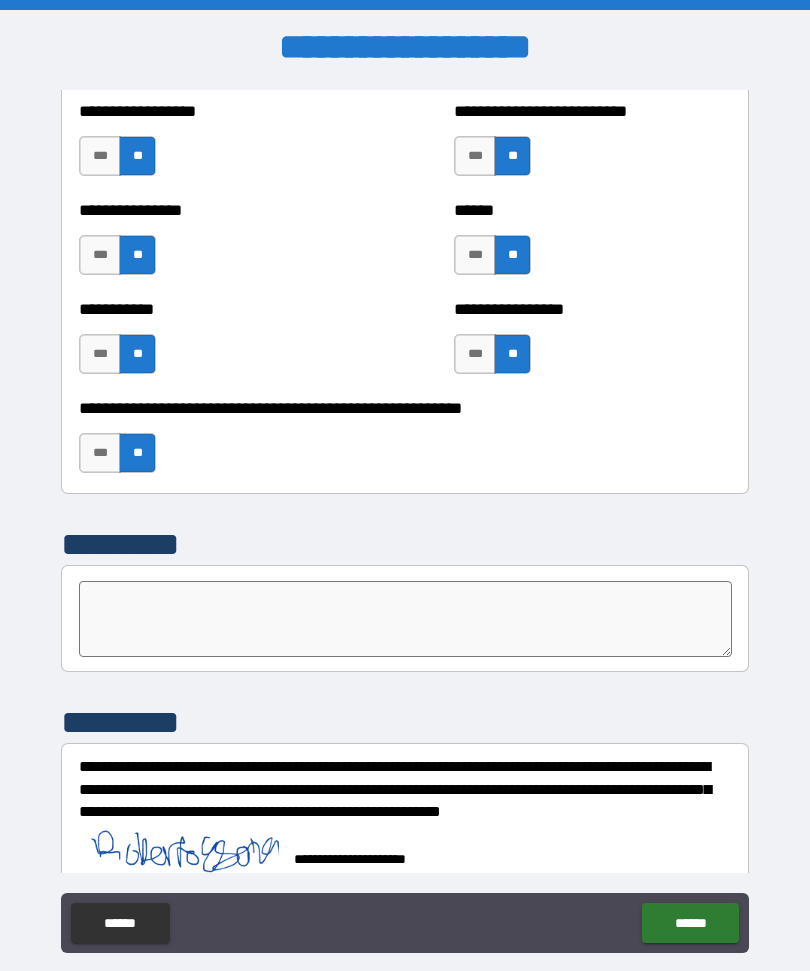 click on "******" at bounding box center (690, 923) 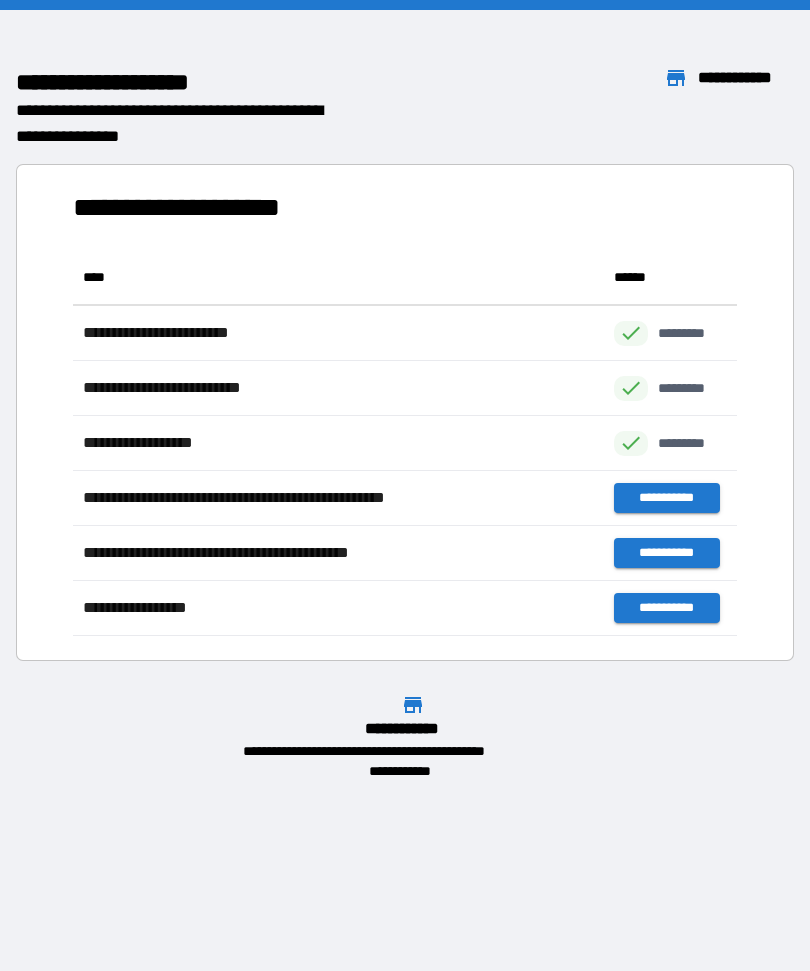 scroll, scrollTop: 1, scrollLeft: 1, axis: both 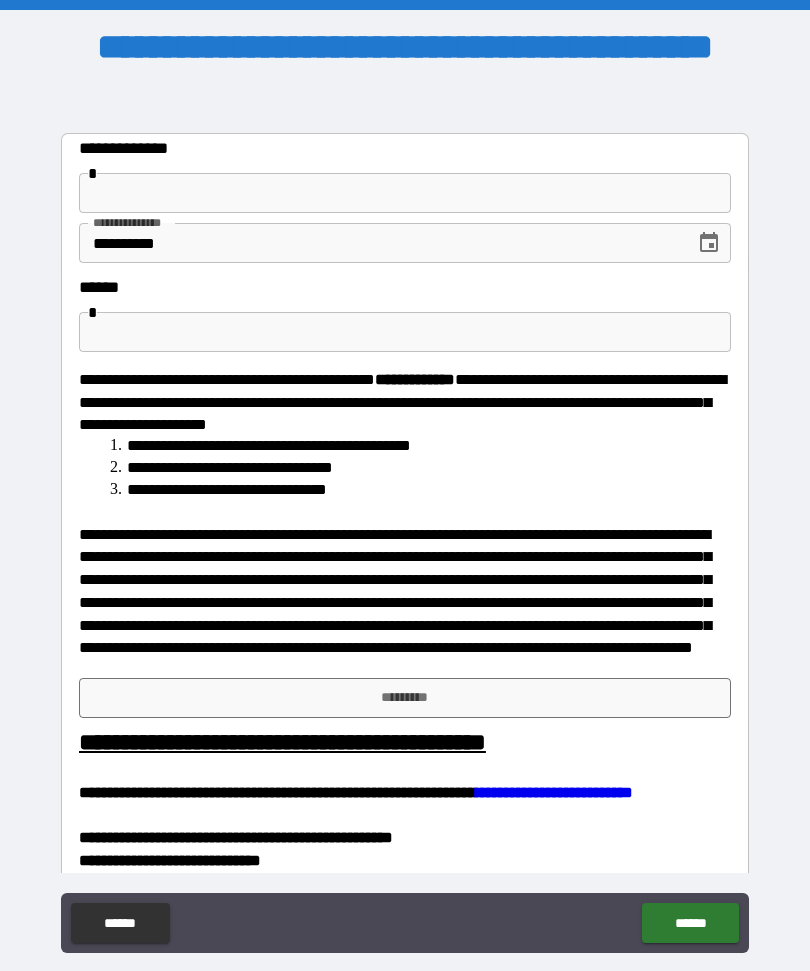 click at bounding box center (405, 193) 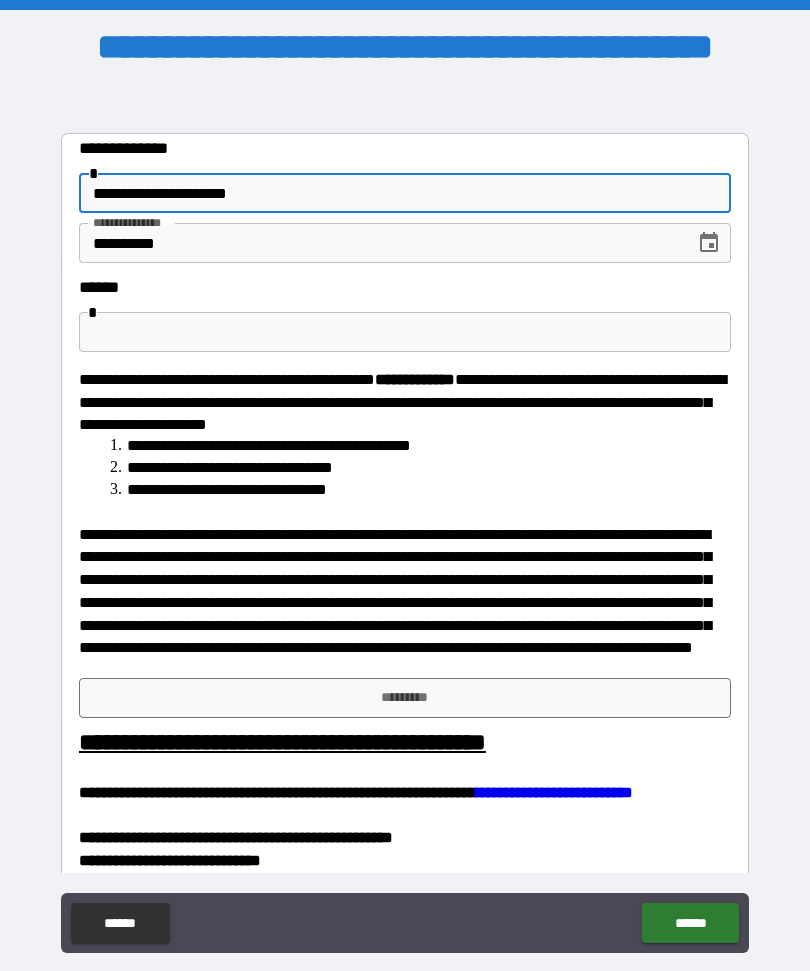 type on "**********" 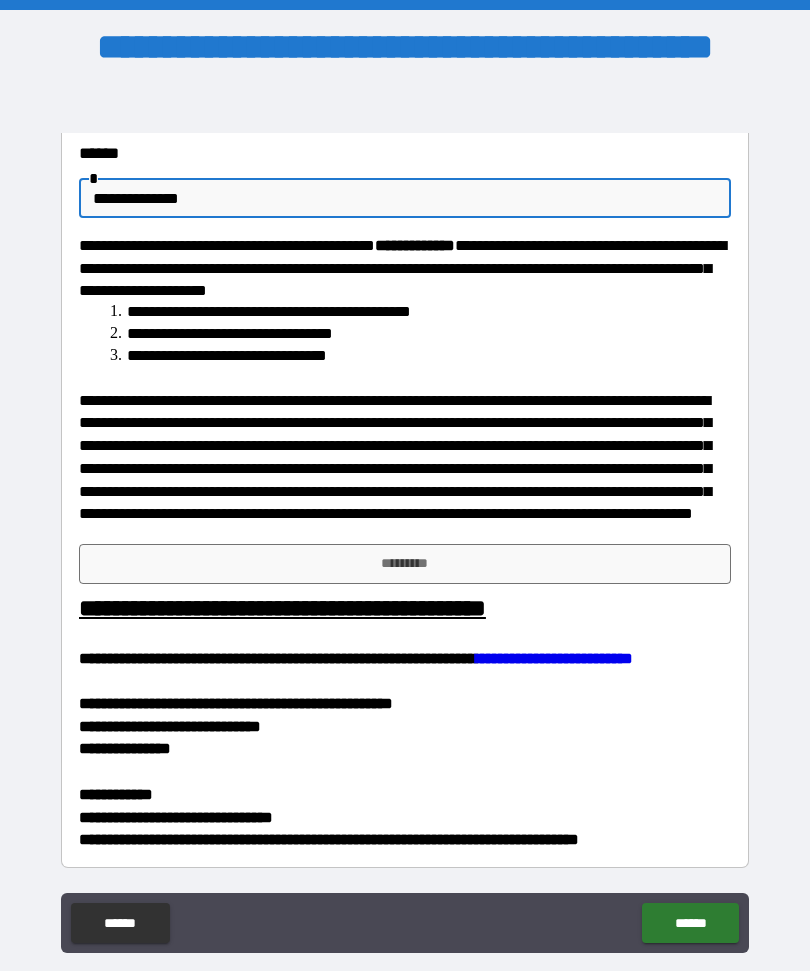 scroll, scrollTop: 148, scrollLeft: 0, axis: vertical 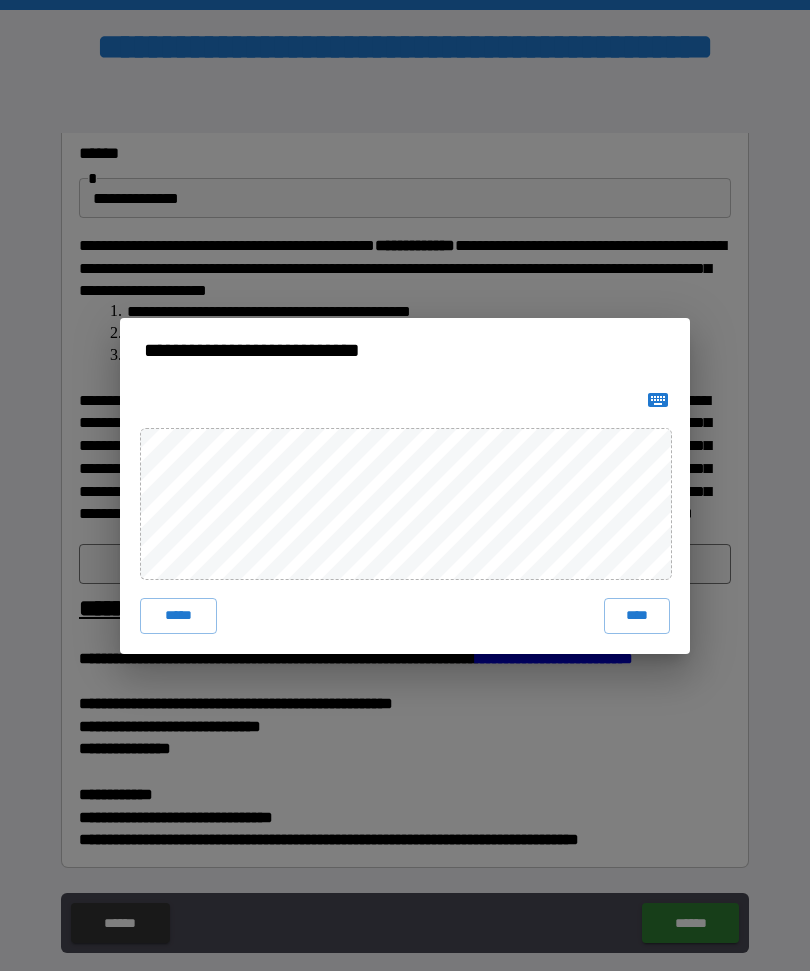 click on "****" at bounding box center (637, 616) 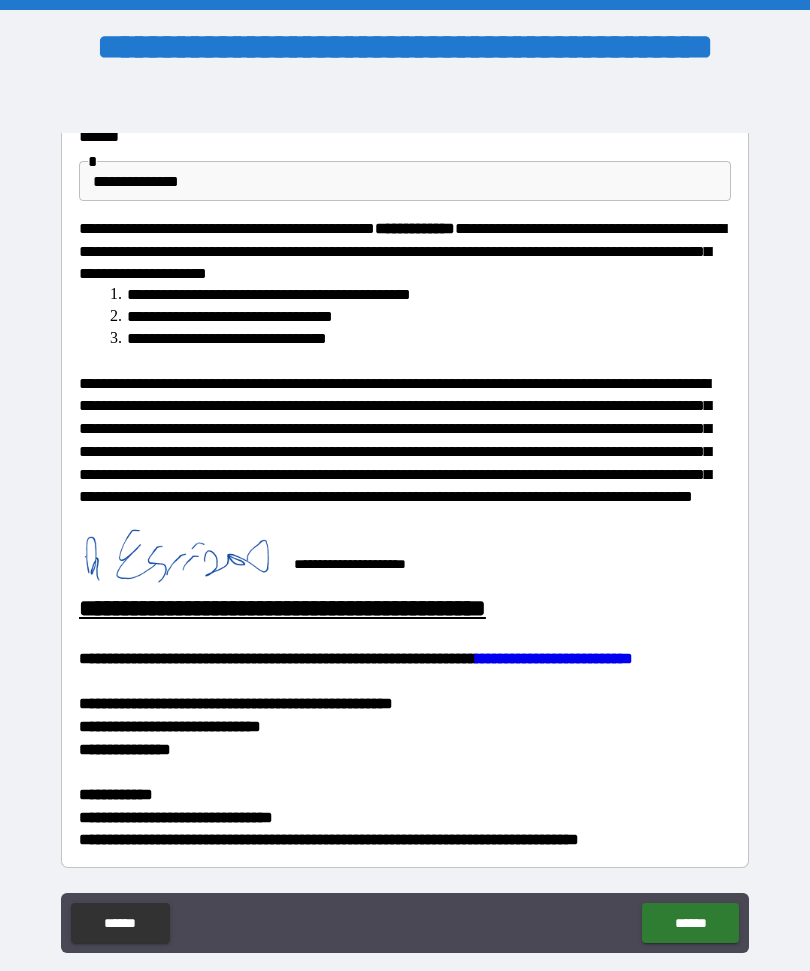 scroll, scrollTop: 165, scrollLeft: 0, axis: vertical 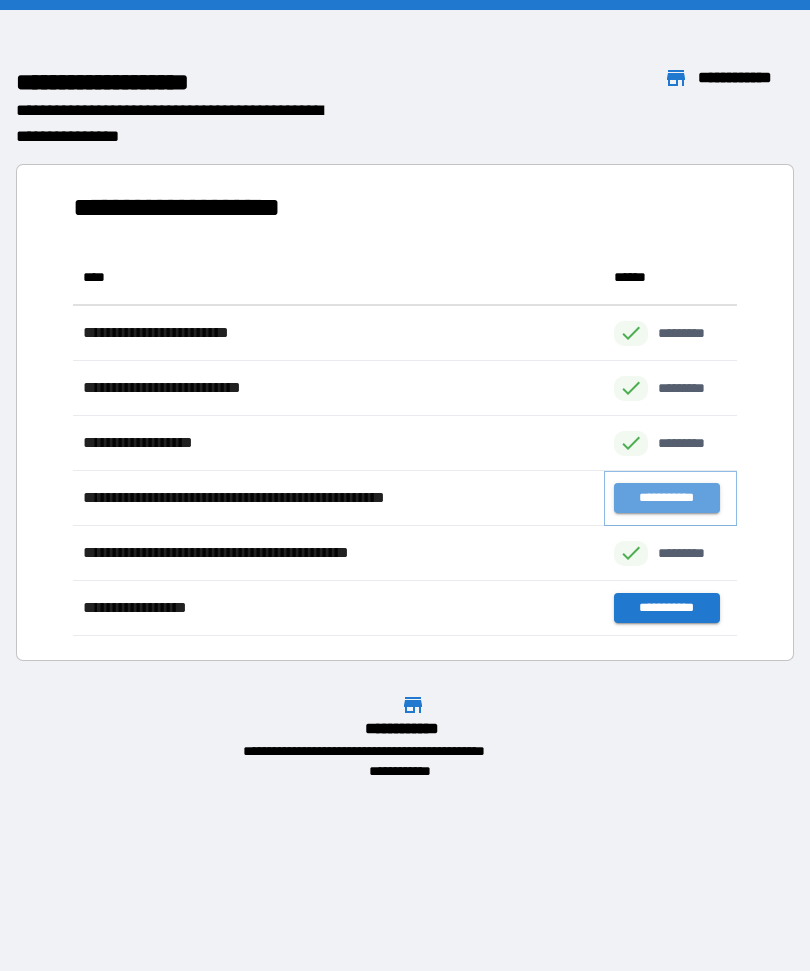 click on "**********" at bounding box center (666, 498) 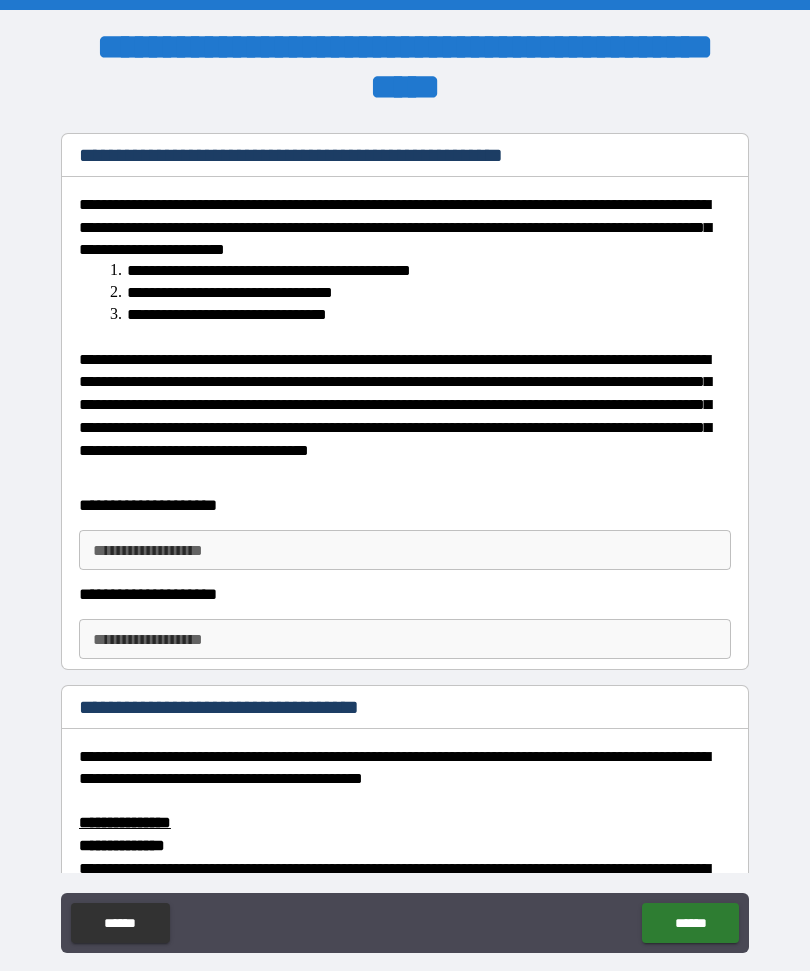 scroll, scrollTop: 0, scrollLeft: 0, axis: both 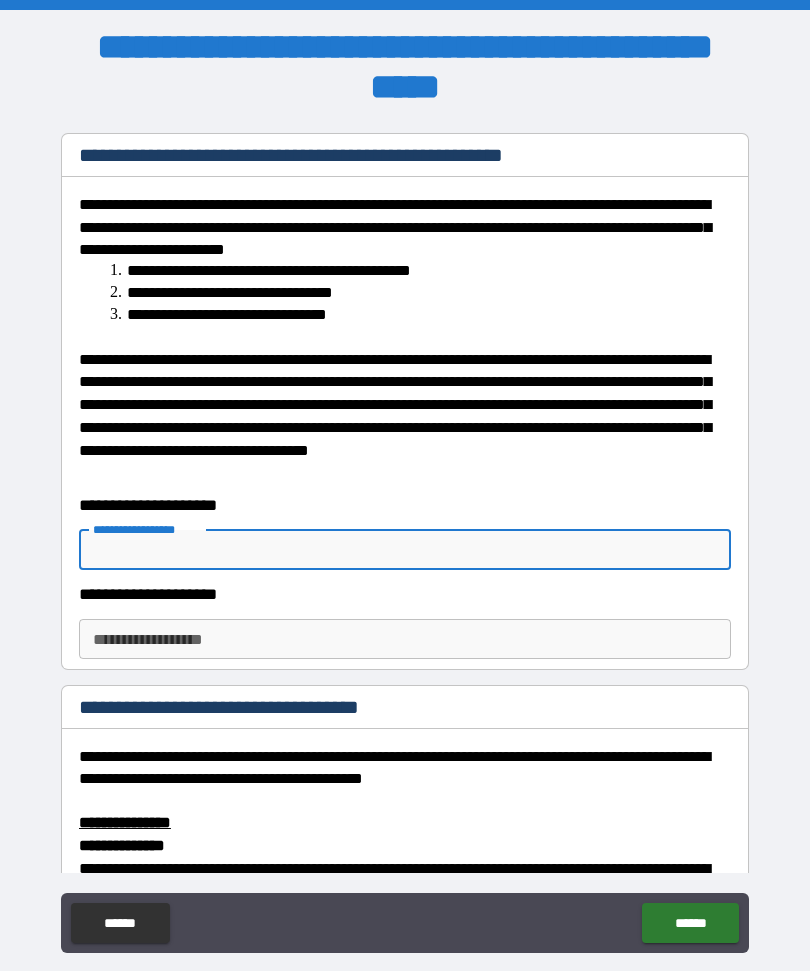 click on "**********" at bounding box center [405, 550] 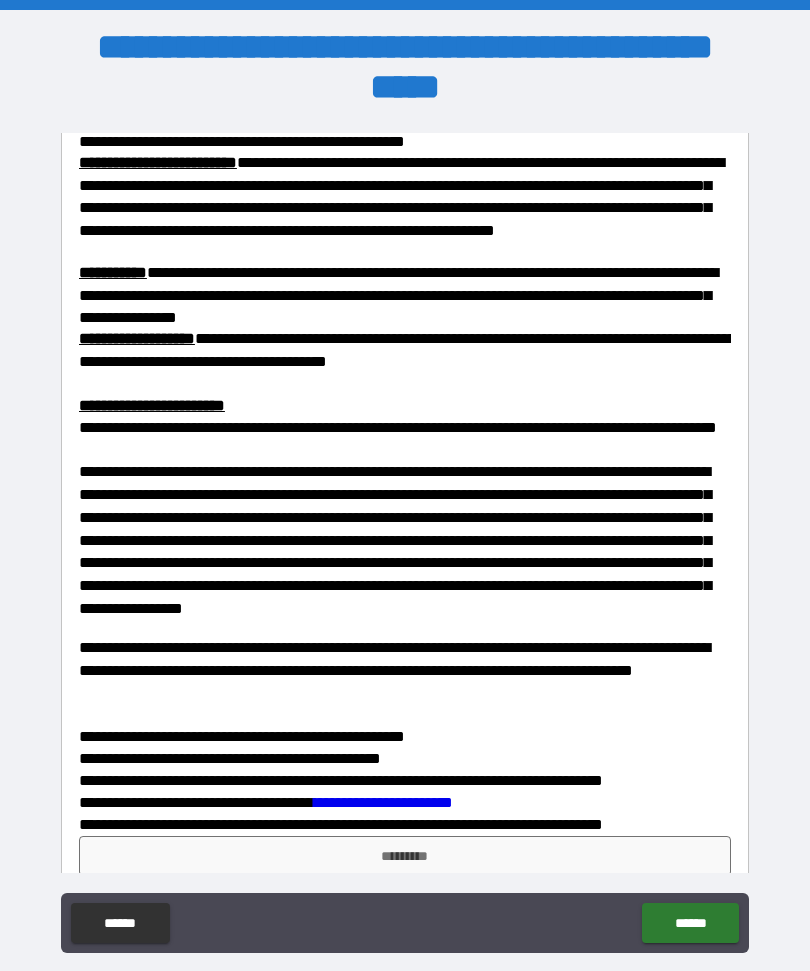 scroll, scrollTop: 5474, scrollLeft: 0, axis: vertical 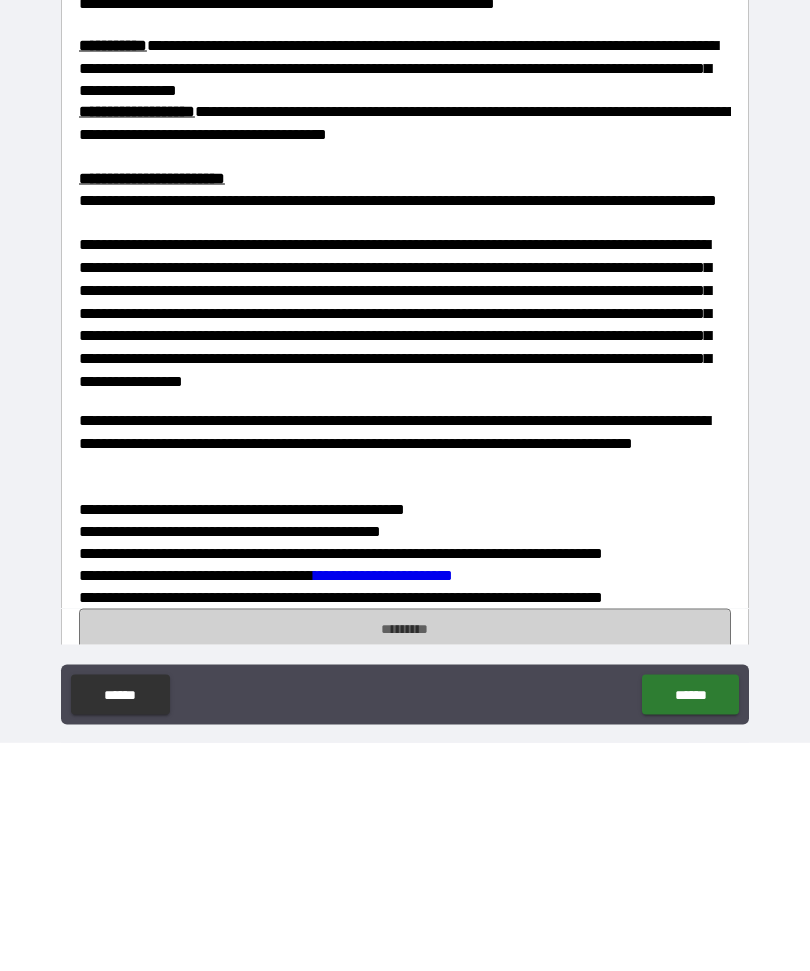 type on "**********" 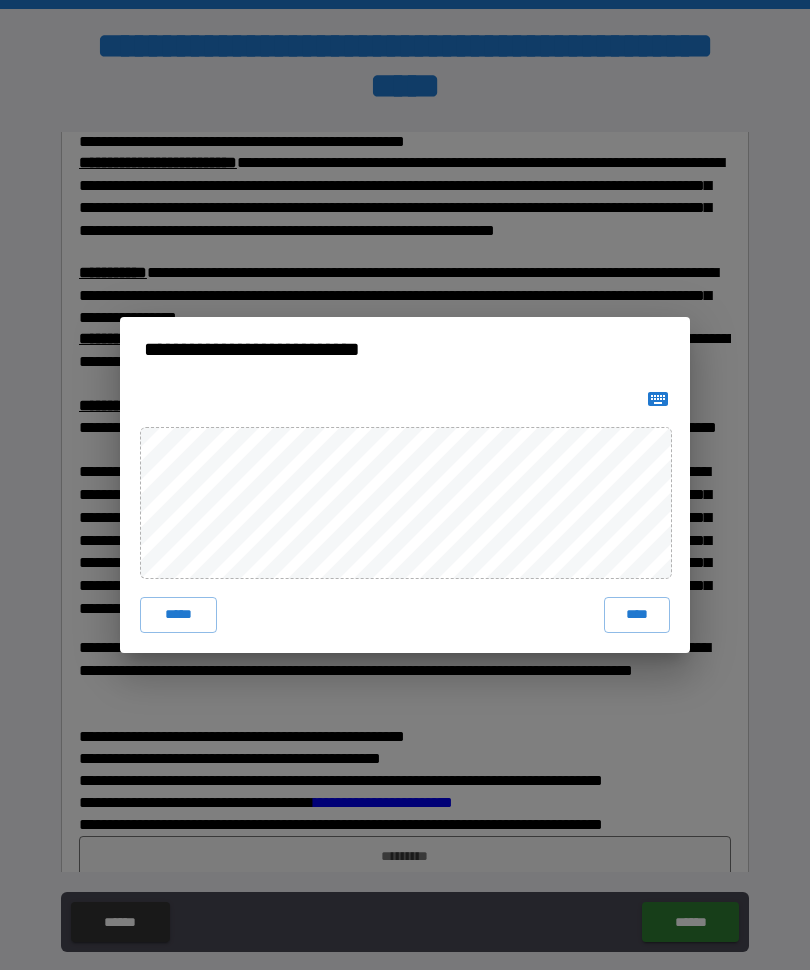 click on "****" at bounding box center (637, 616) 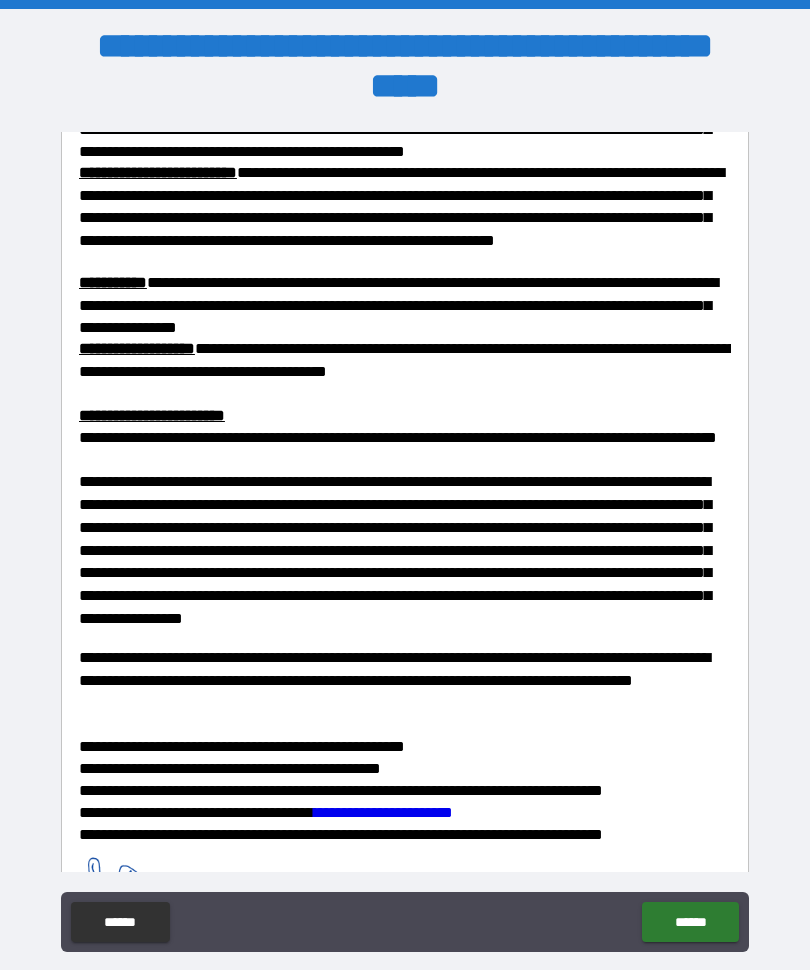 click on "******" at bounding box center [690, 923] 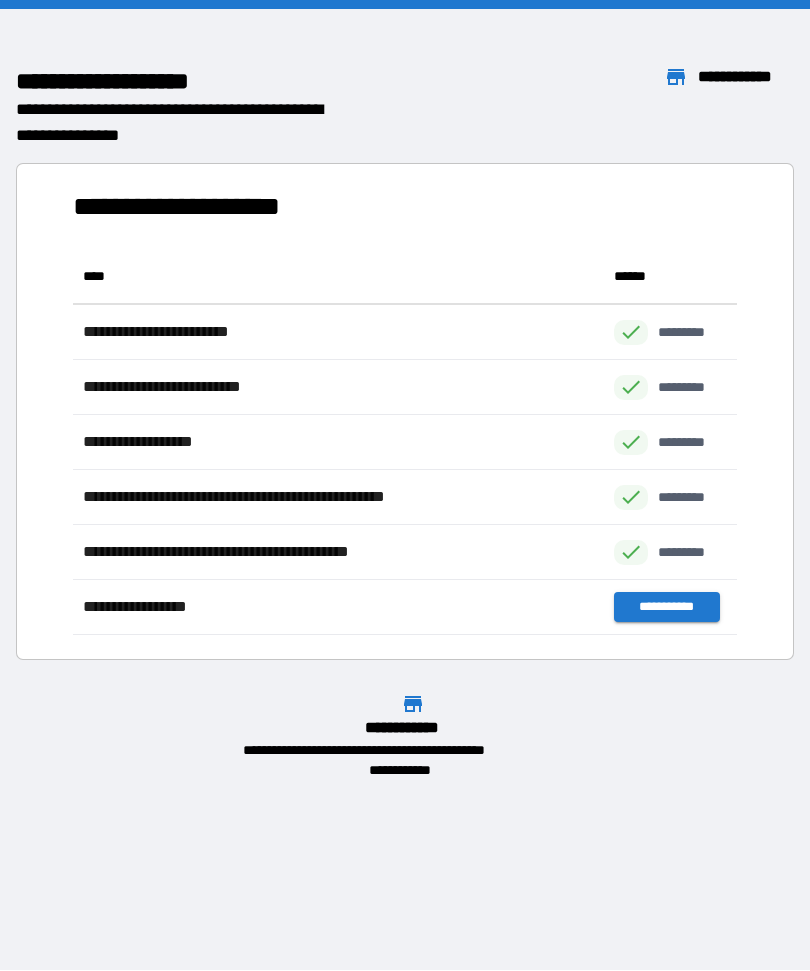 scroll, scrollTop: 386, scrollLeft: 664, axis: both 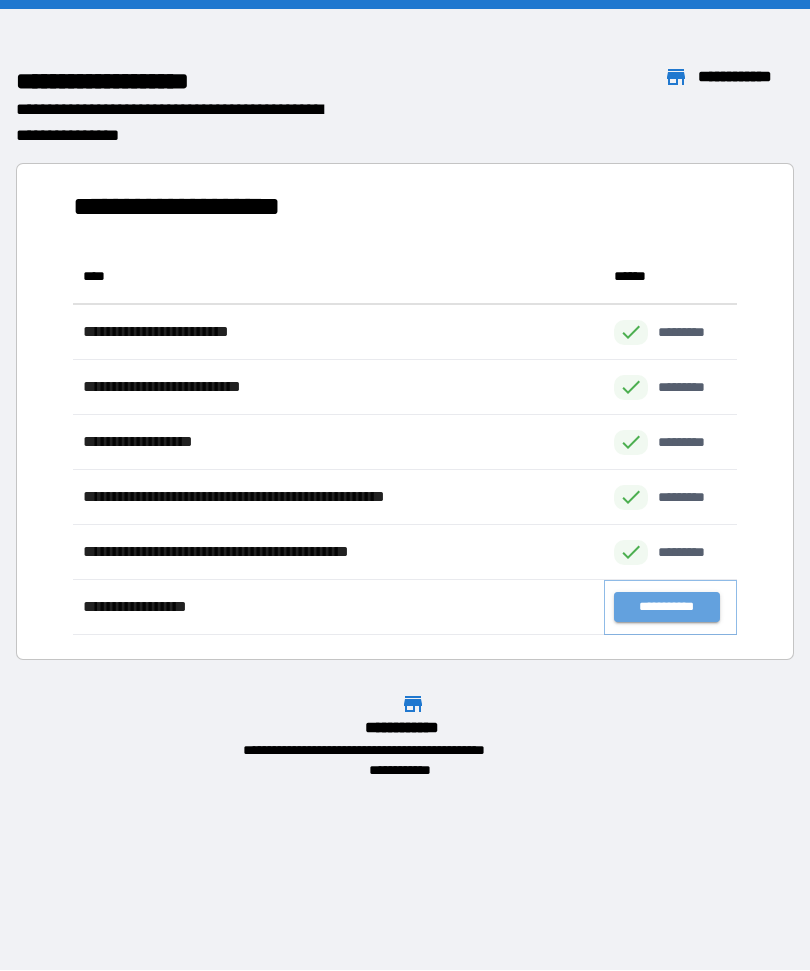 click on "**********" at bounding box center [666, 608] 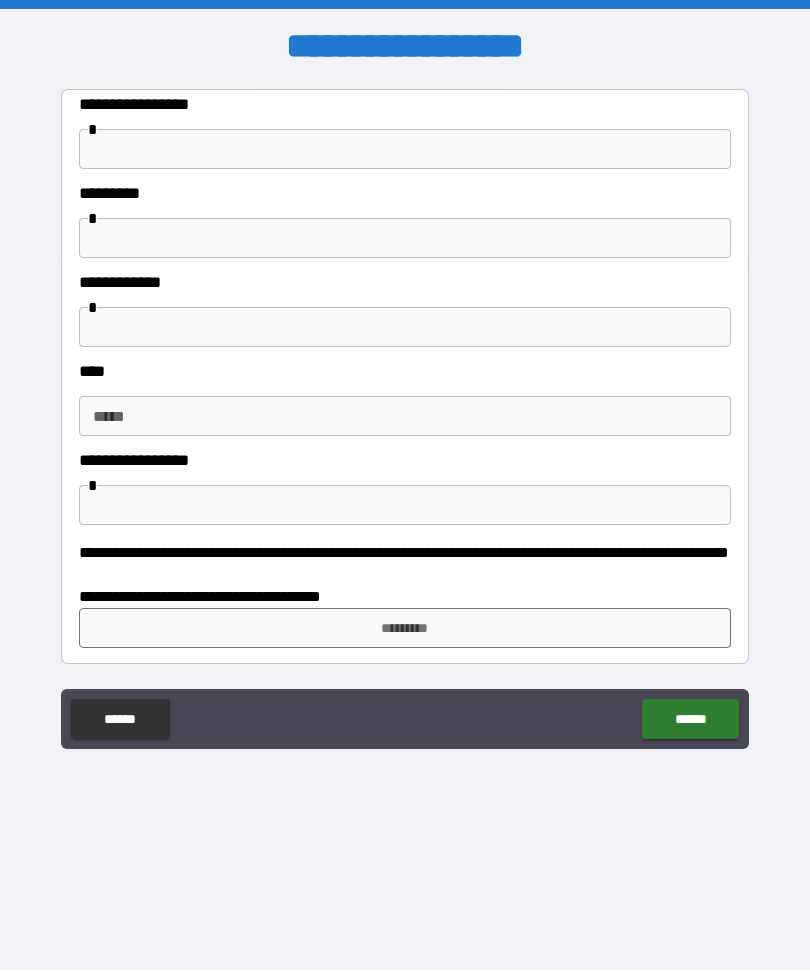click at bounding box center [405, 150] 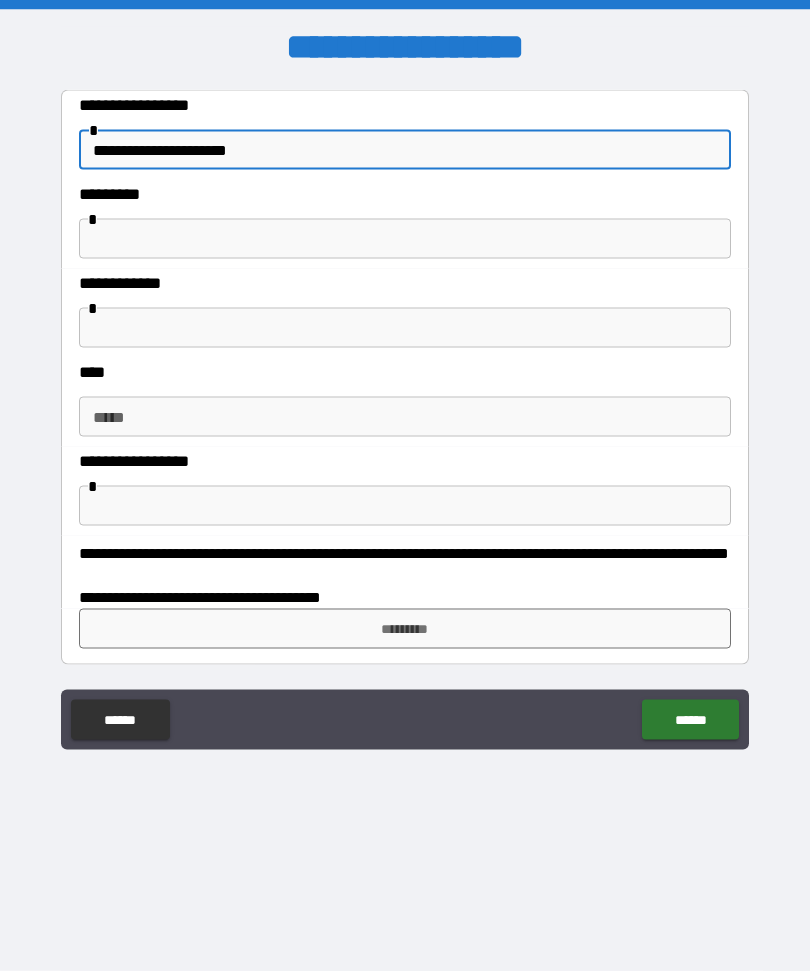 type on "**********" 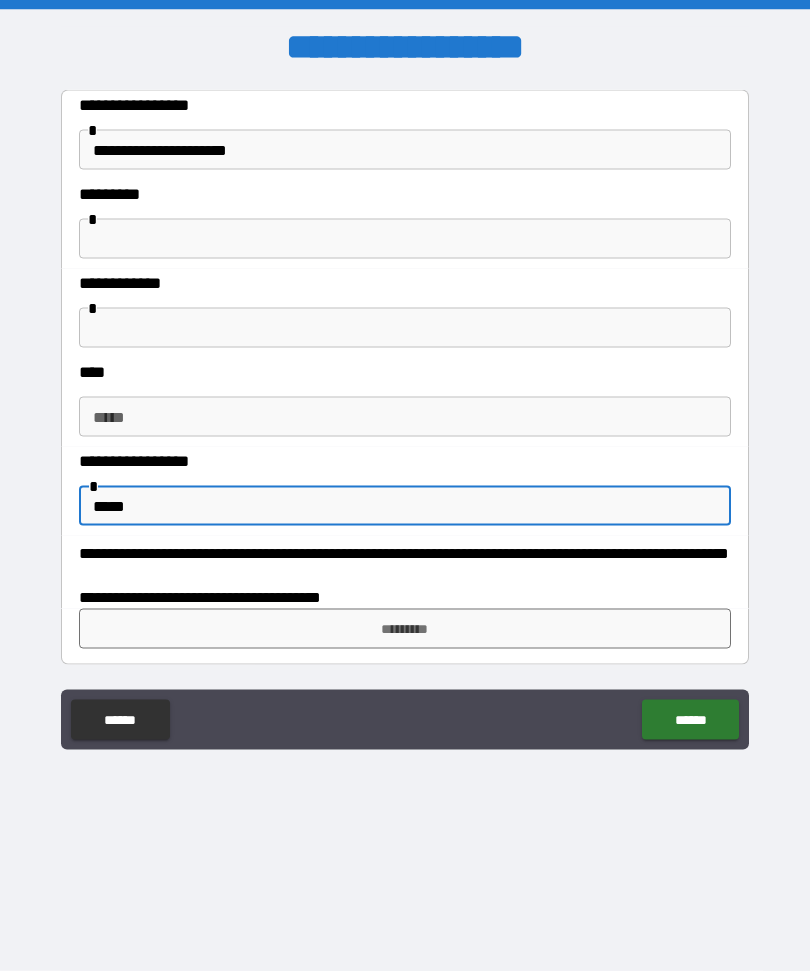 type on "*****" 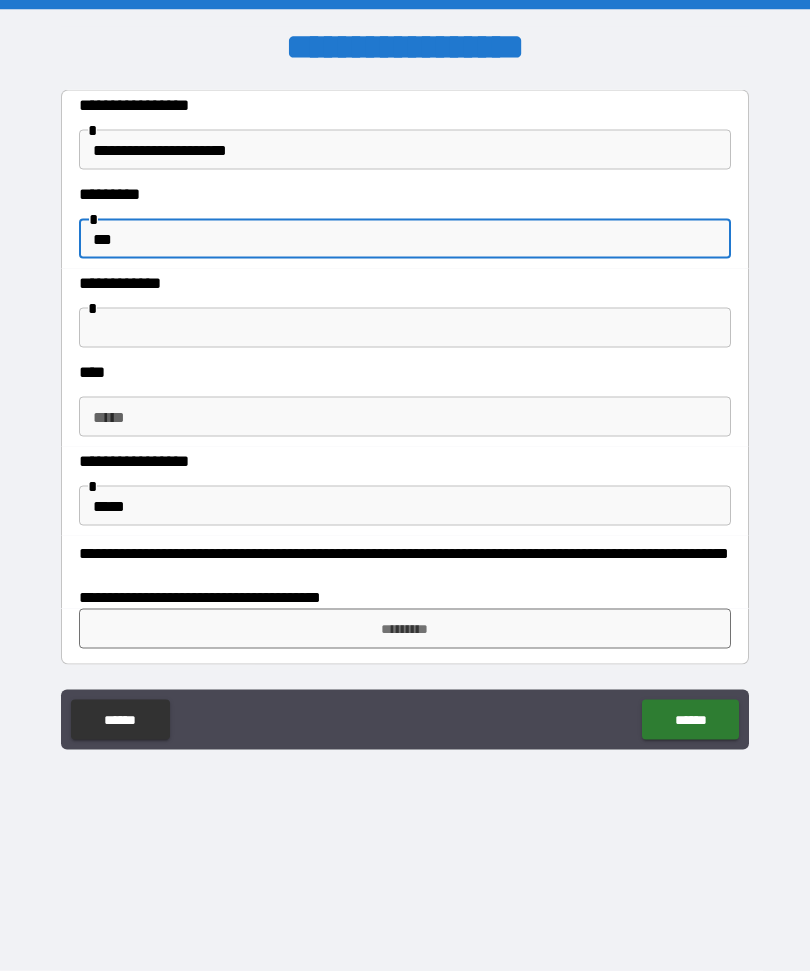 type on "***" 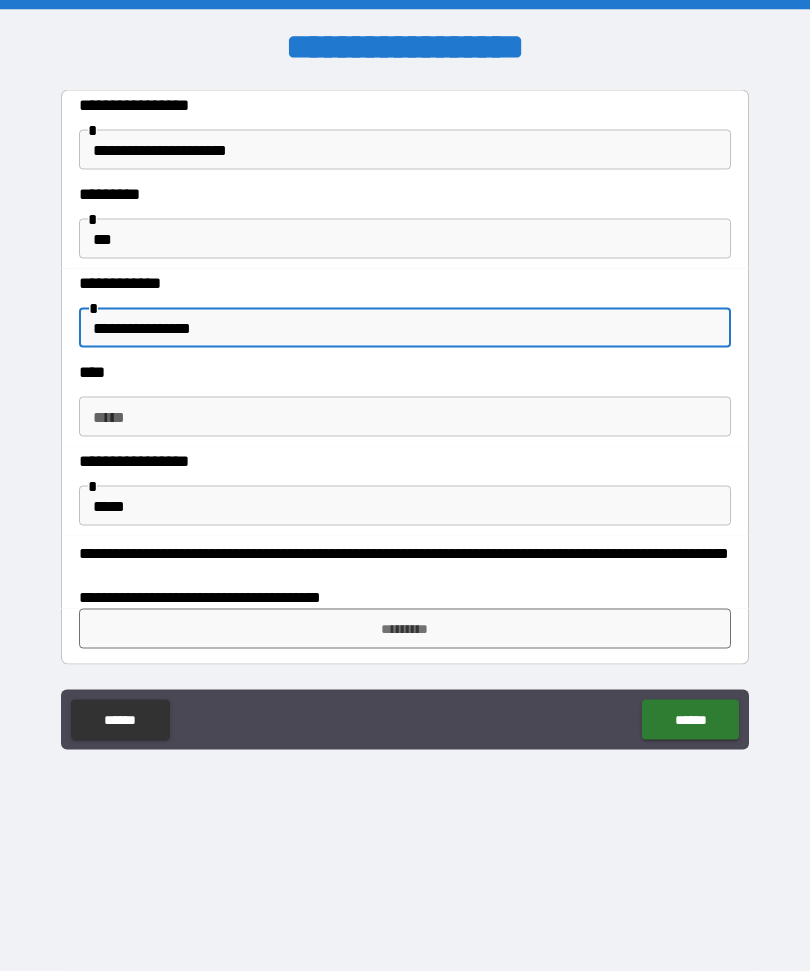 type on "**********" 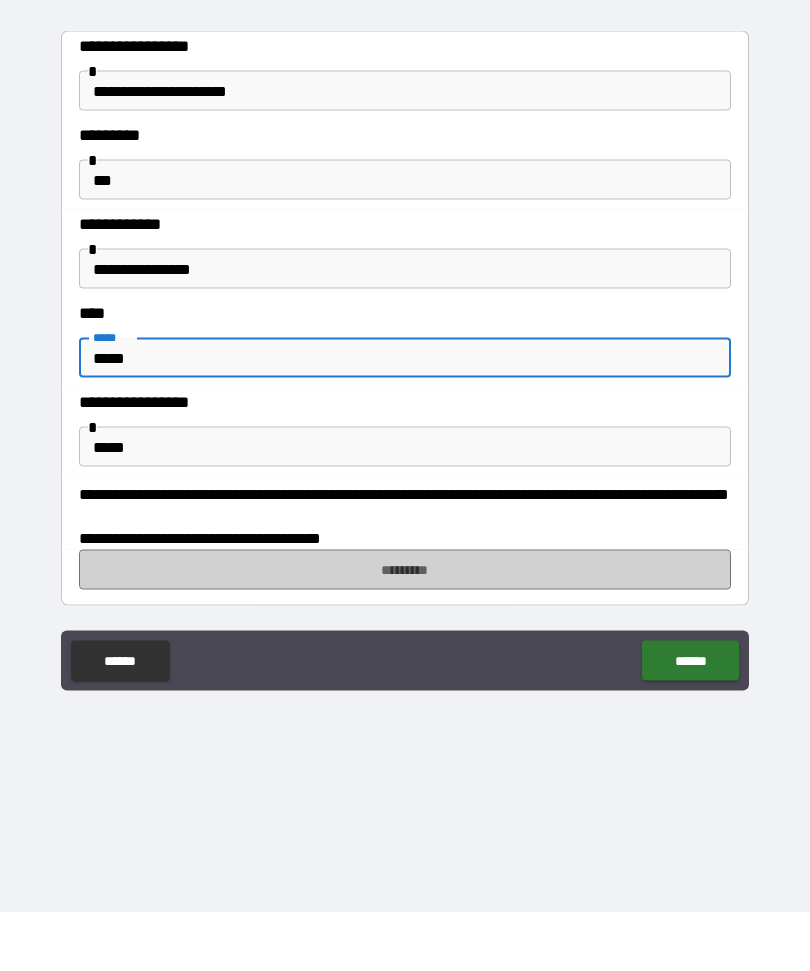 type on "*****" 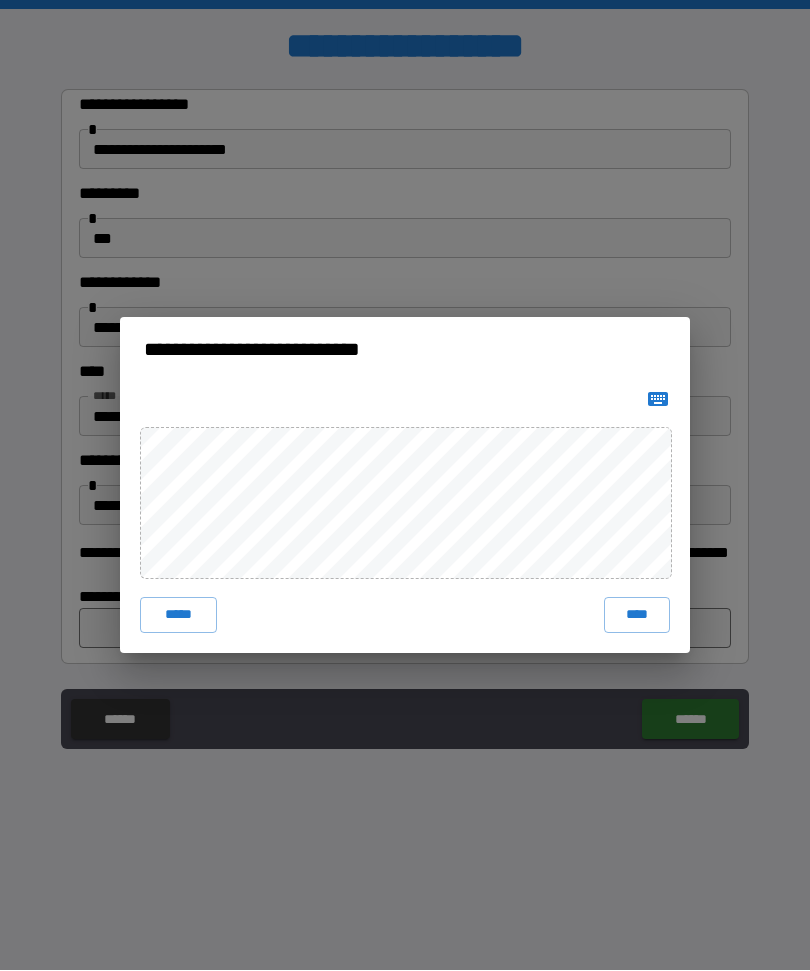 click on "****" at bounding box center (637, 616) 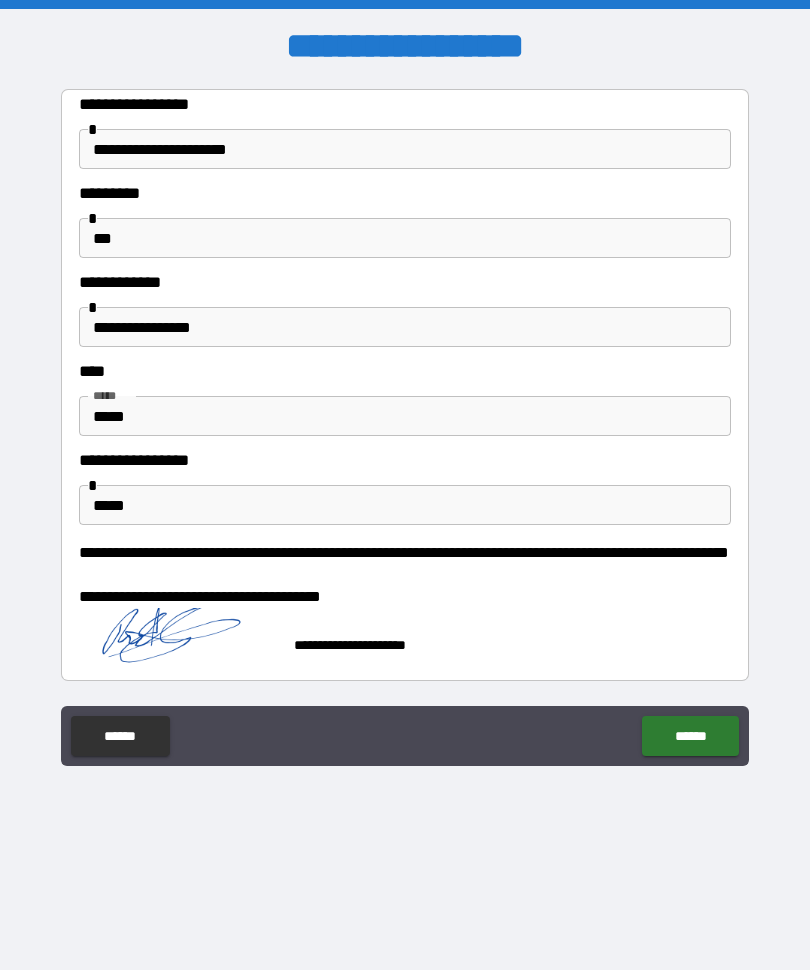 click on "******" at bounding box center (690, 737) 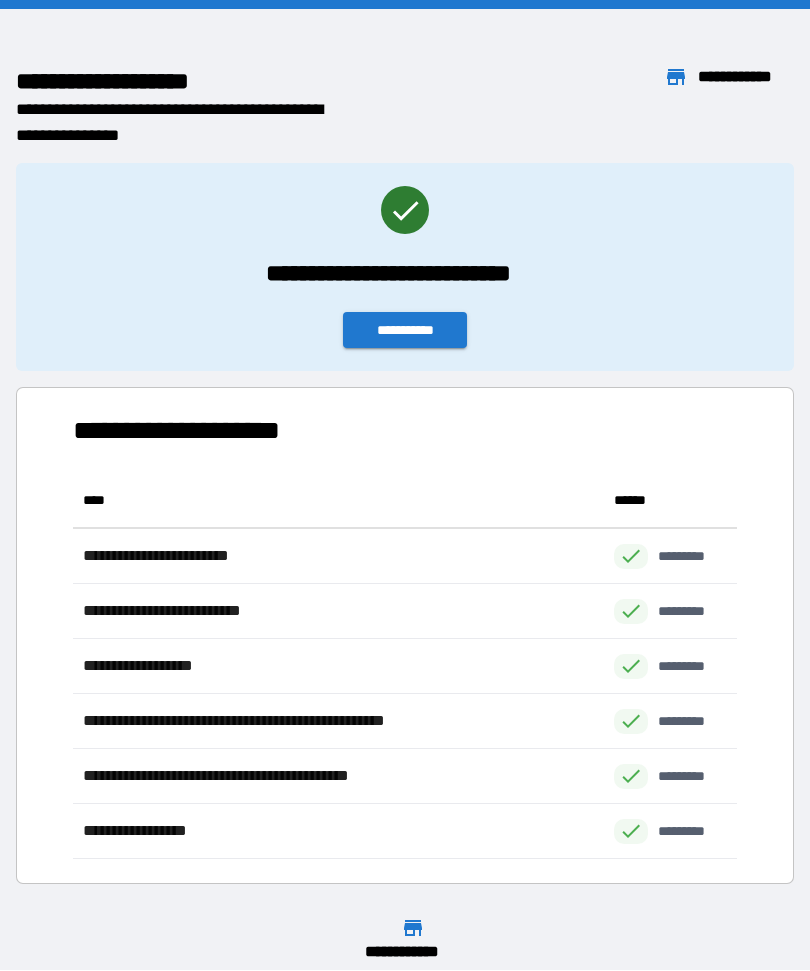 scroll, scrollTop: 1, scrollLeft: 1, axis: both 